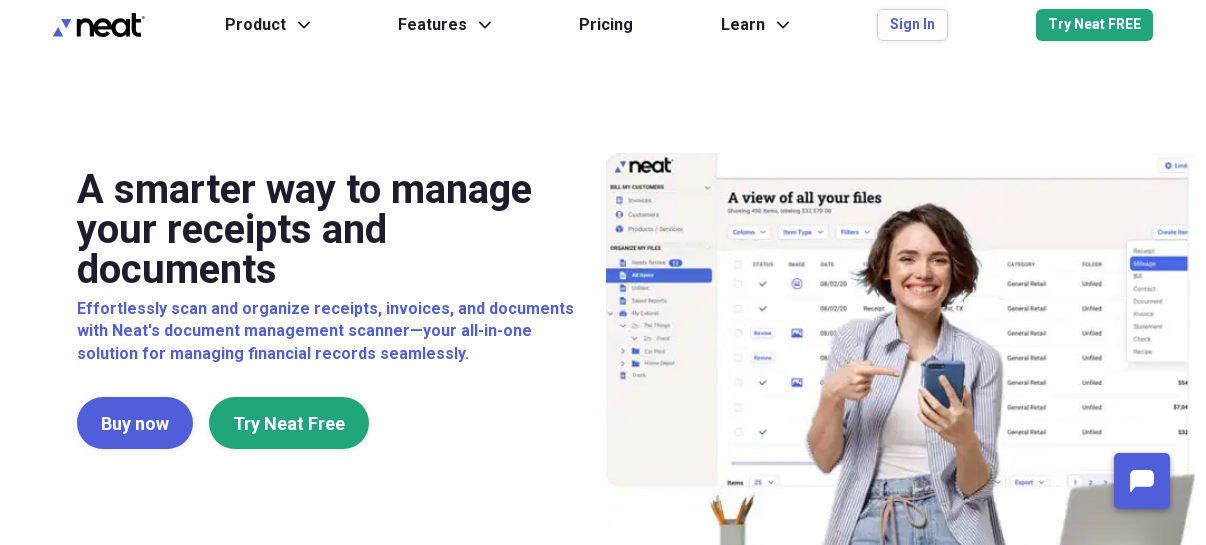 scroll, scrollTop: 0, scrollLeft: 0, axis: both 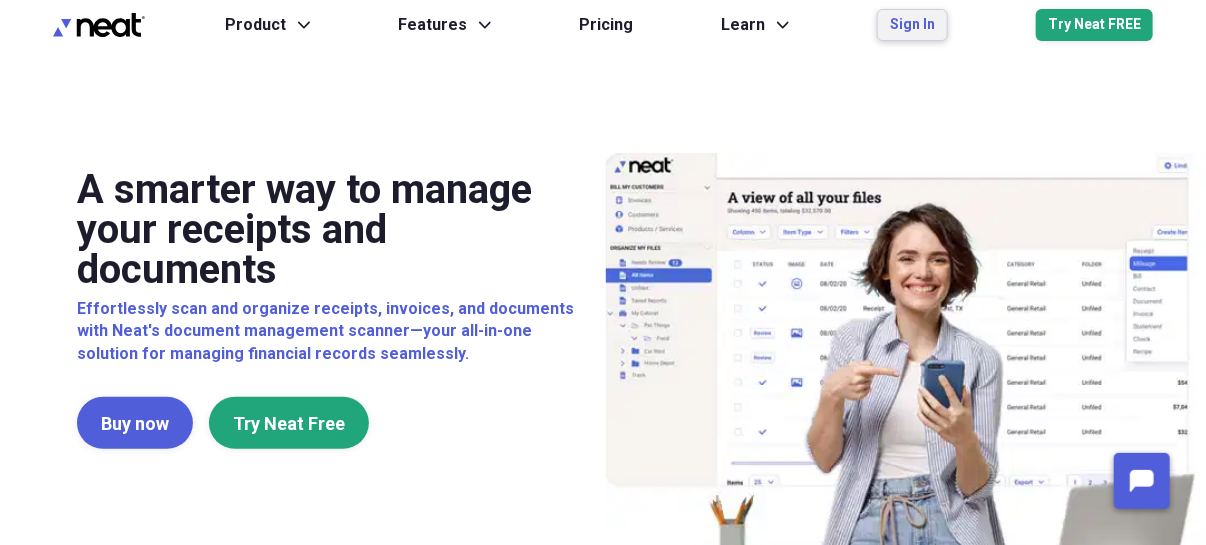 click on "Sign In" at bounding box center [912, 25] 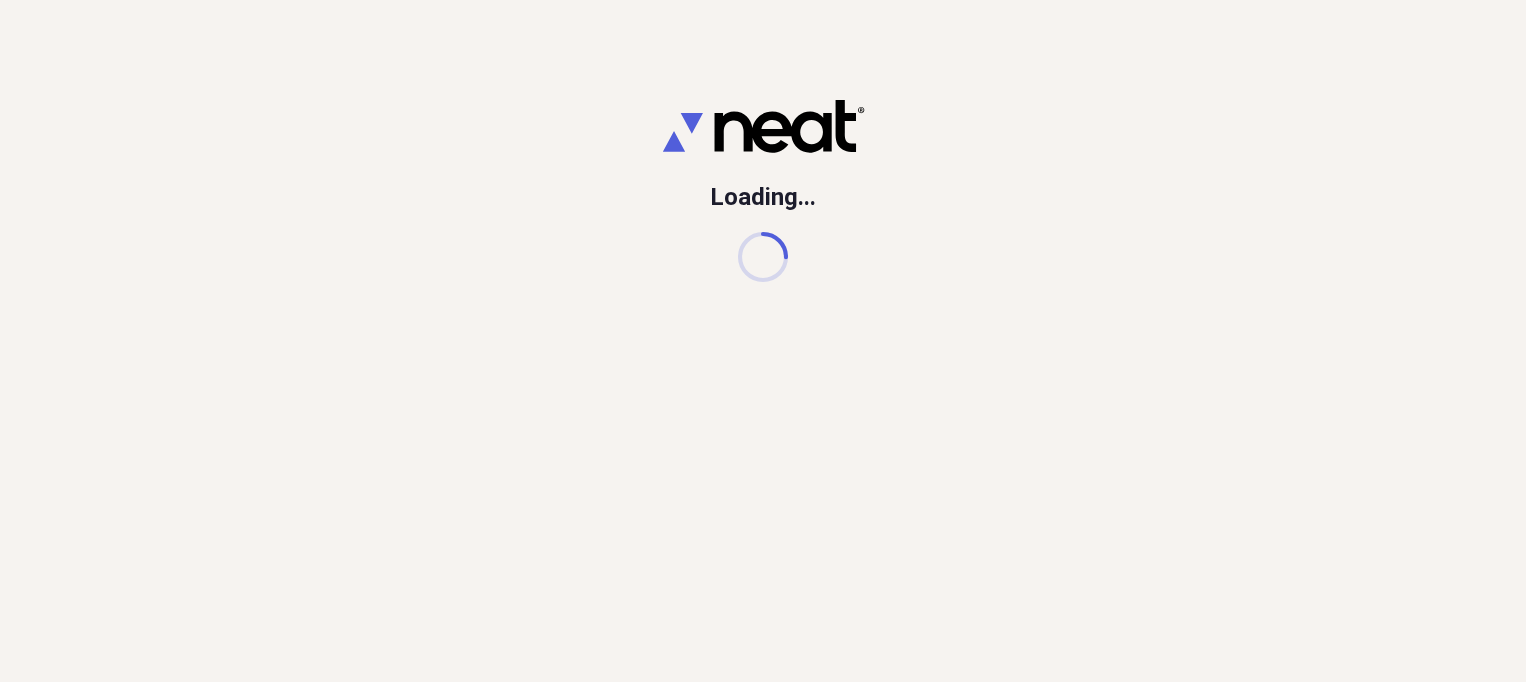 scroll, scrollTop: 0, scrollLeft: 0, axis: both 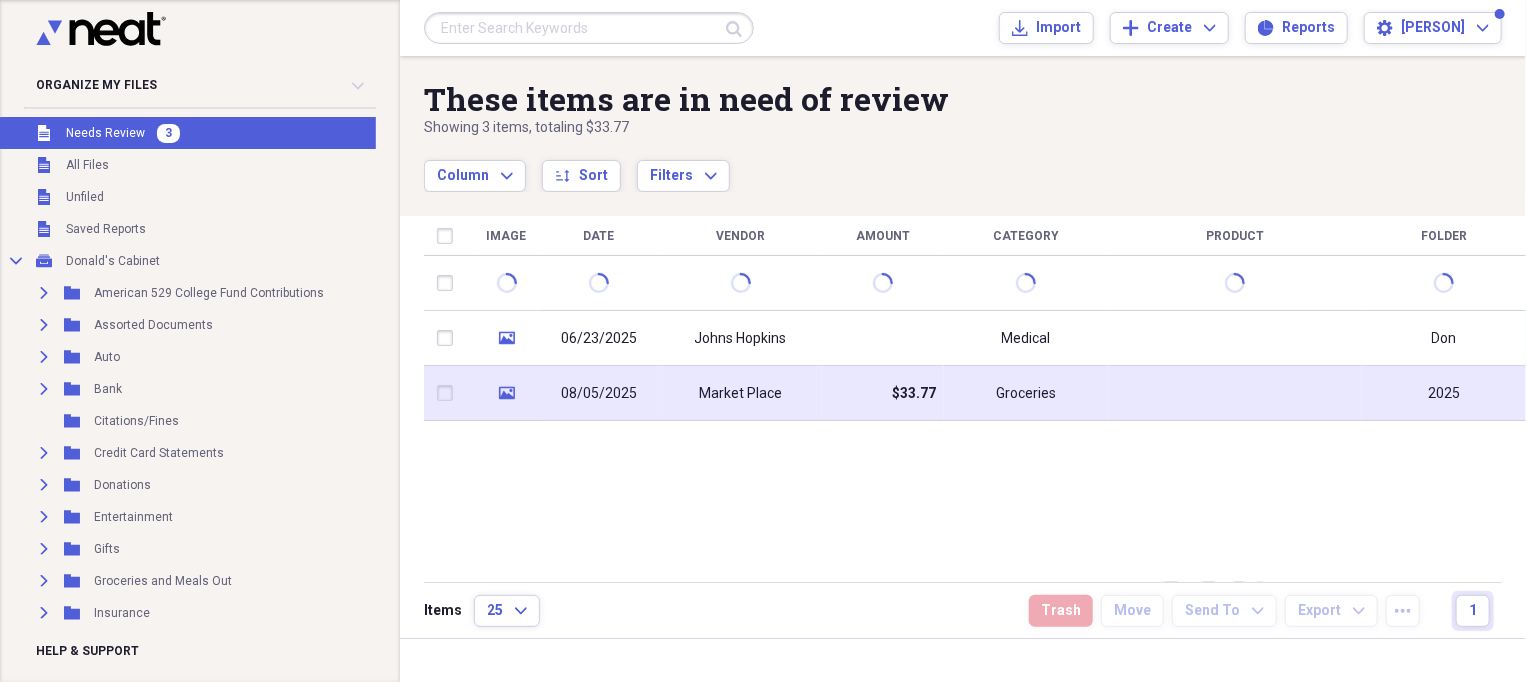 click on "Market Place" at bounding box center [740, 394] 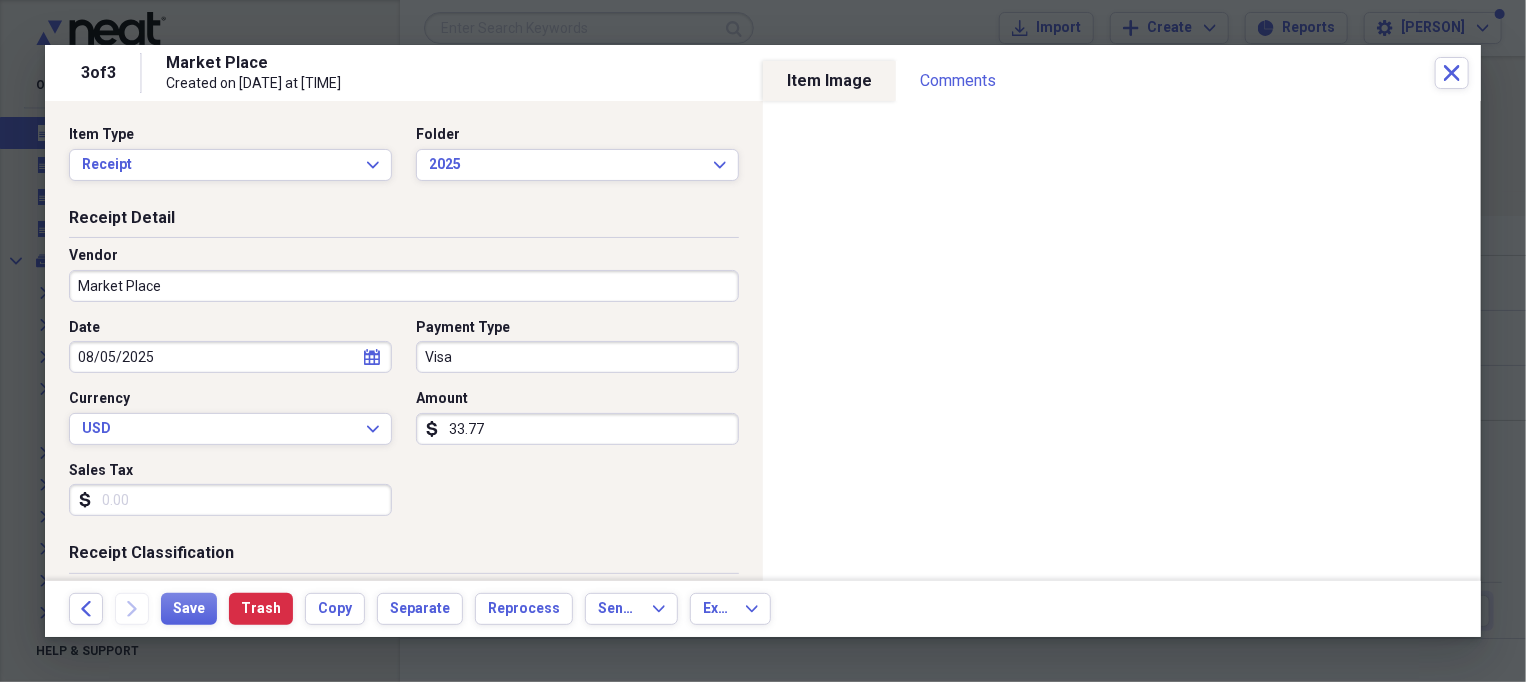 click on "Market Place" at bounding box center (404, 286) 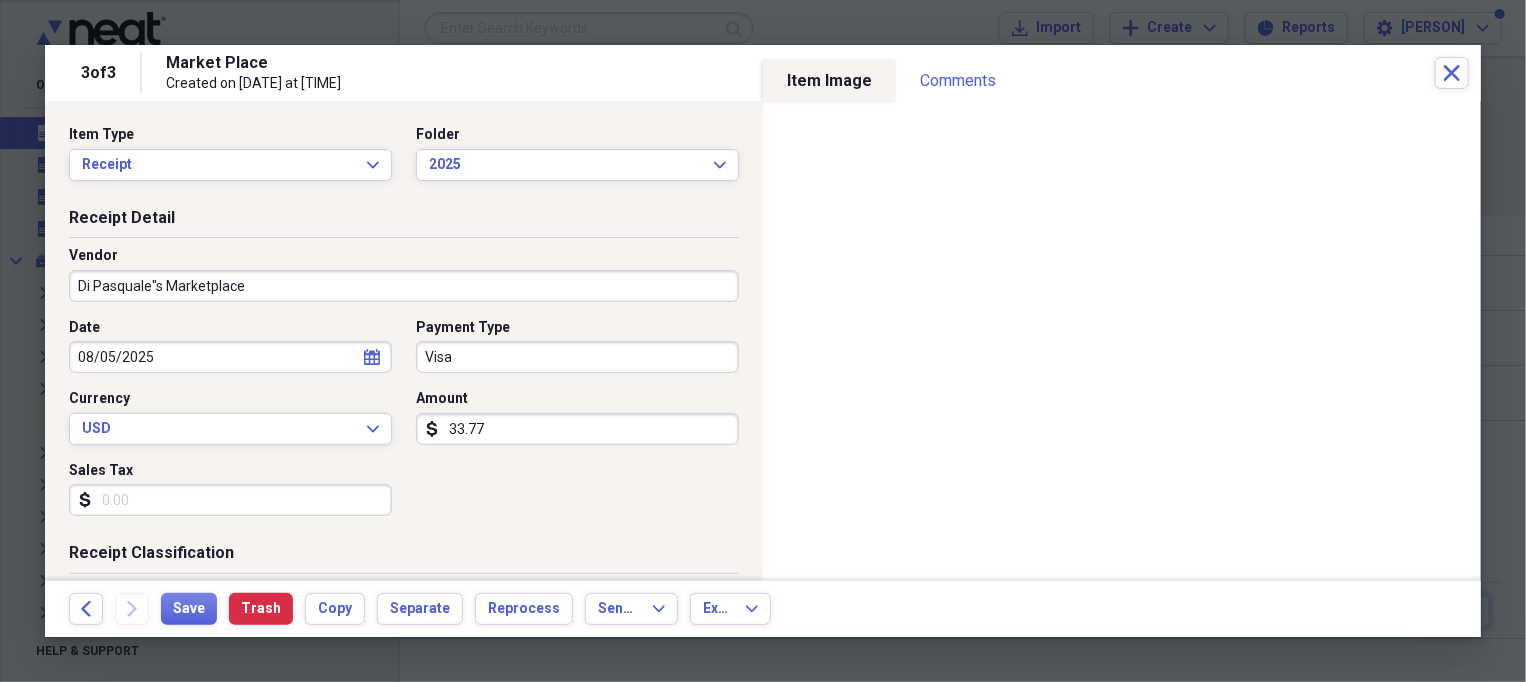 type on "Di Pasquale"s Marketplace" 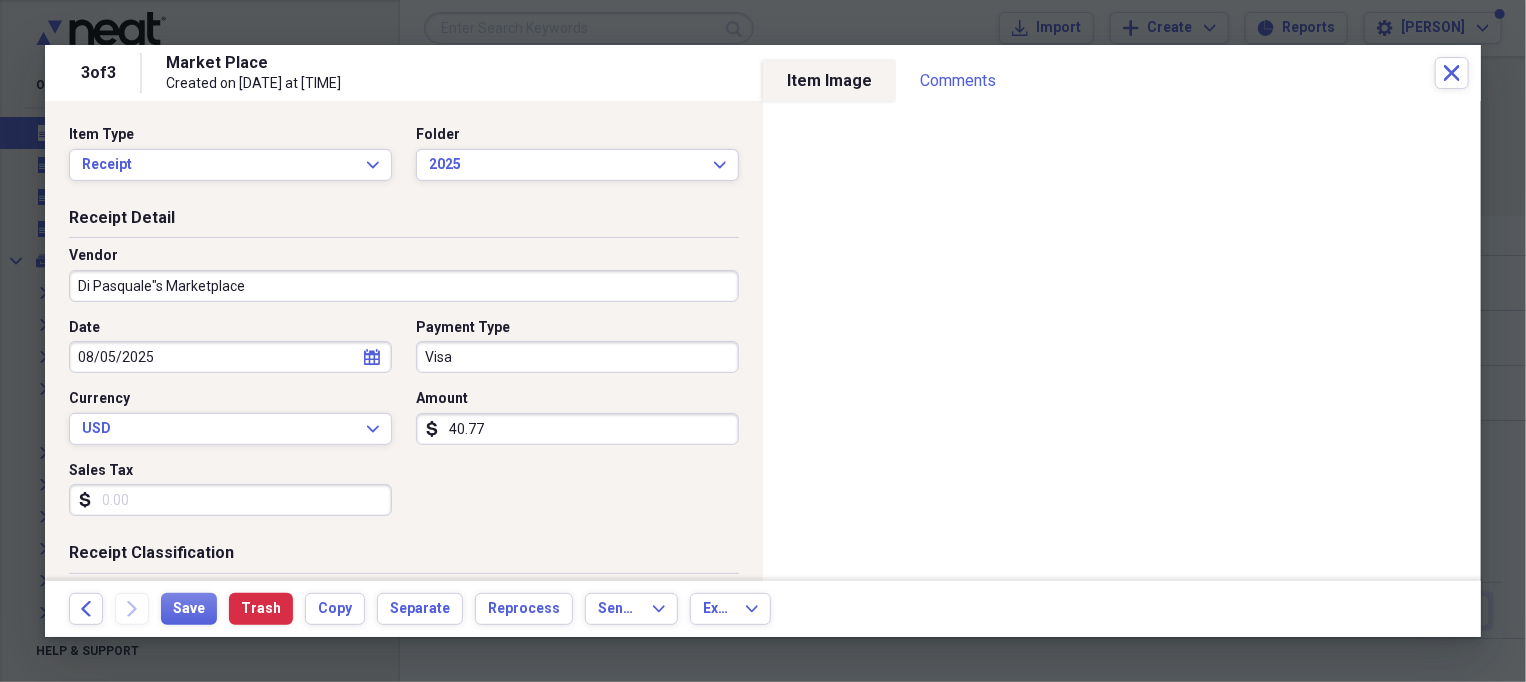 scroll, scrollTop: 250, scrollLeft: 0, axis: vertical 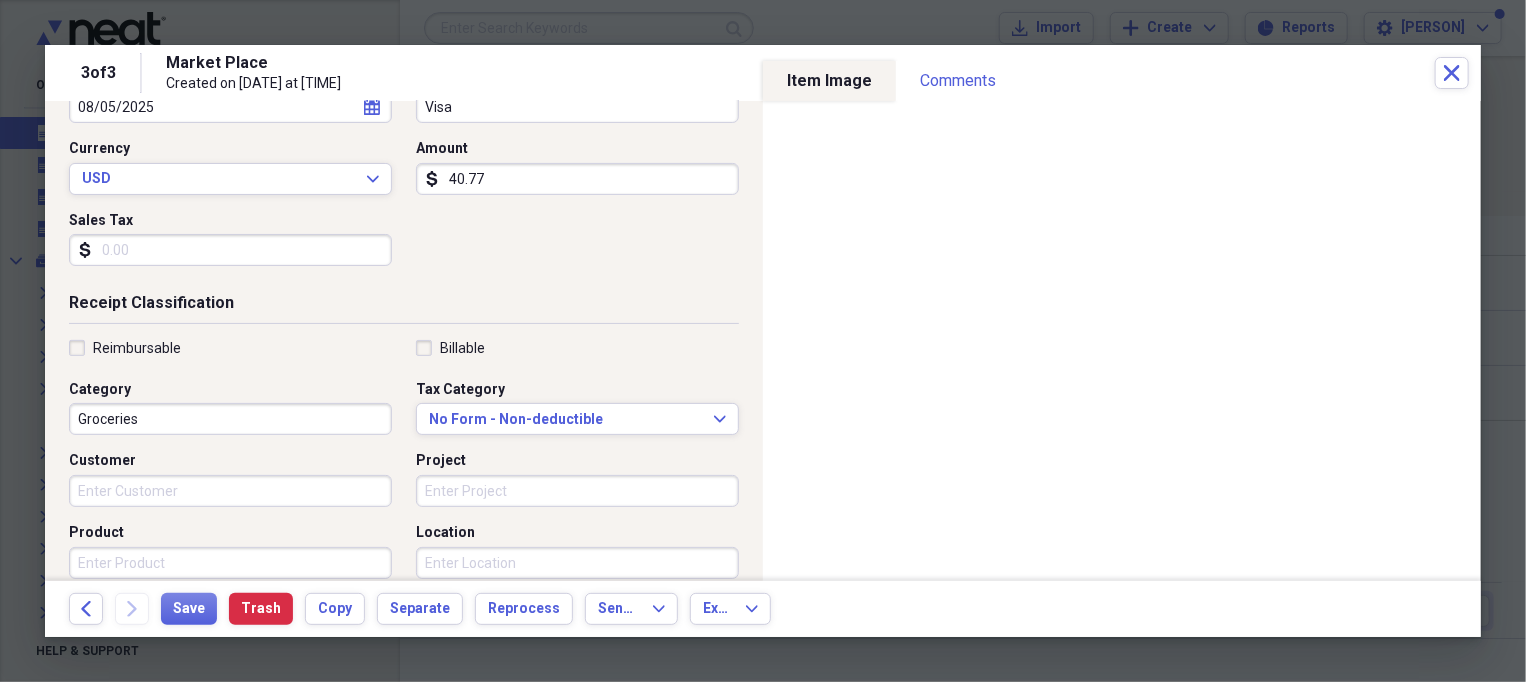 type on "40.77" 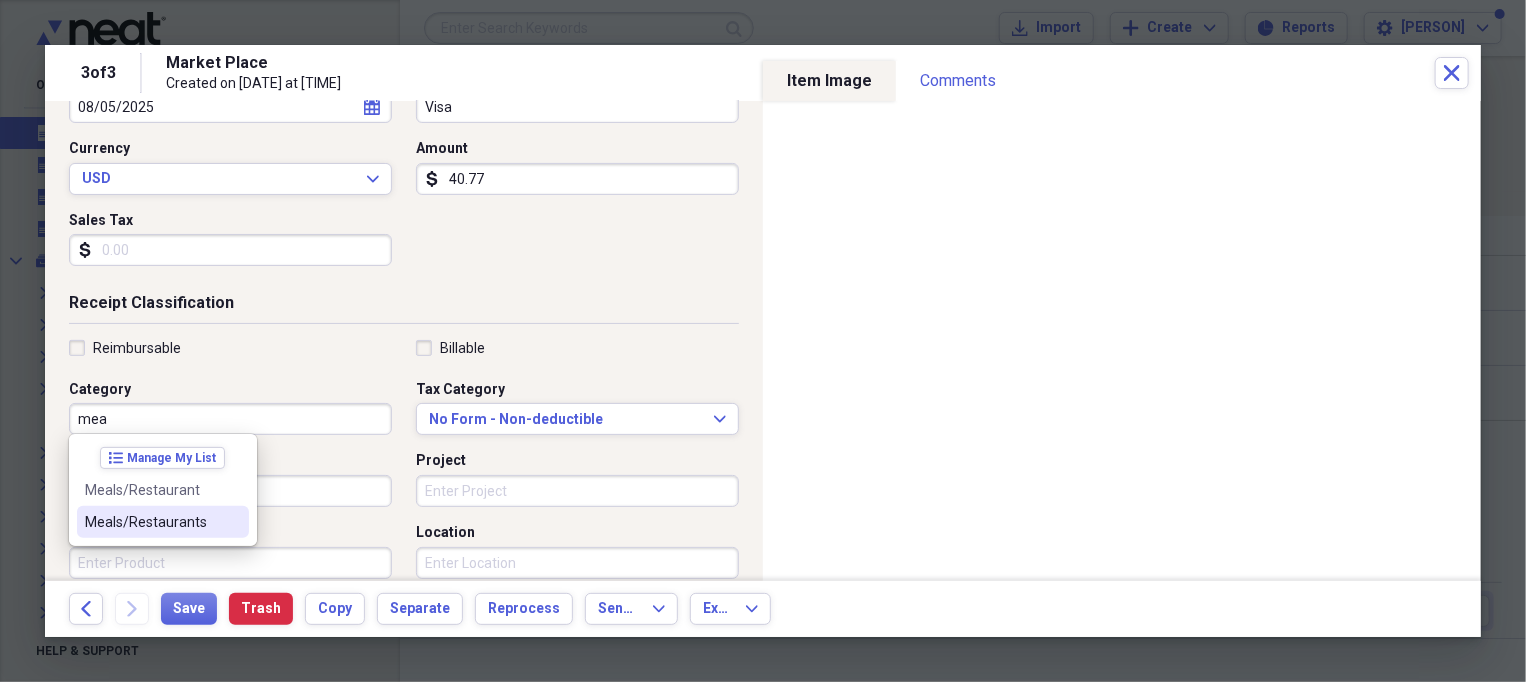 click on "Meals/Restaurants" at bounding box center [151, 522] 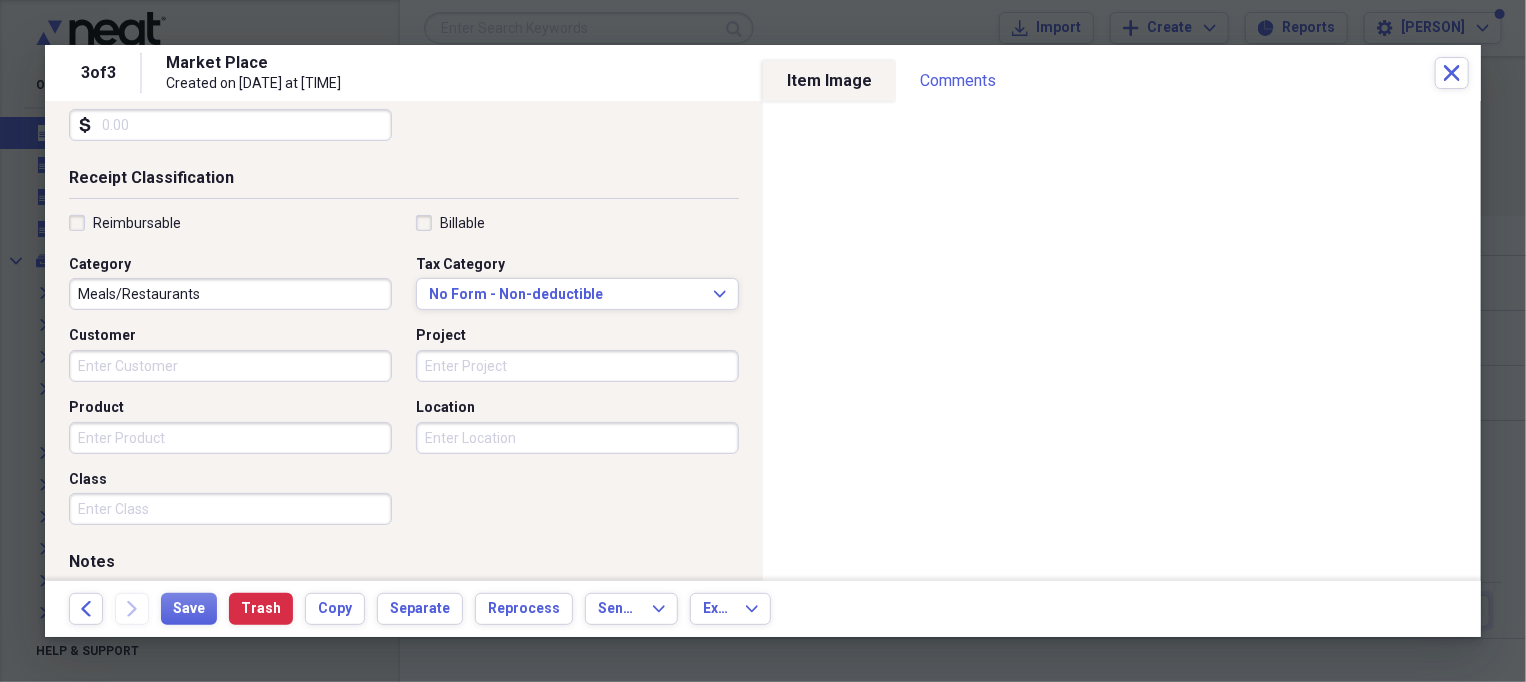 scroll, scrollTop: 500, scrollLeft: 0, axis: vertical 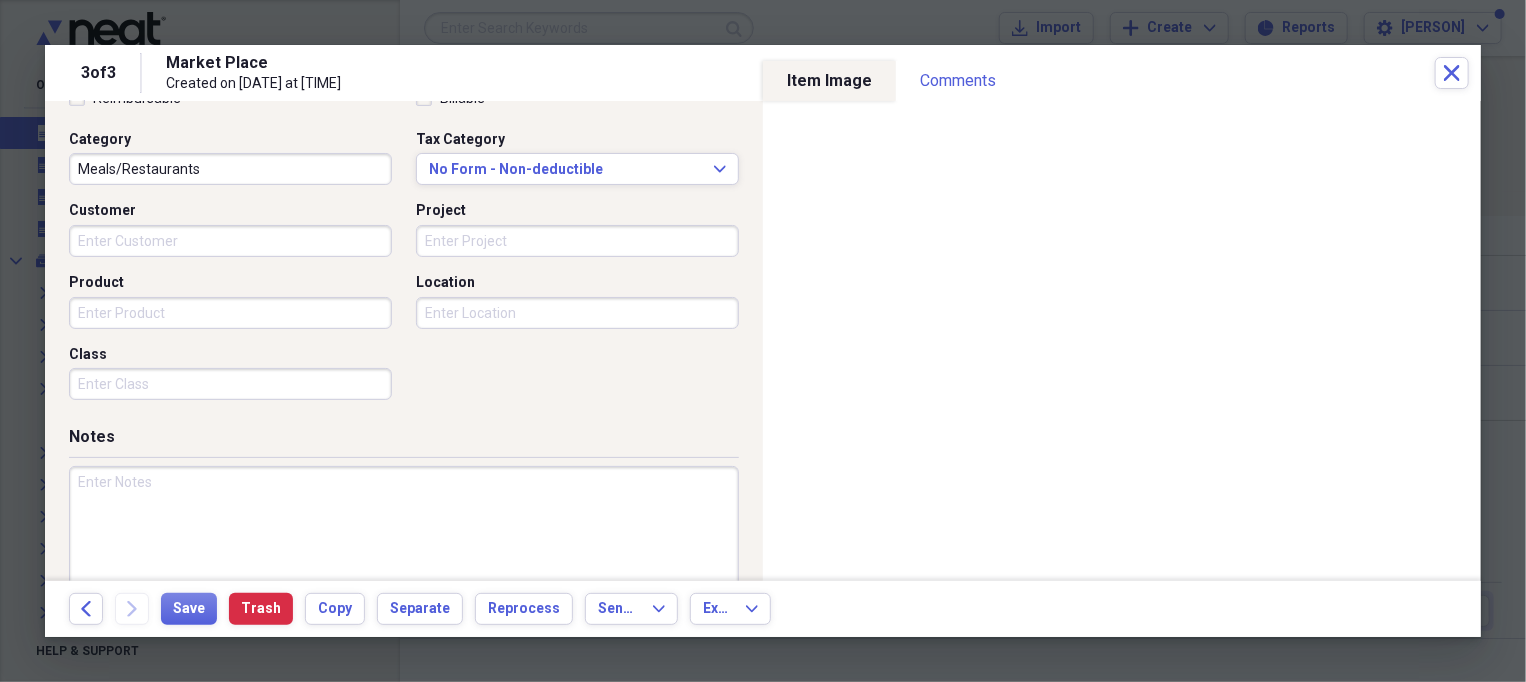 click at bounding box center [404, 531] 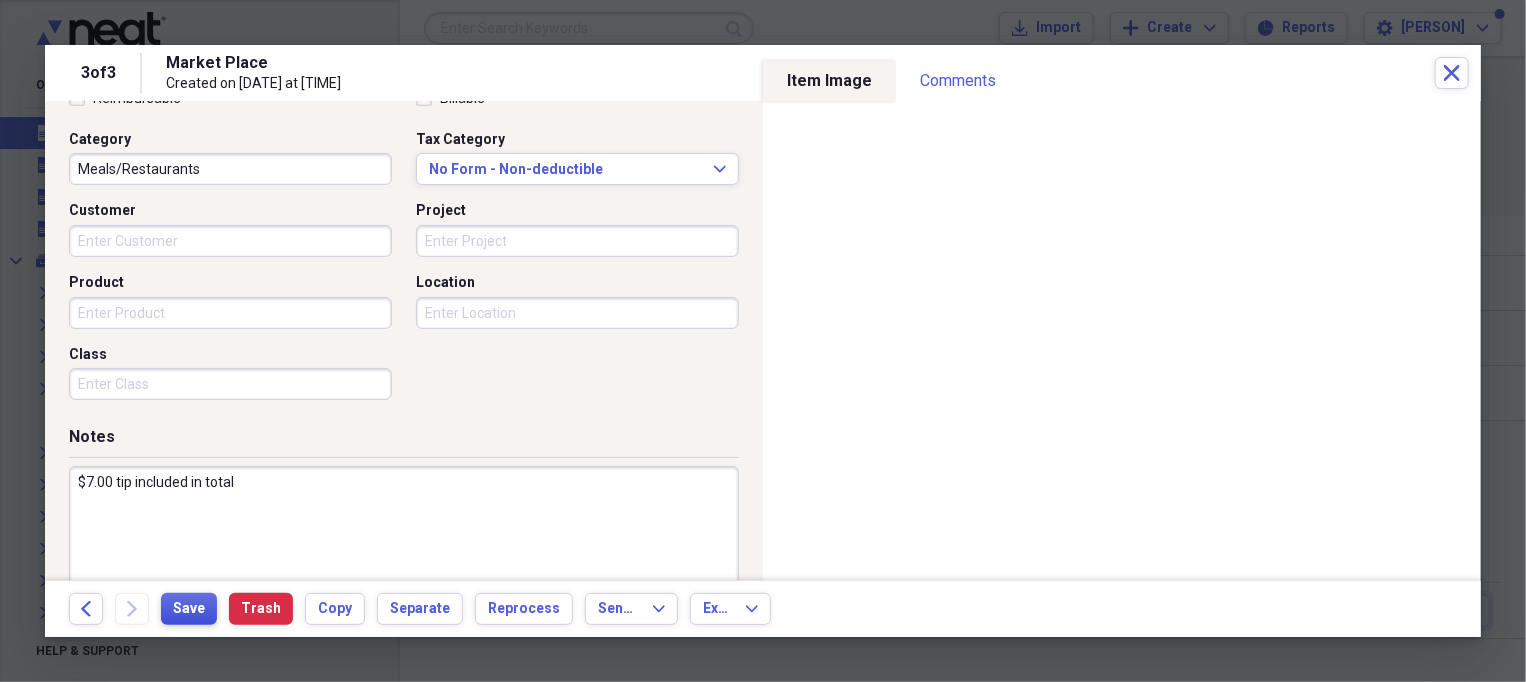 type on "$7.00 tip included in total" 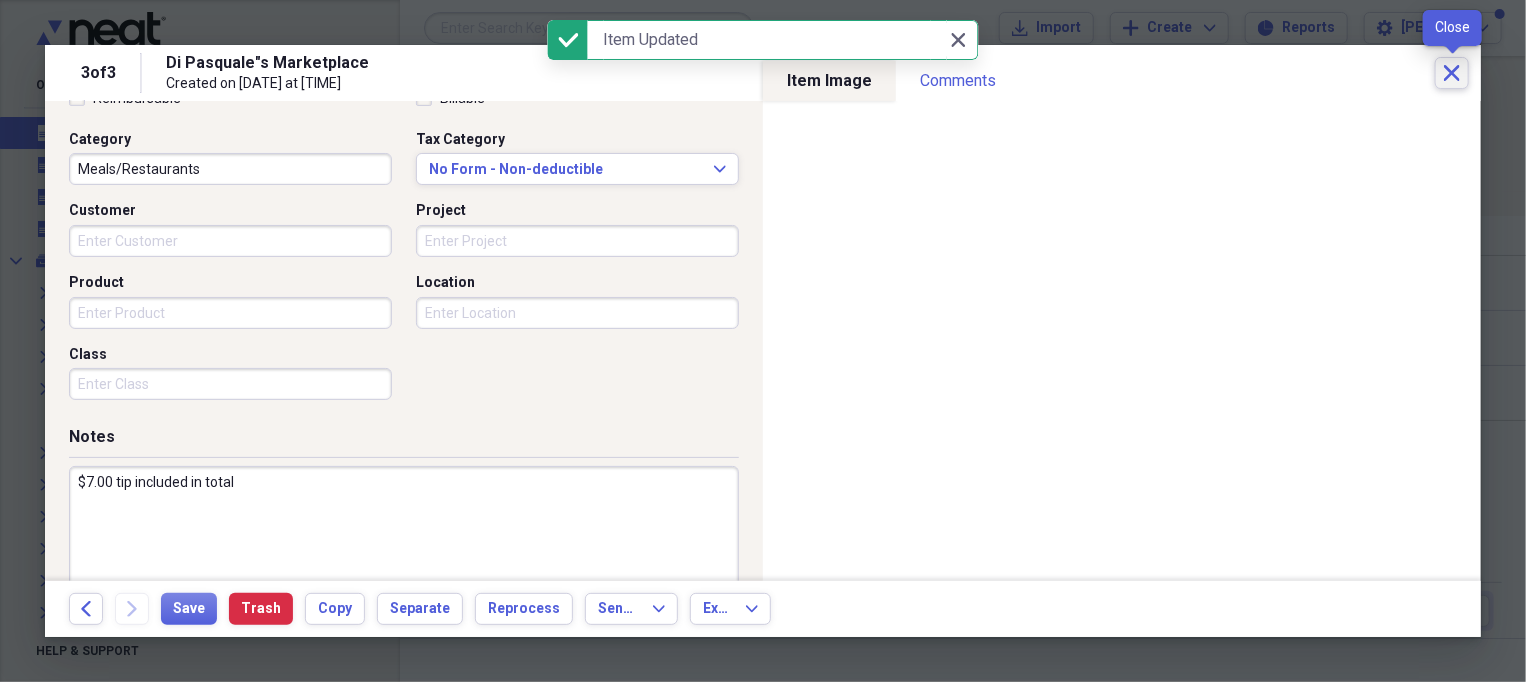 click on "Close" 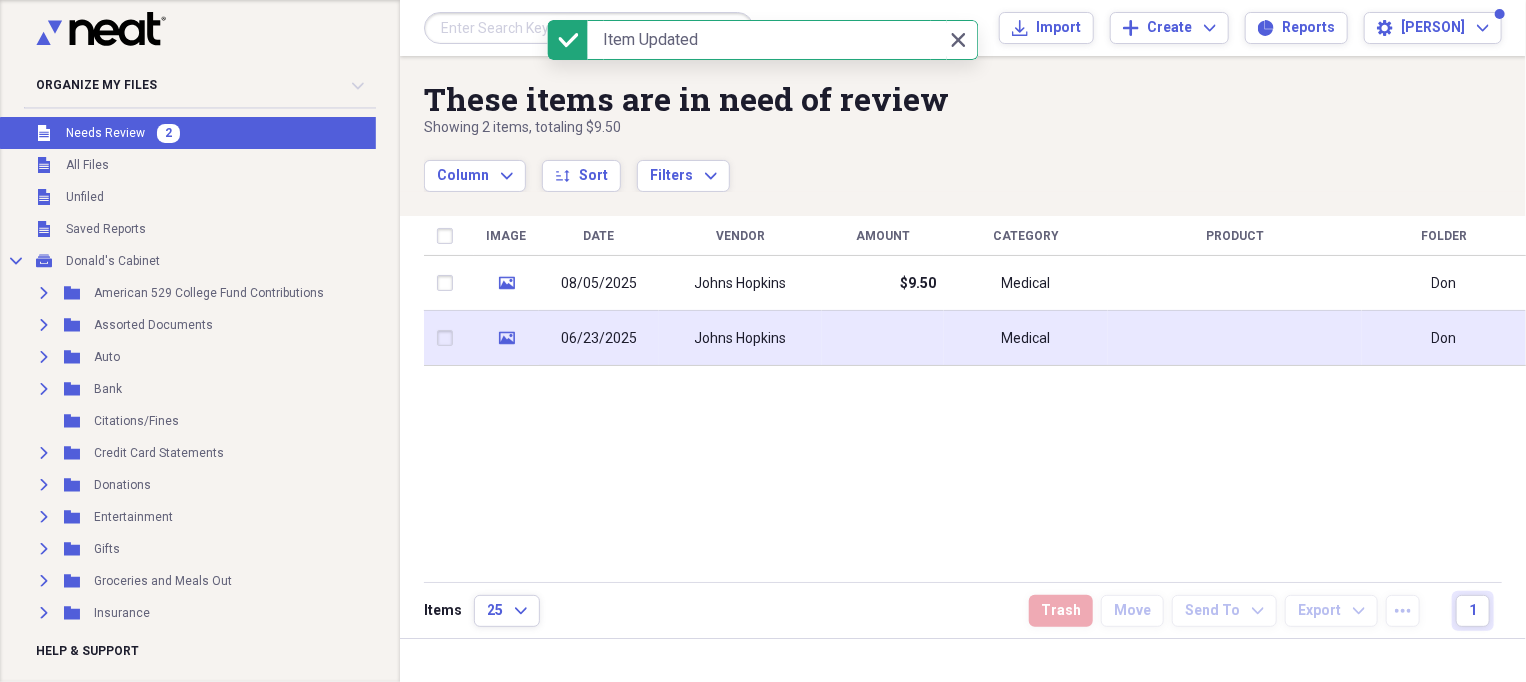 click on "Johns Hopkins" at bounding box center (741, 339) 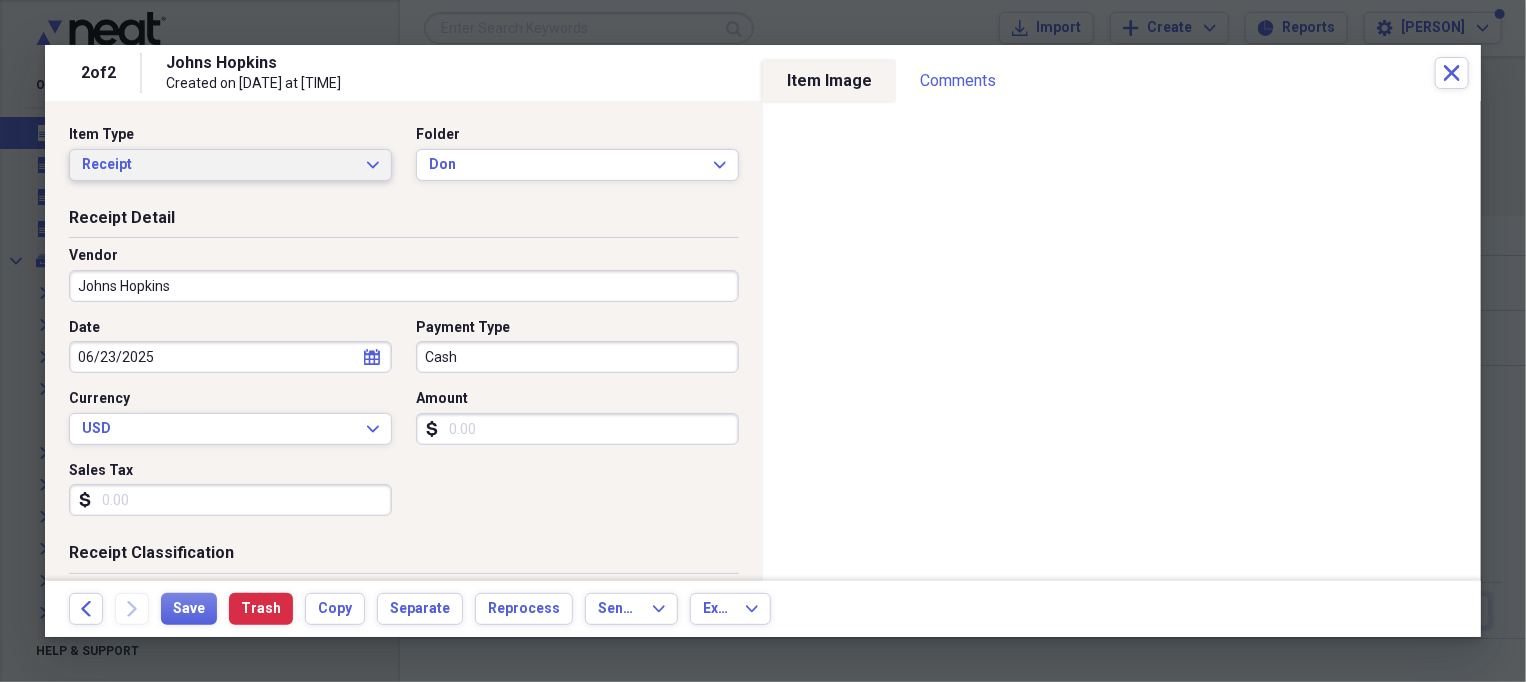 click 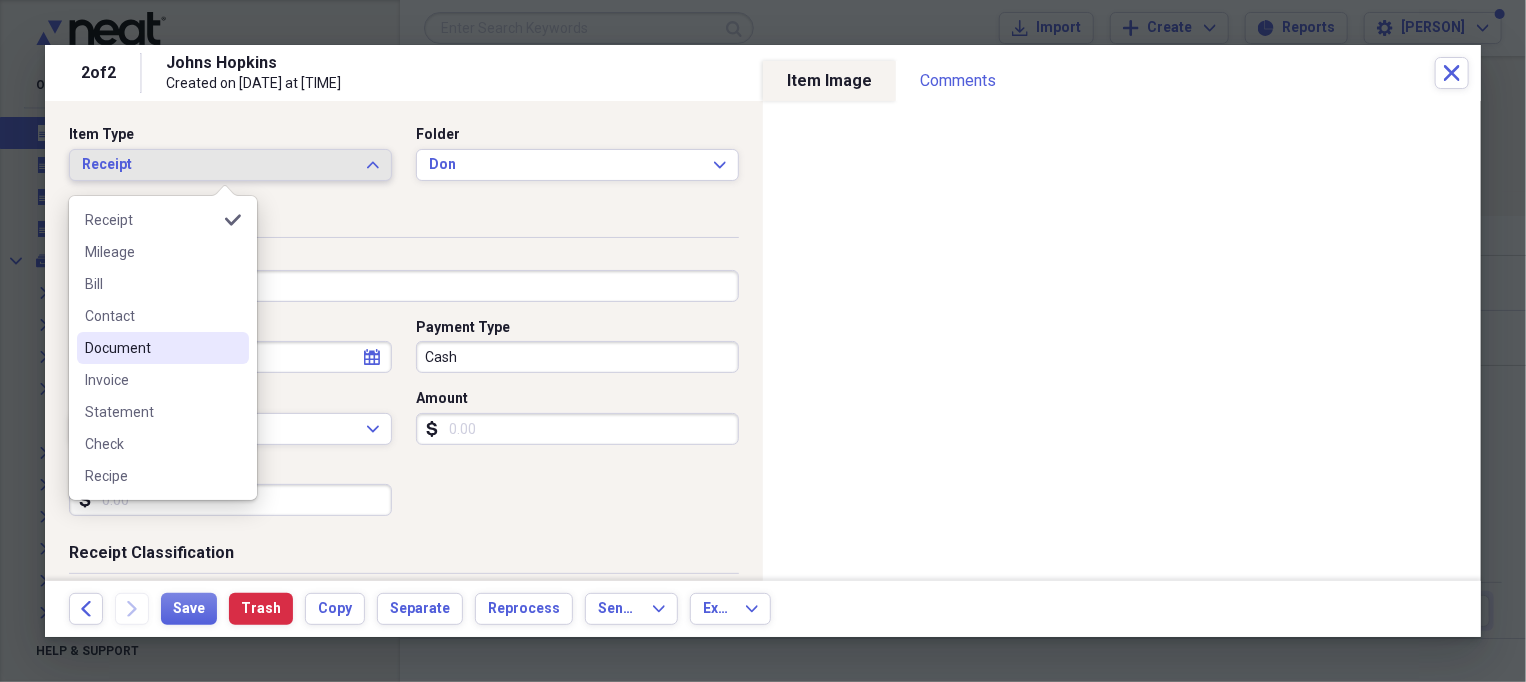 click on "Document" at bounding box center (151, 348) 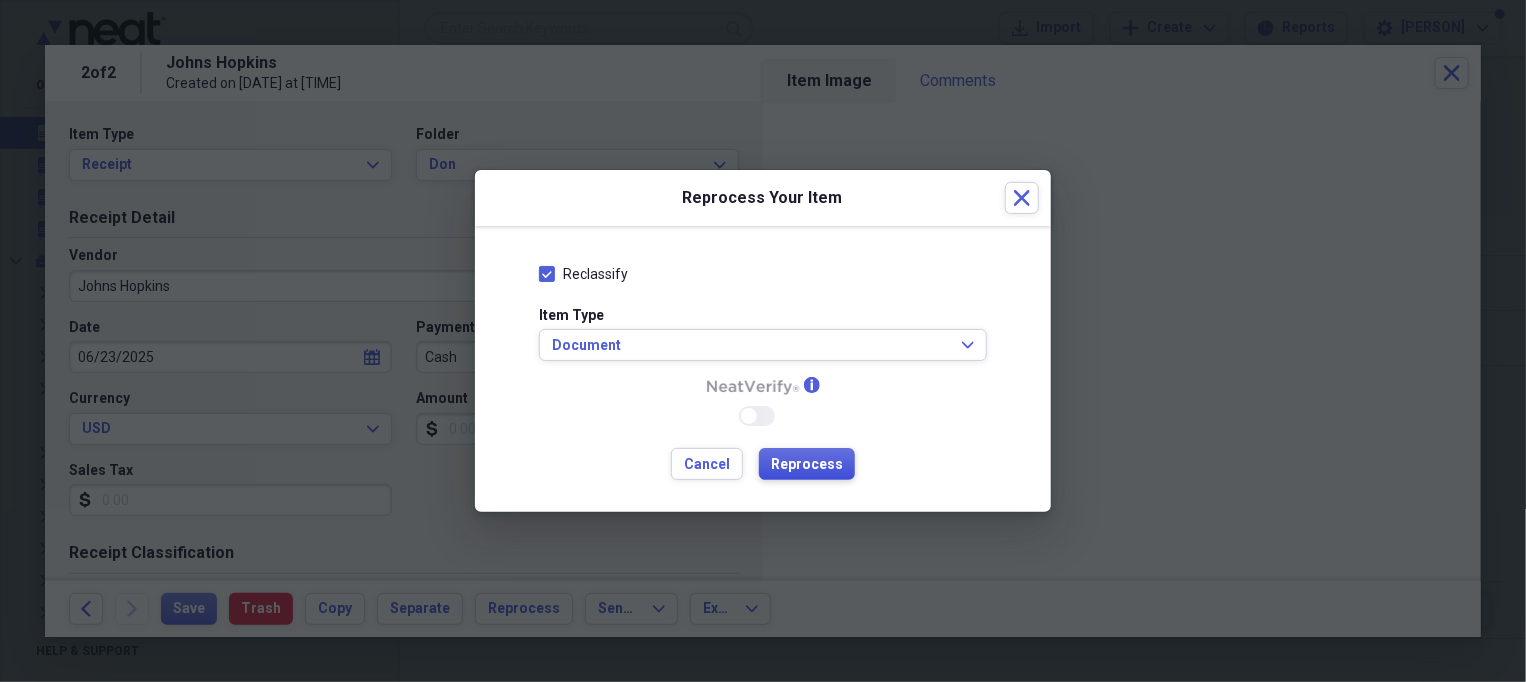 click on "Reprocess" at bounding box center [807, 465] 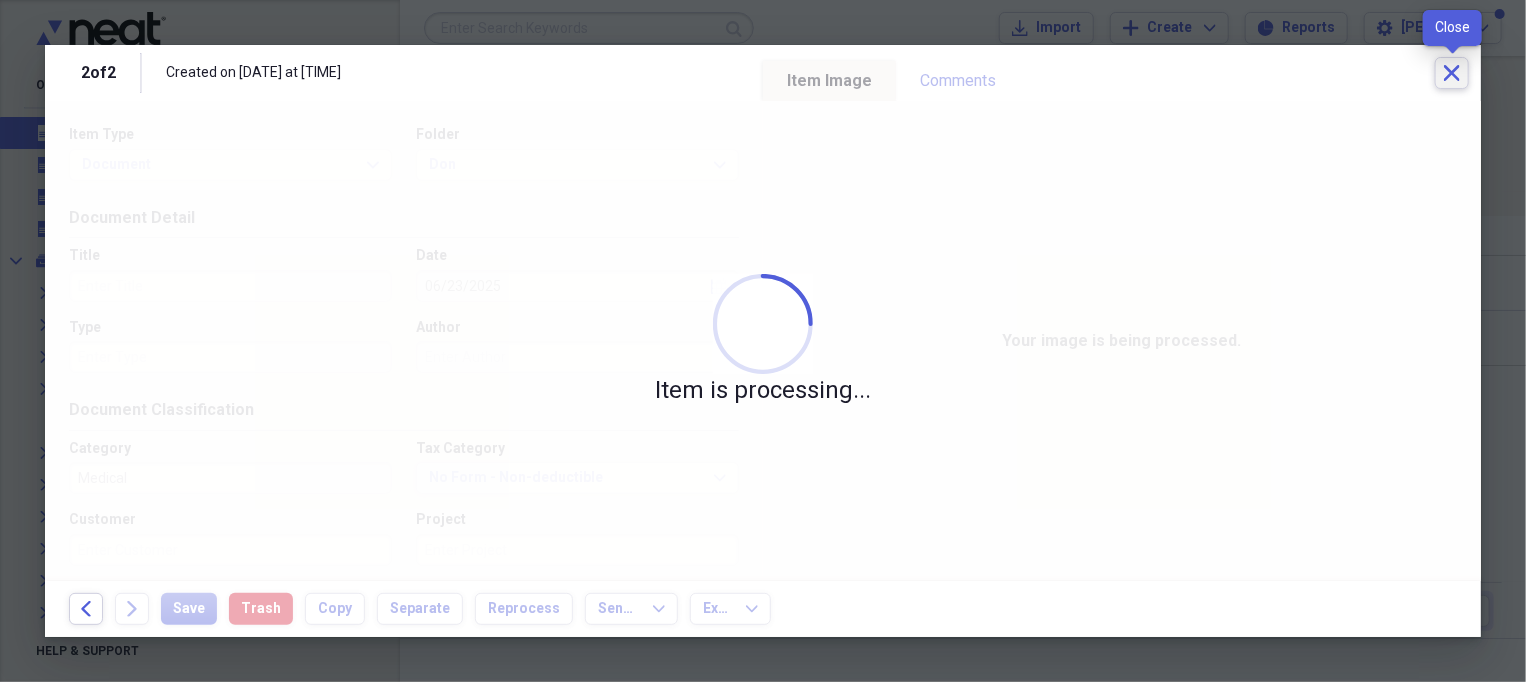 click 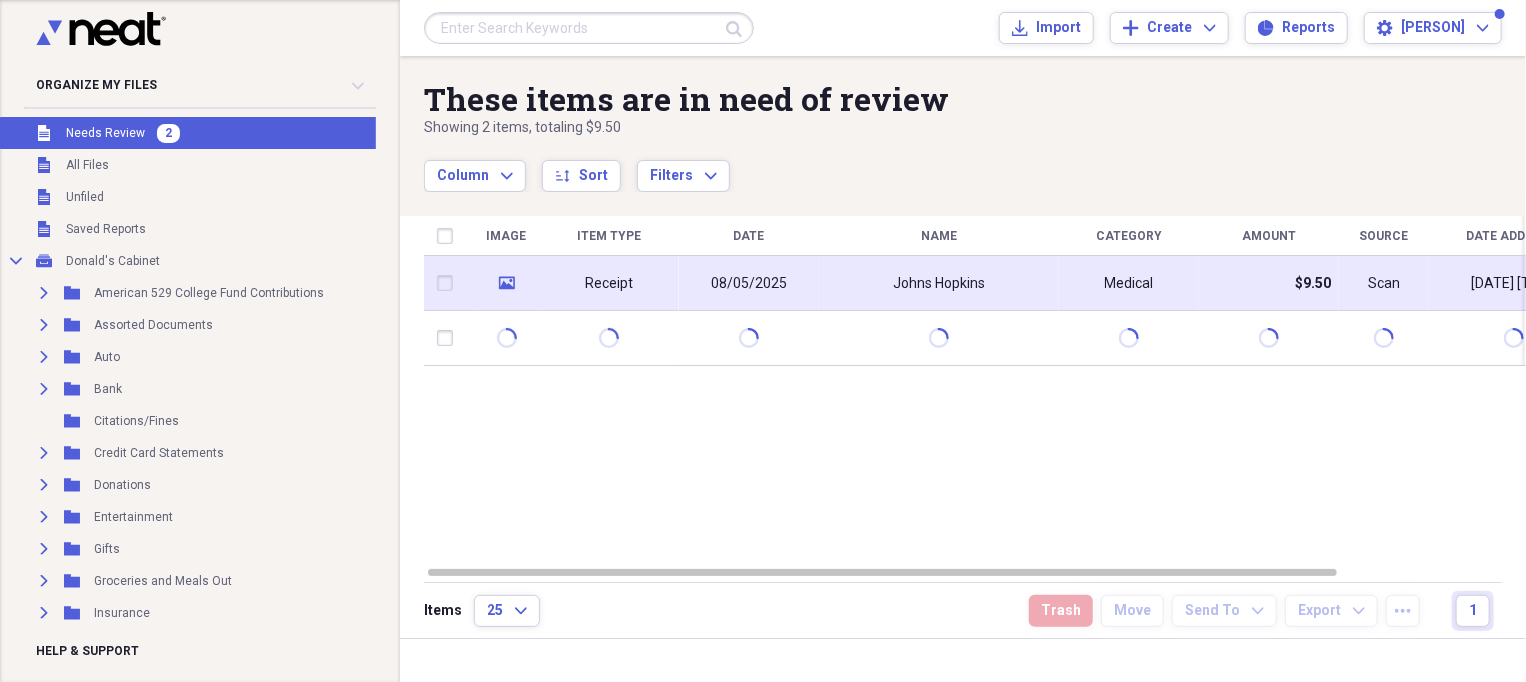 click on "08/05/2025" at bounding box center (749, 284) 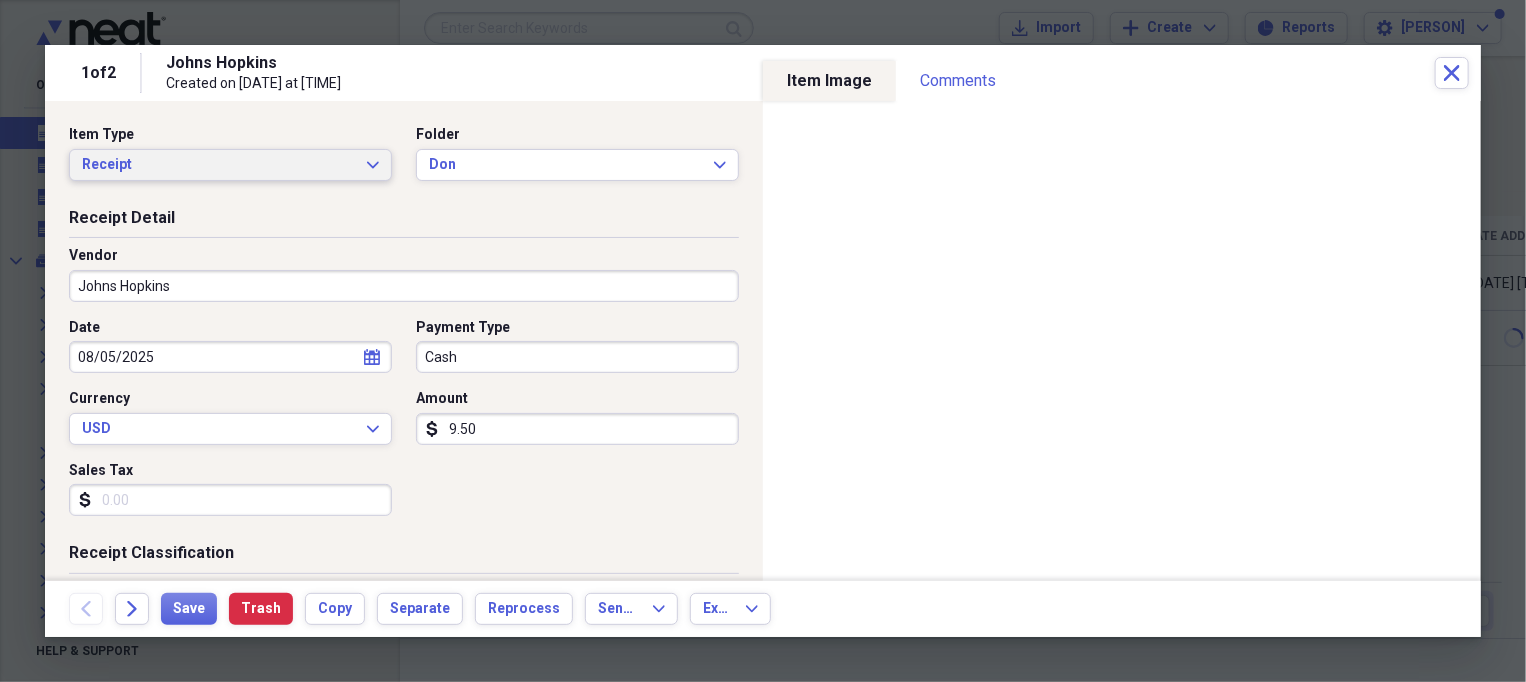 click on "Expand" 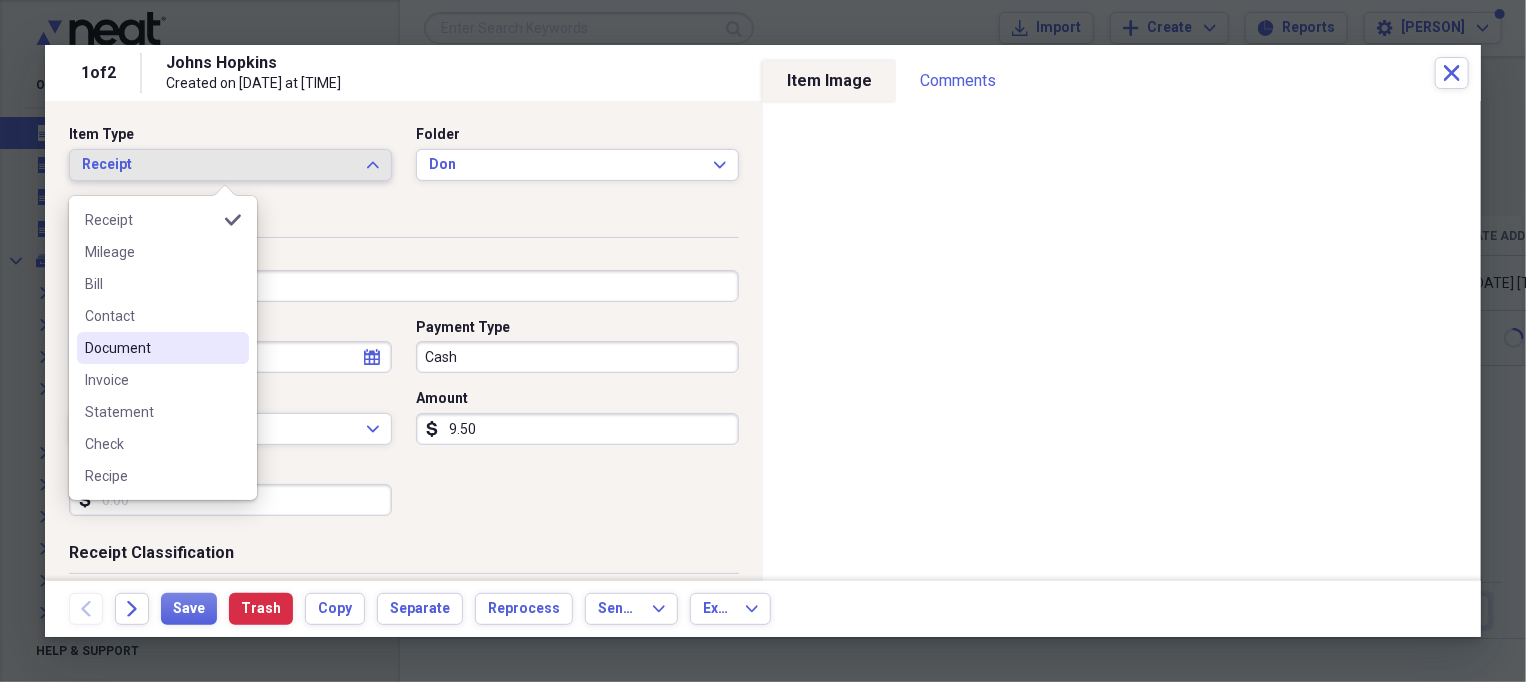 click on "Document" at bounding box center [151, 348] 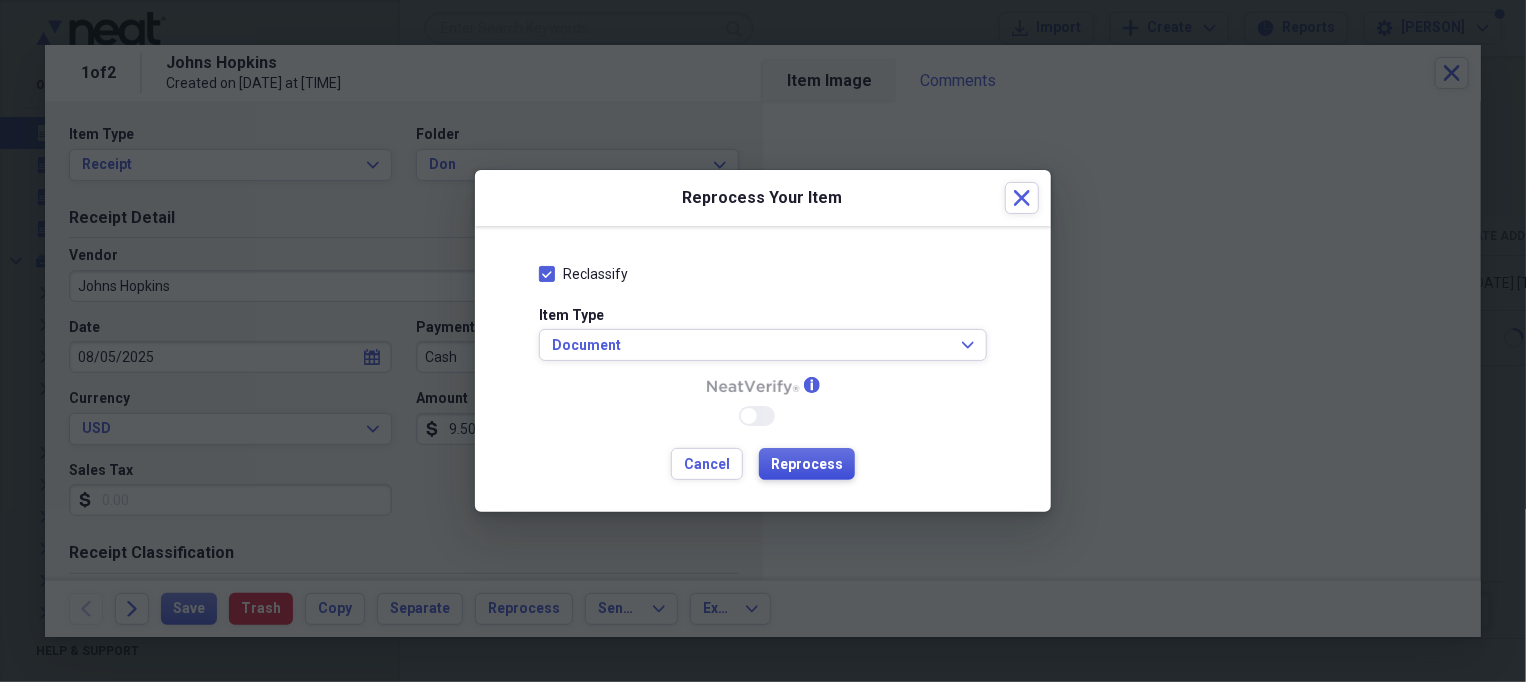 click on "Reprocess" at bounding box center (807, 465) 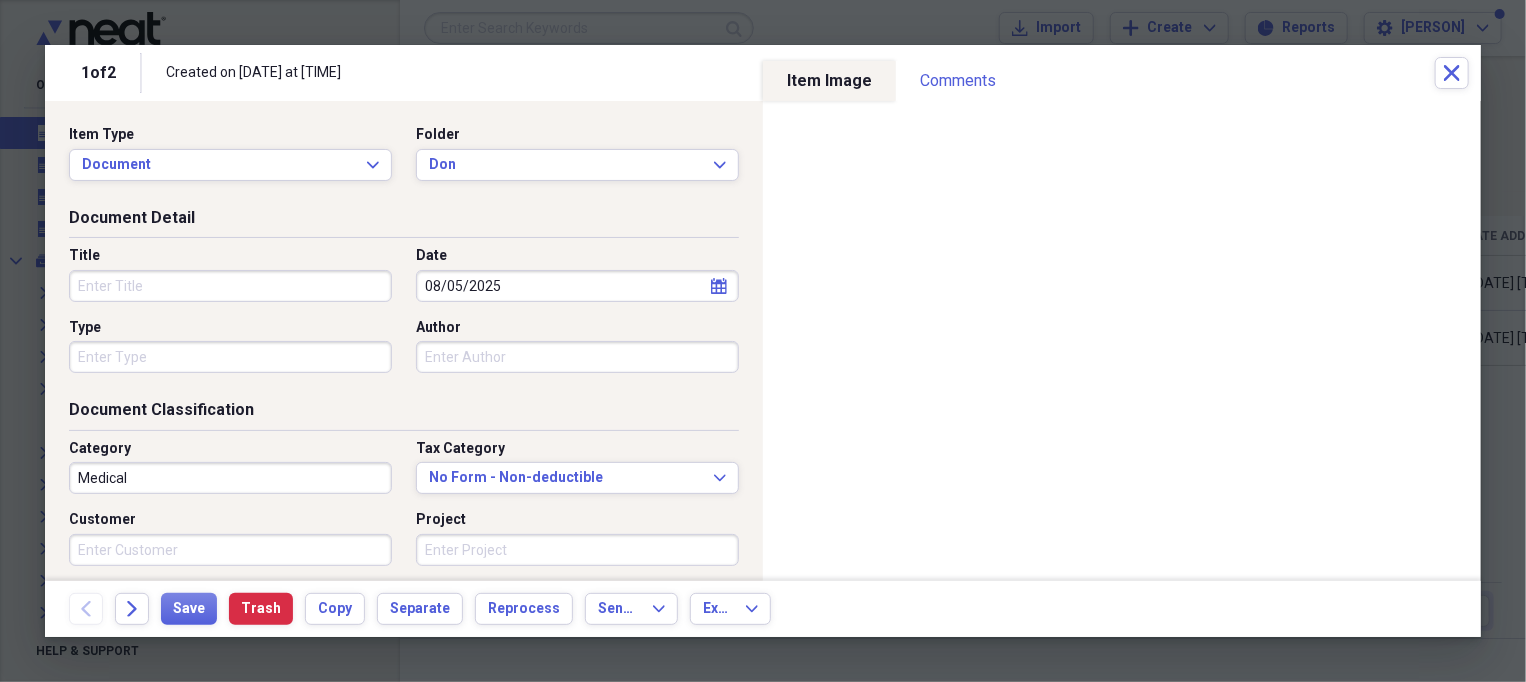 click on "Title" at bounding box center [230, 286] 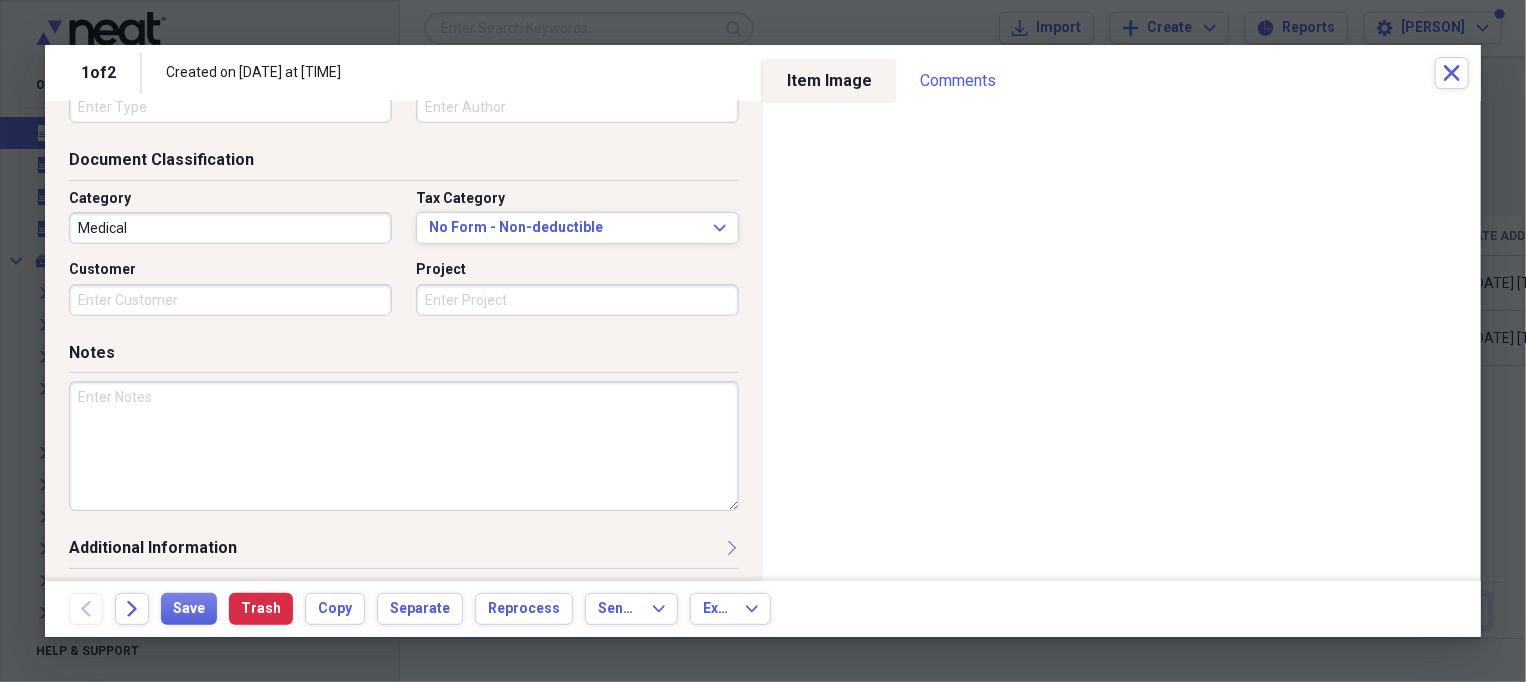 scroll, scrollTop: 0, scrollLeft: 0, axis: both 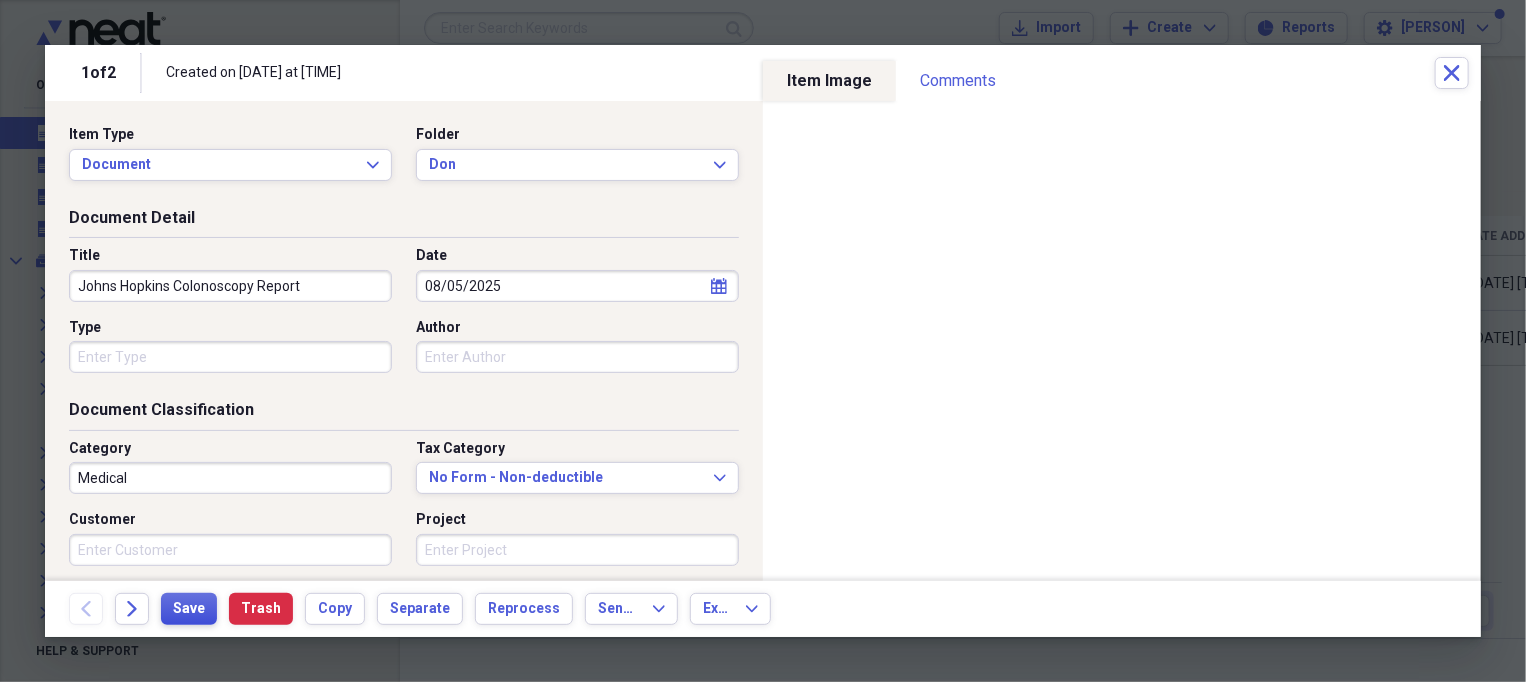 type on "Johns Hopkins Colonoscopy Report" 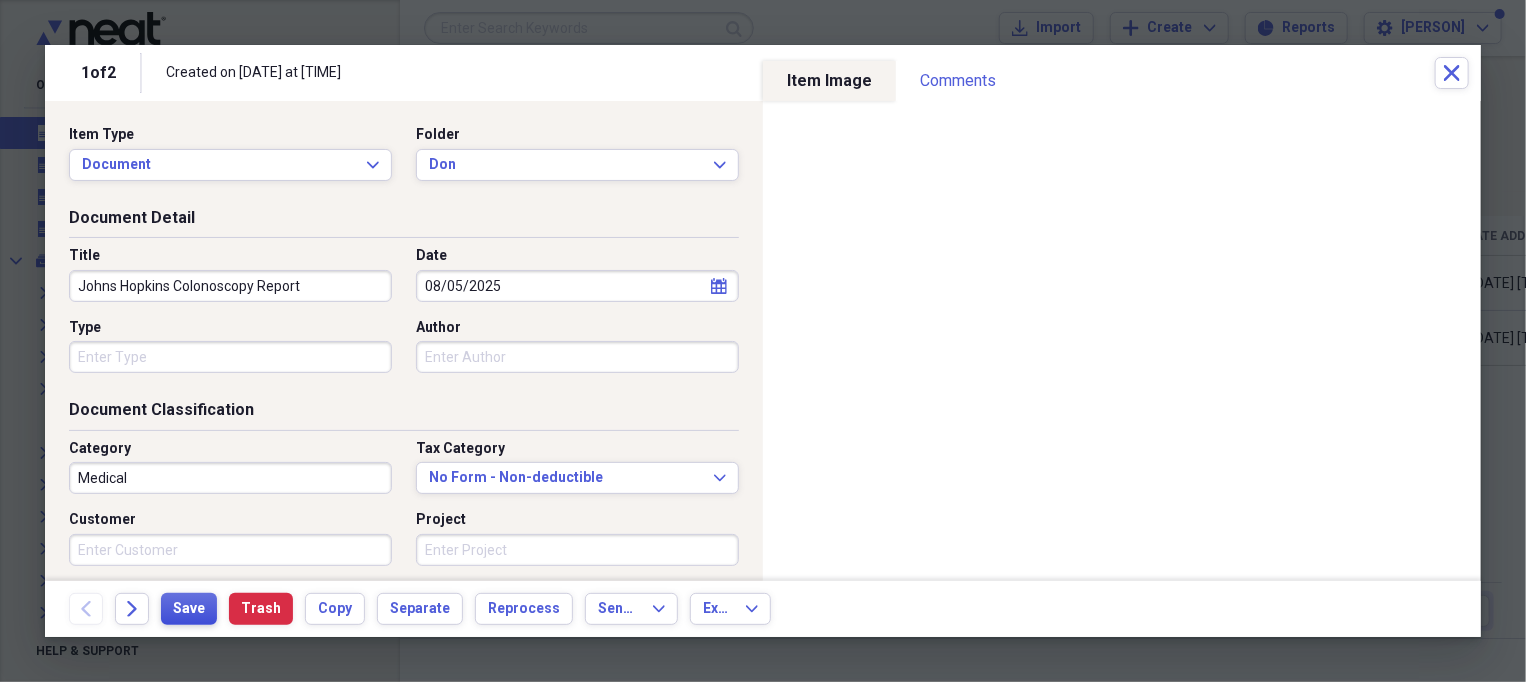 click on "Save" at bounding box center [189, 609] 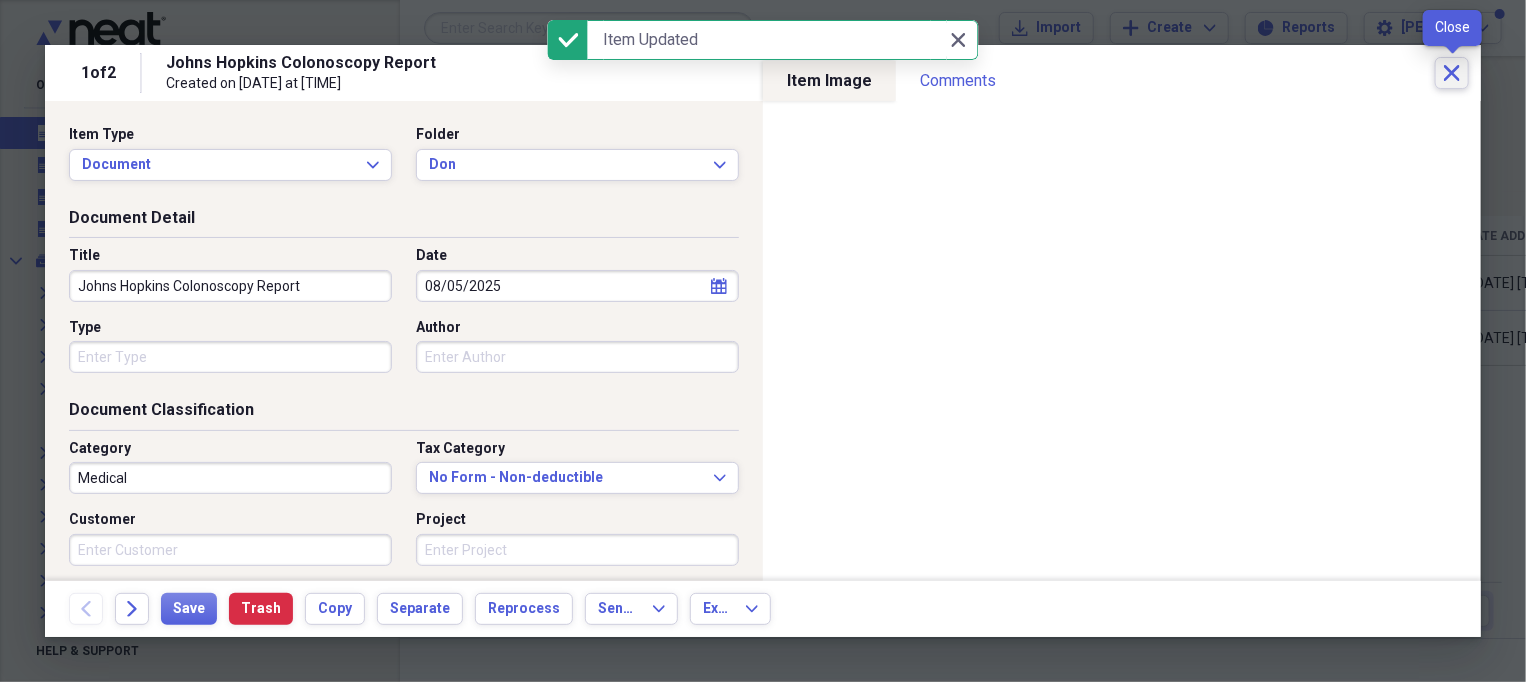 click on "Close" 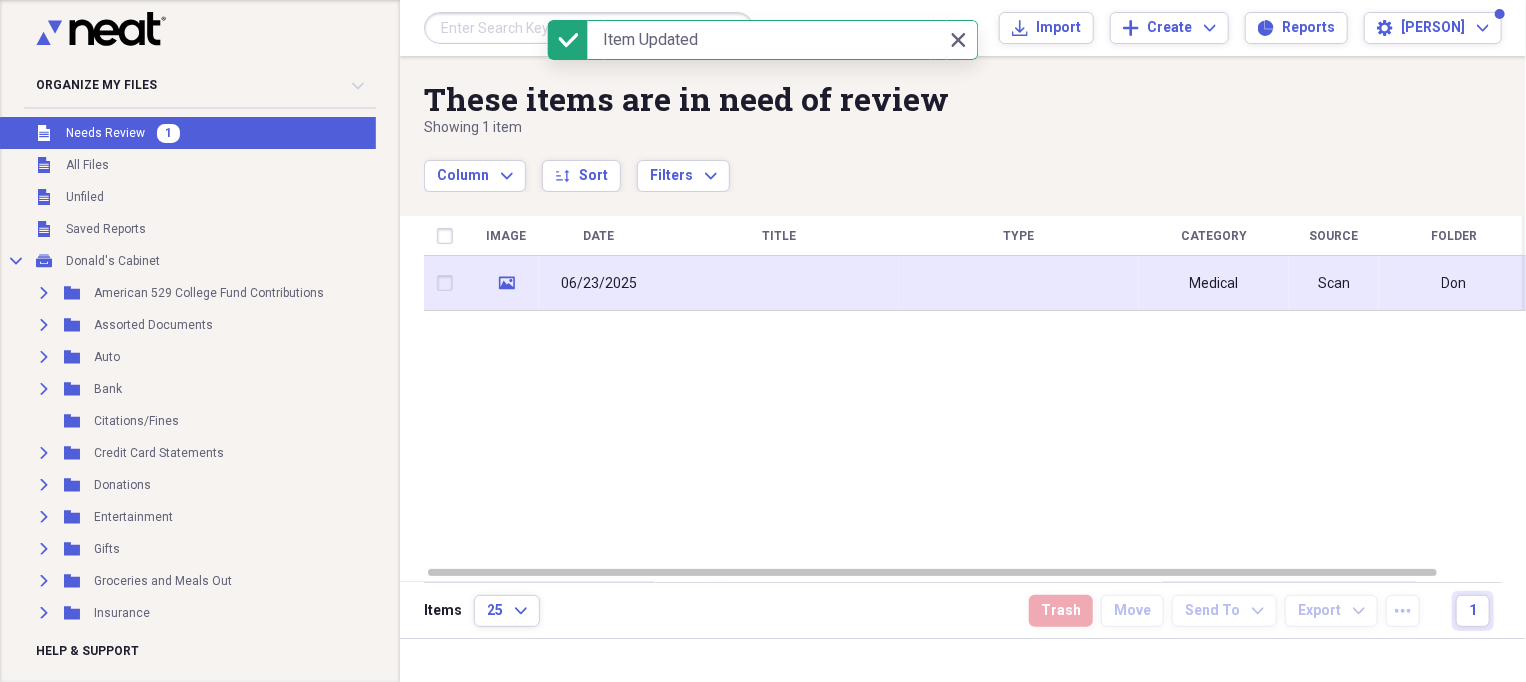 click at bounding box center (779, 283) 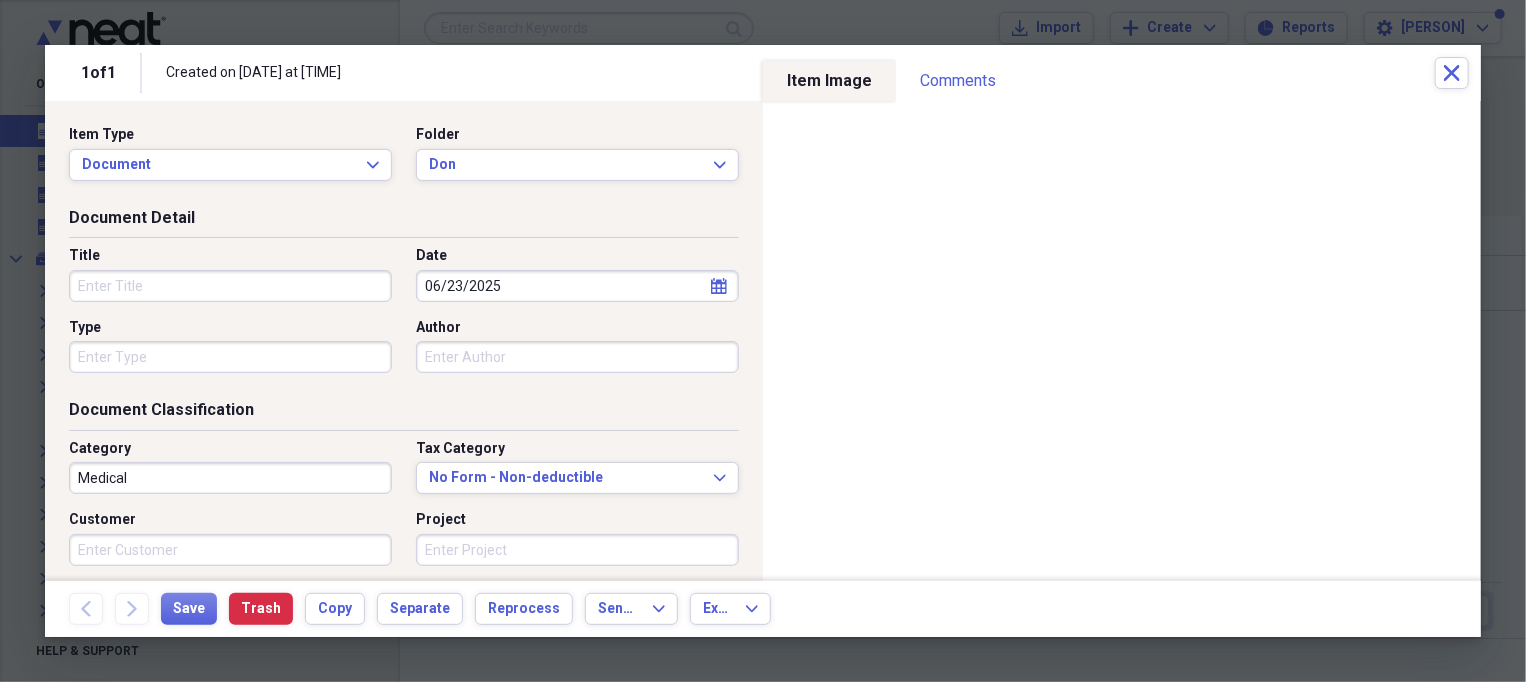 click on "Title" at bounding box center [230, 286] 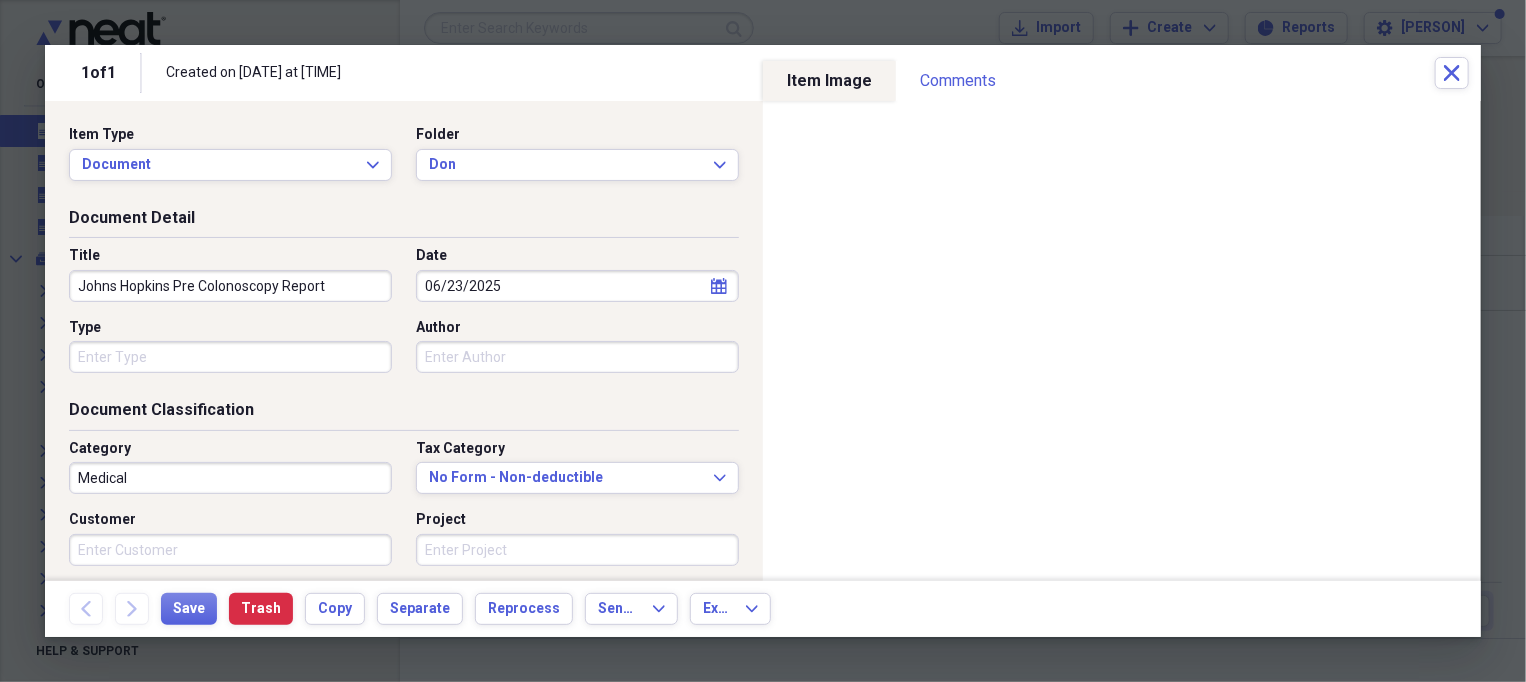 type on "Johns Hopkins Pre Colonoscopy Report" 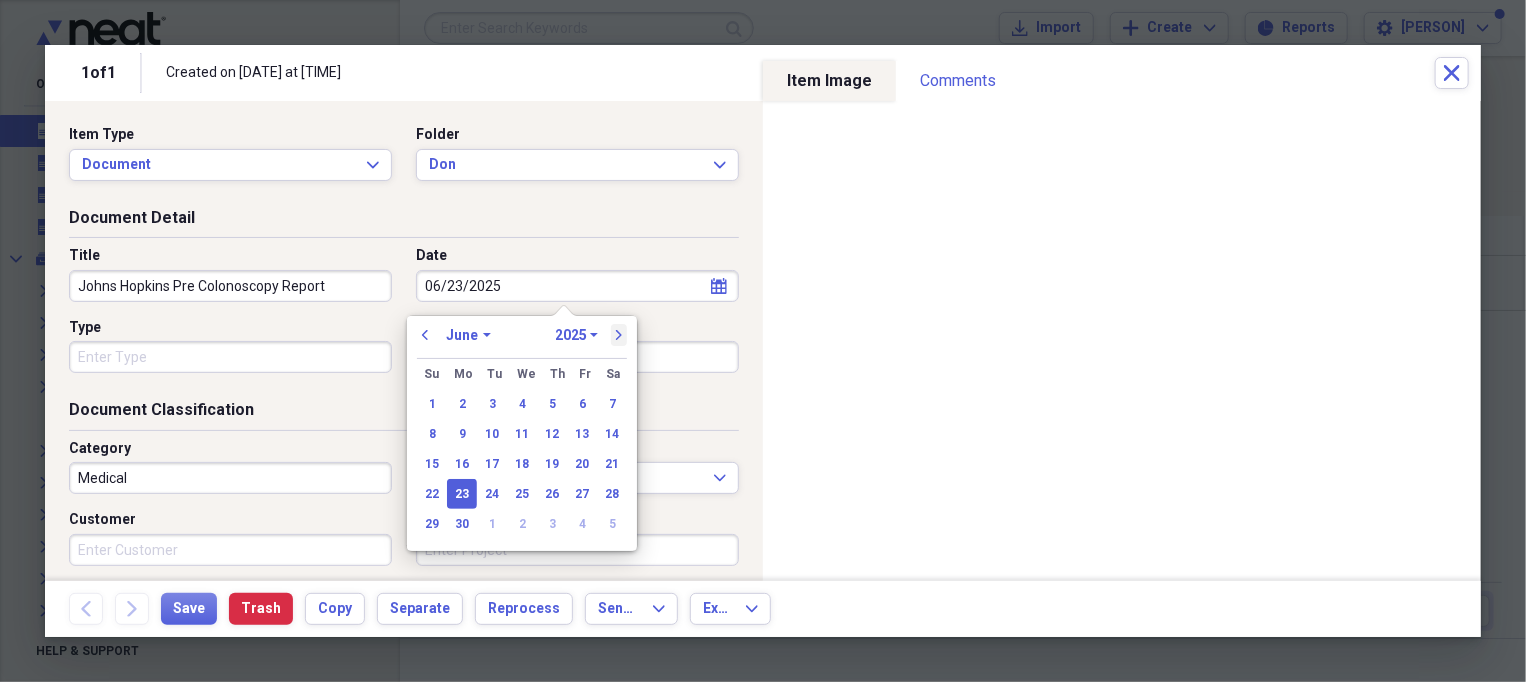 click on "next" at bounding box center [619, 335] 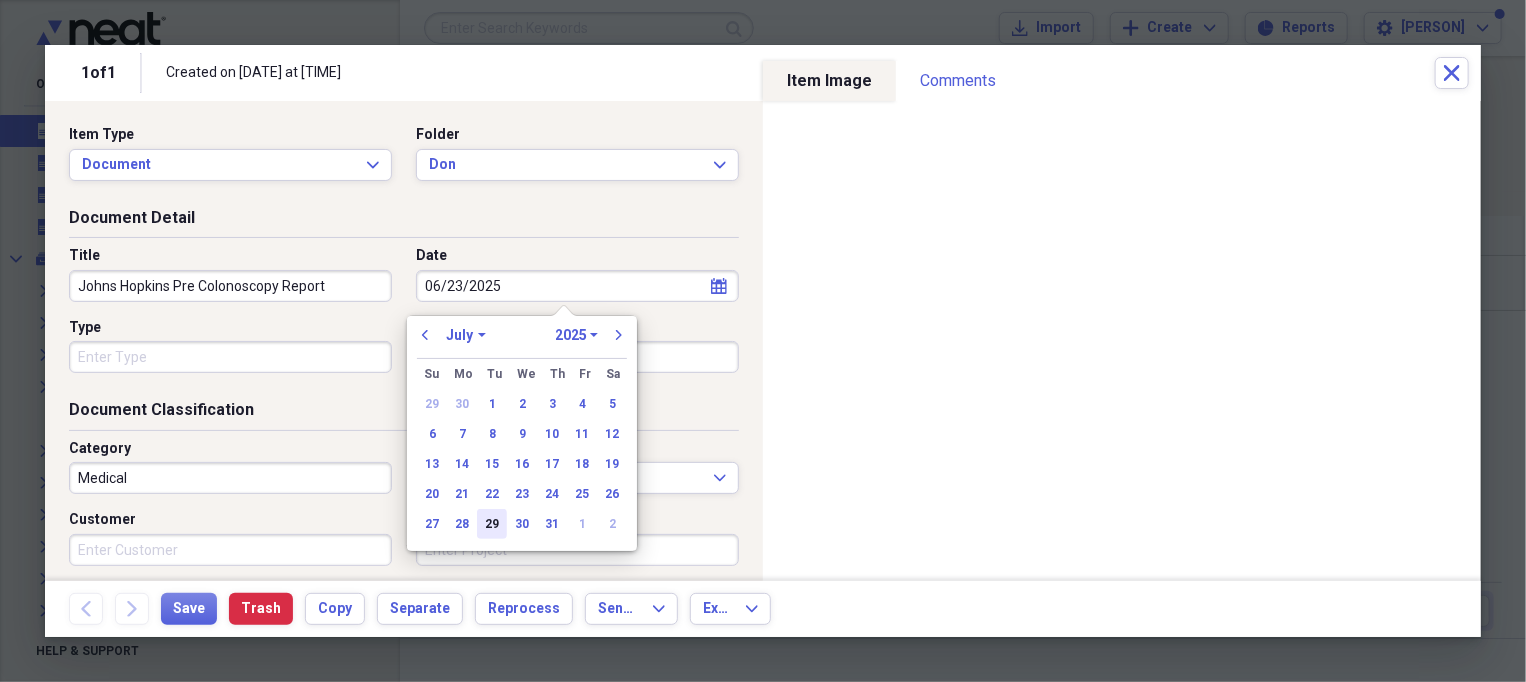 click on "29" at bounding box center (492, 524) 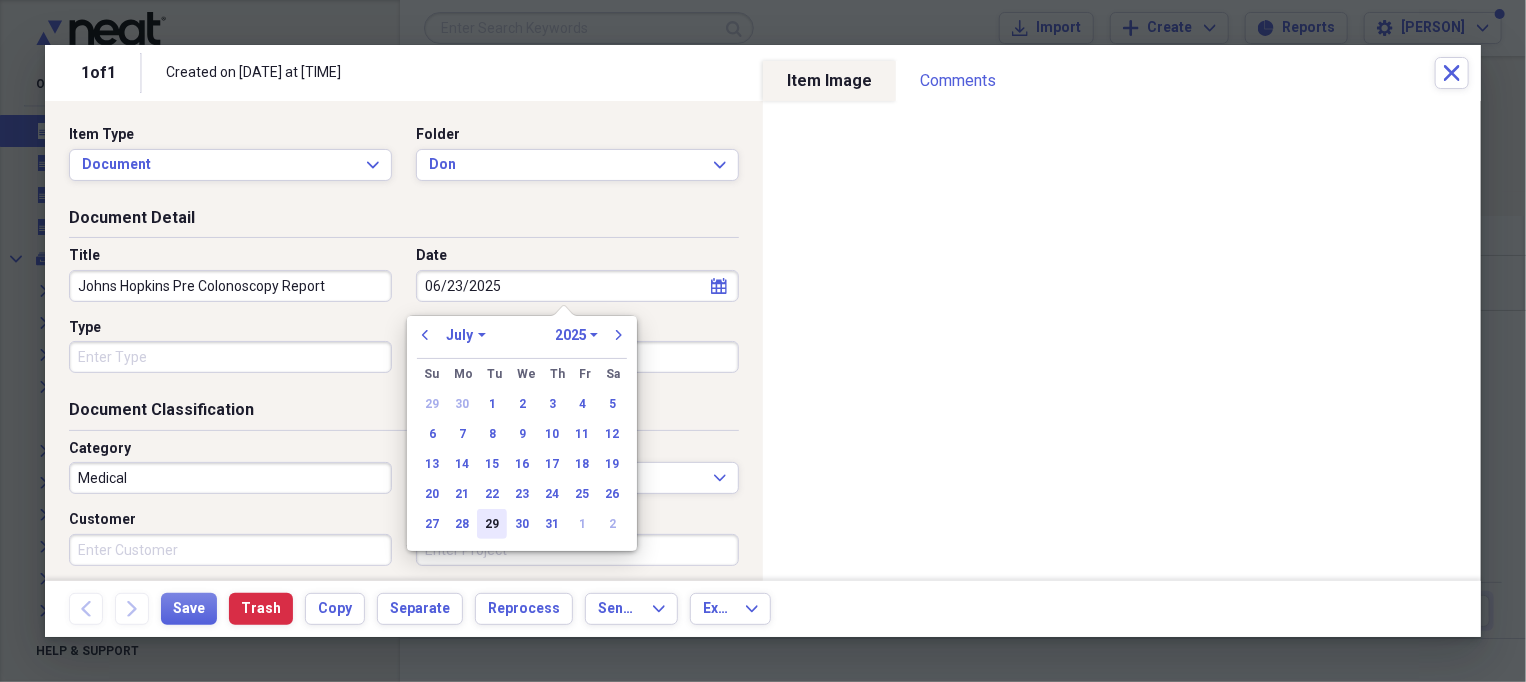 type on "07/29/2025" 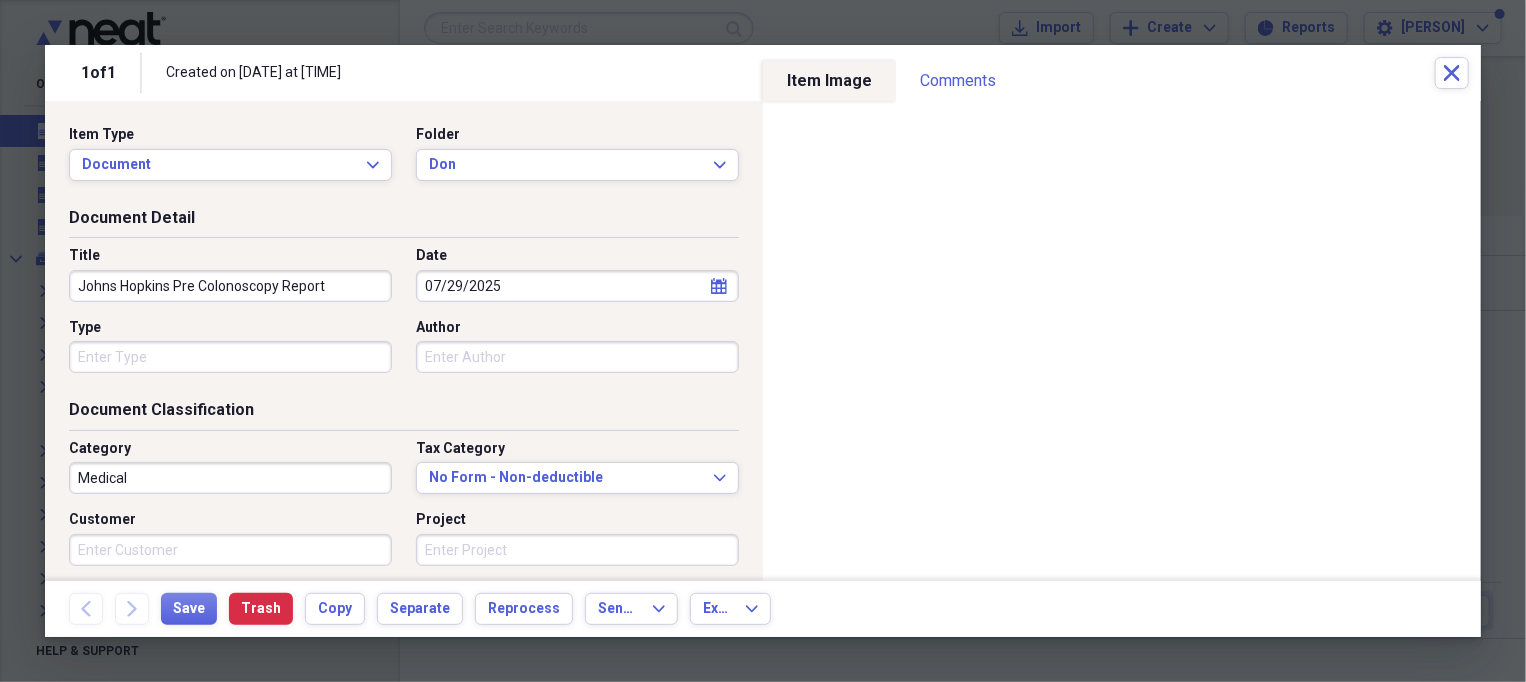 scroll, scrollTop: 250, scrollLeft: 0, axis: vertical 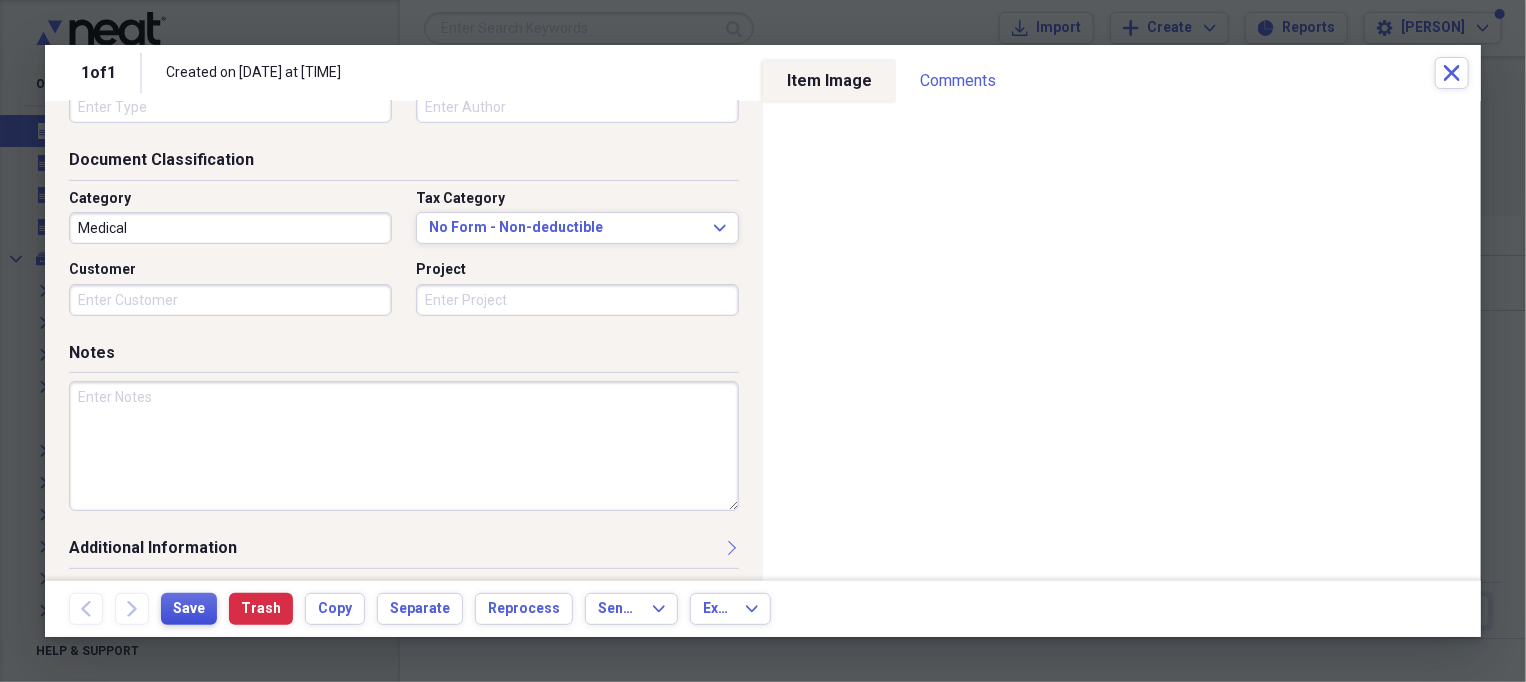 click on "Save" at bounding box center [189, 609] 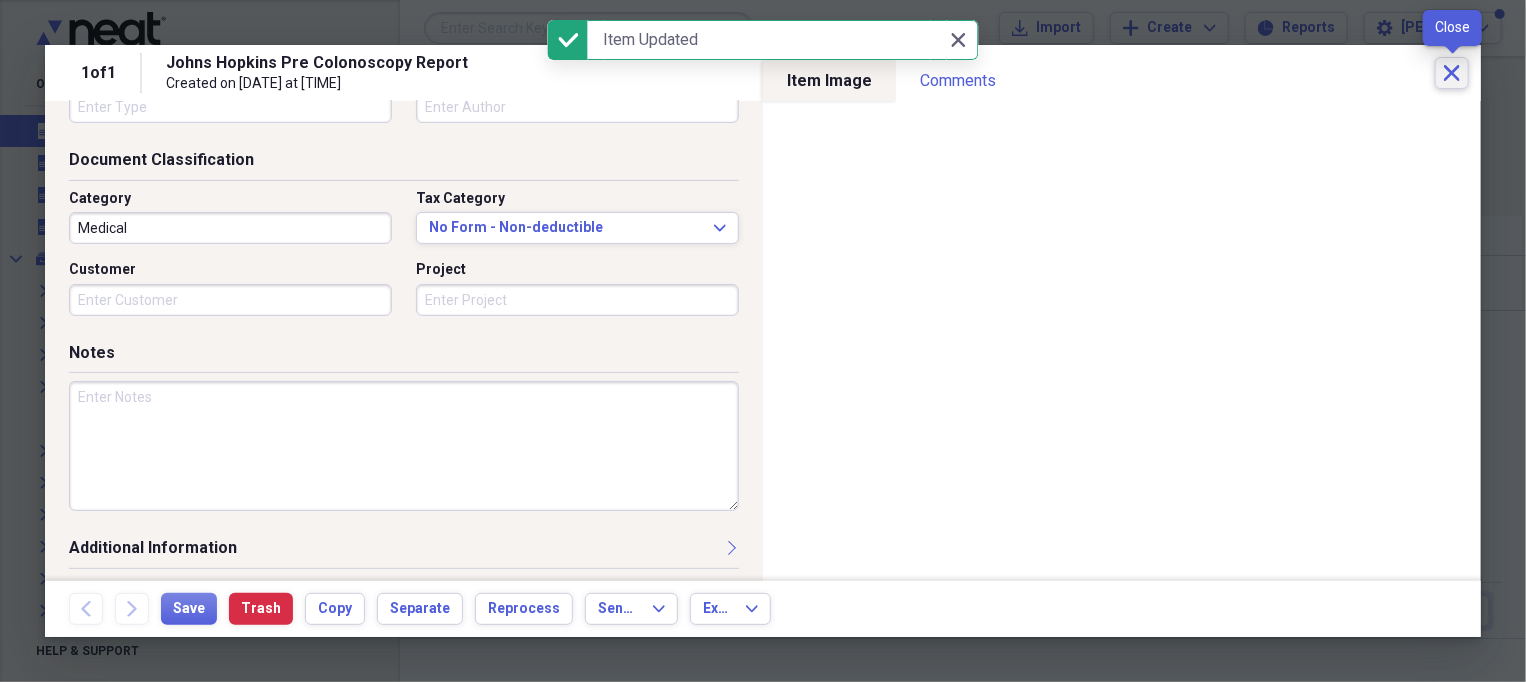 click on "Close" at bounding box center (1452, 73) 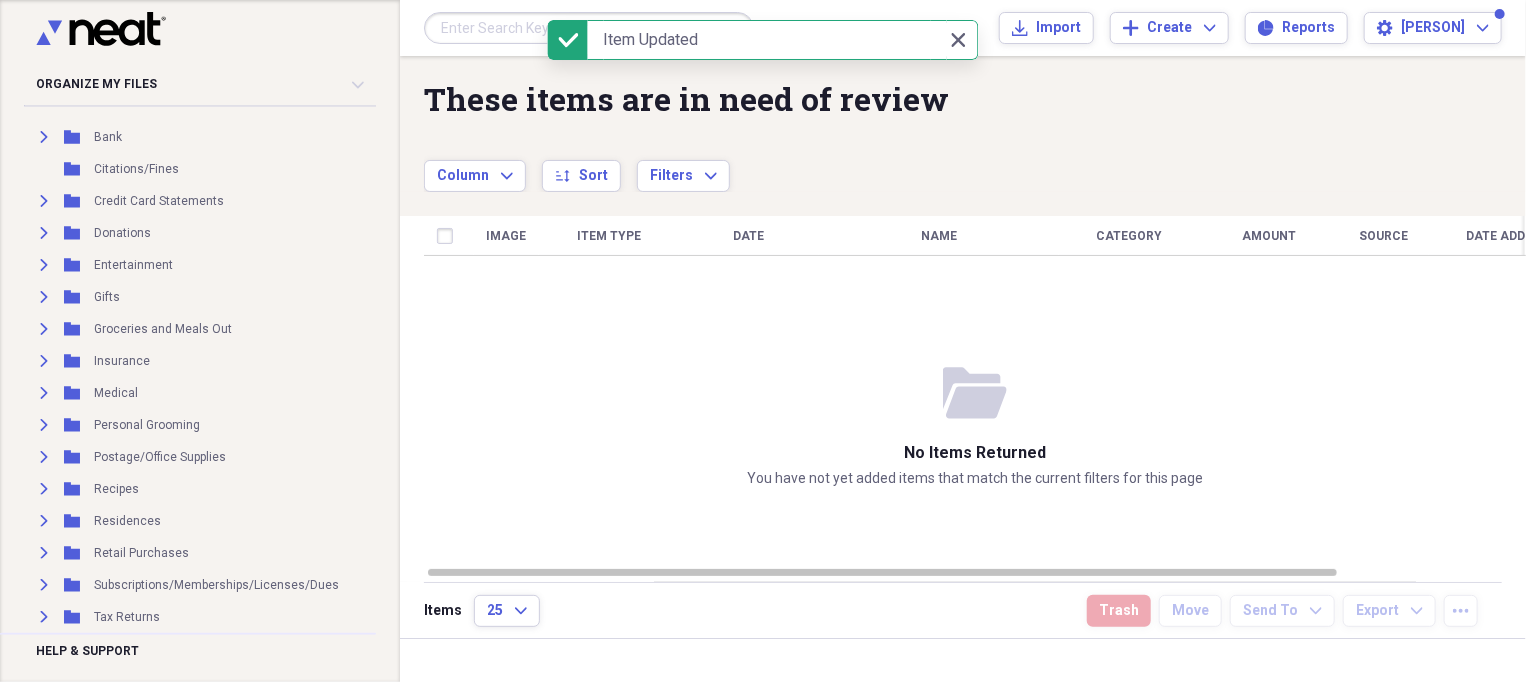 scroll, scrollTop: 375, scrollLeft: 0, axis: vertical 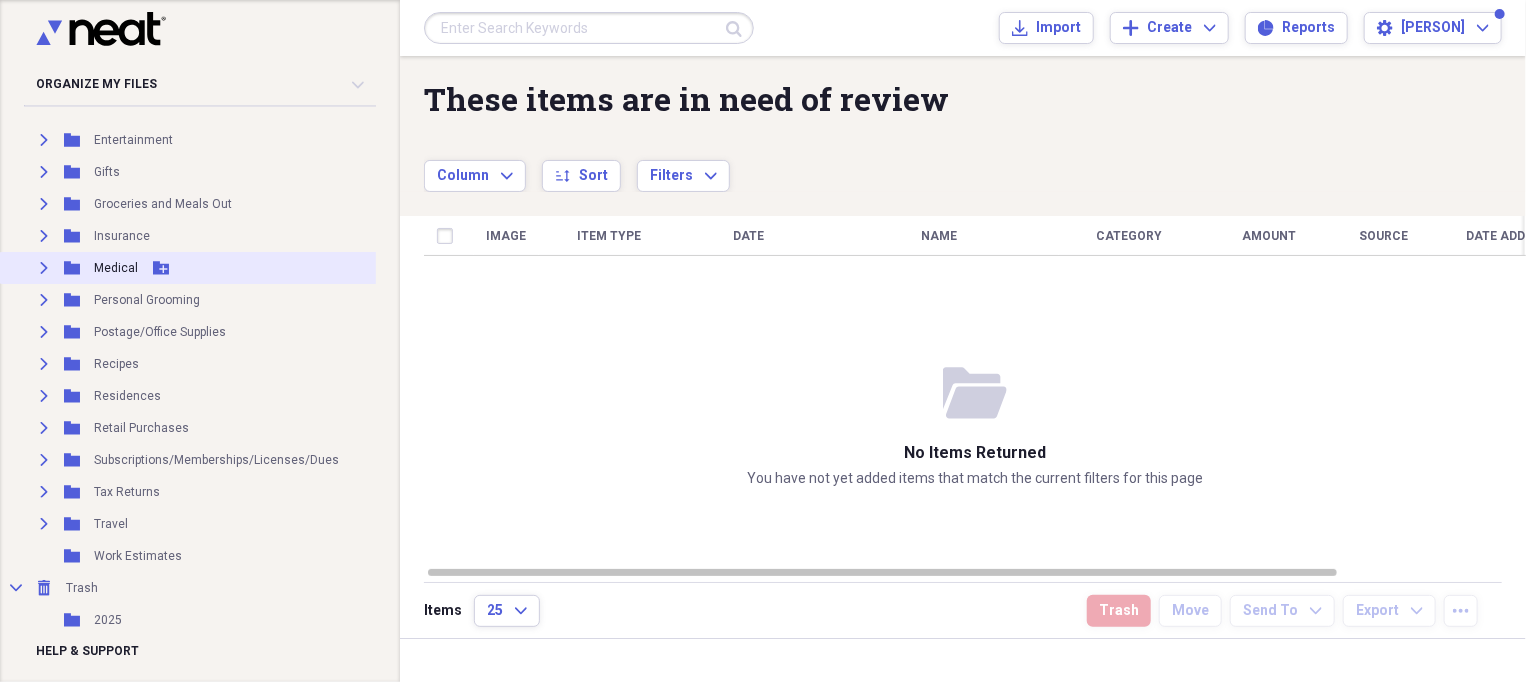 click on "Expand" 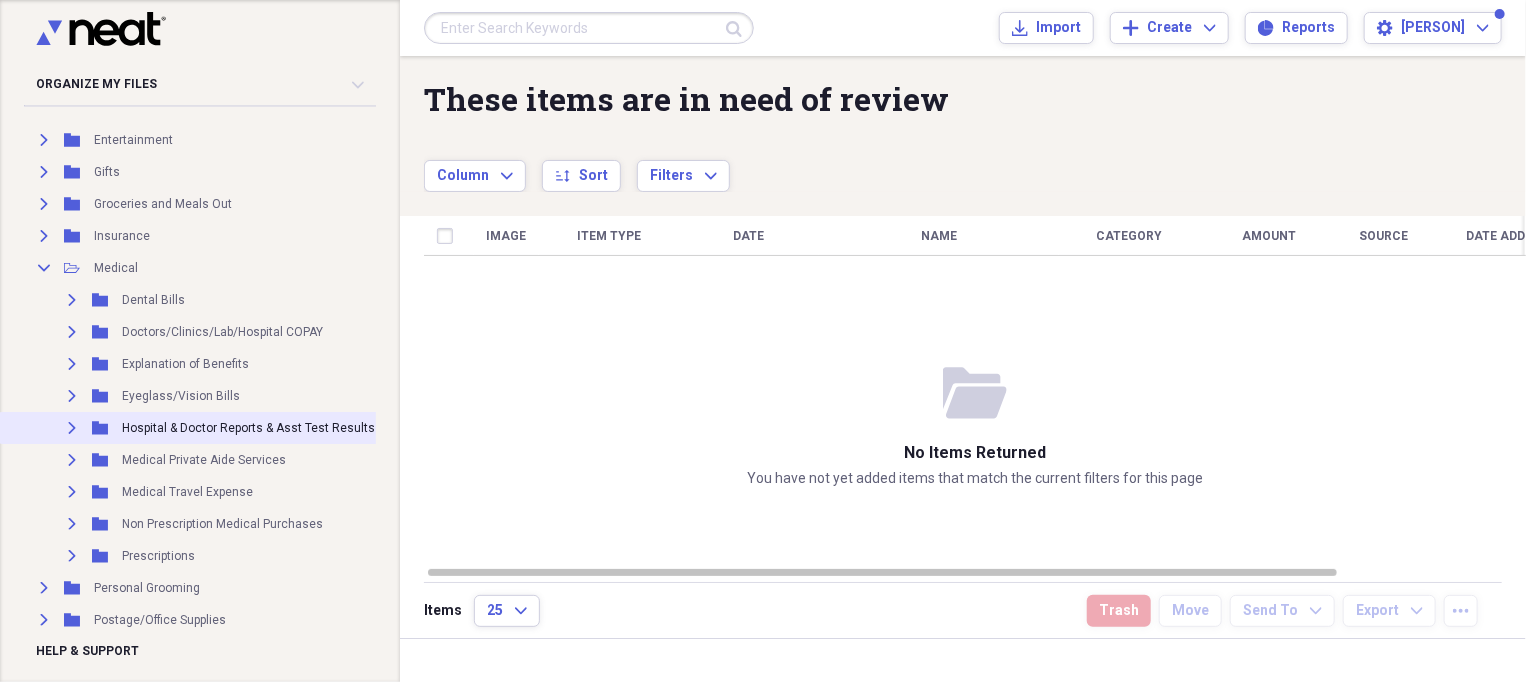 click on "Expand" 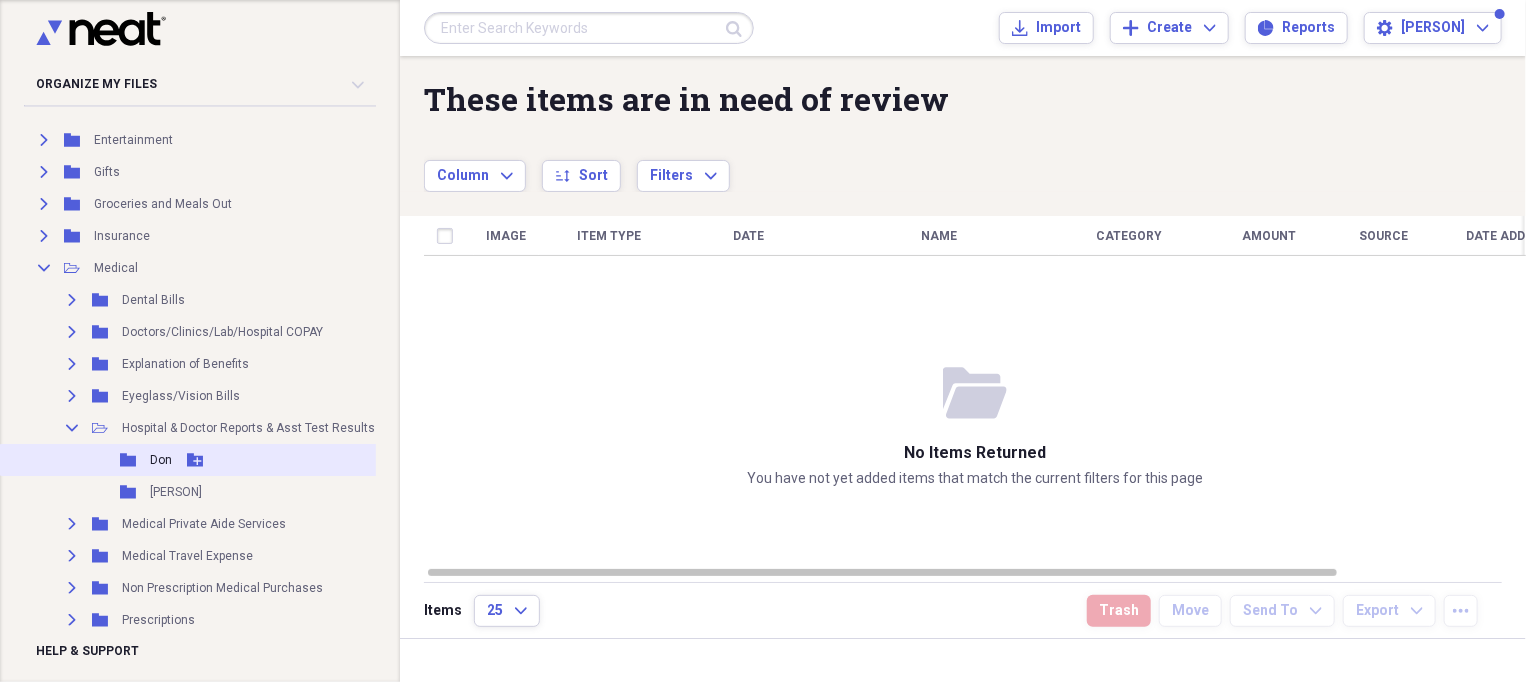 click on "Don" at bounding box center [161, 460] 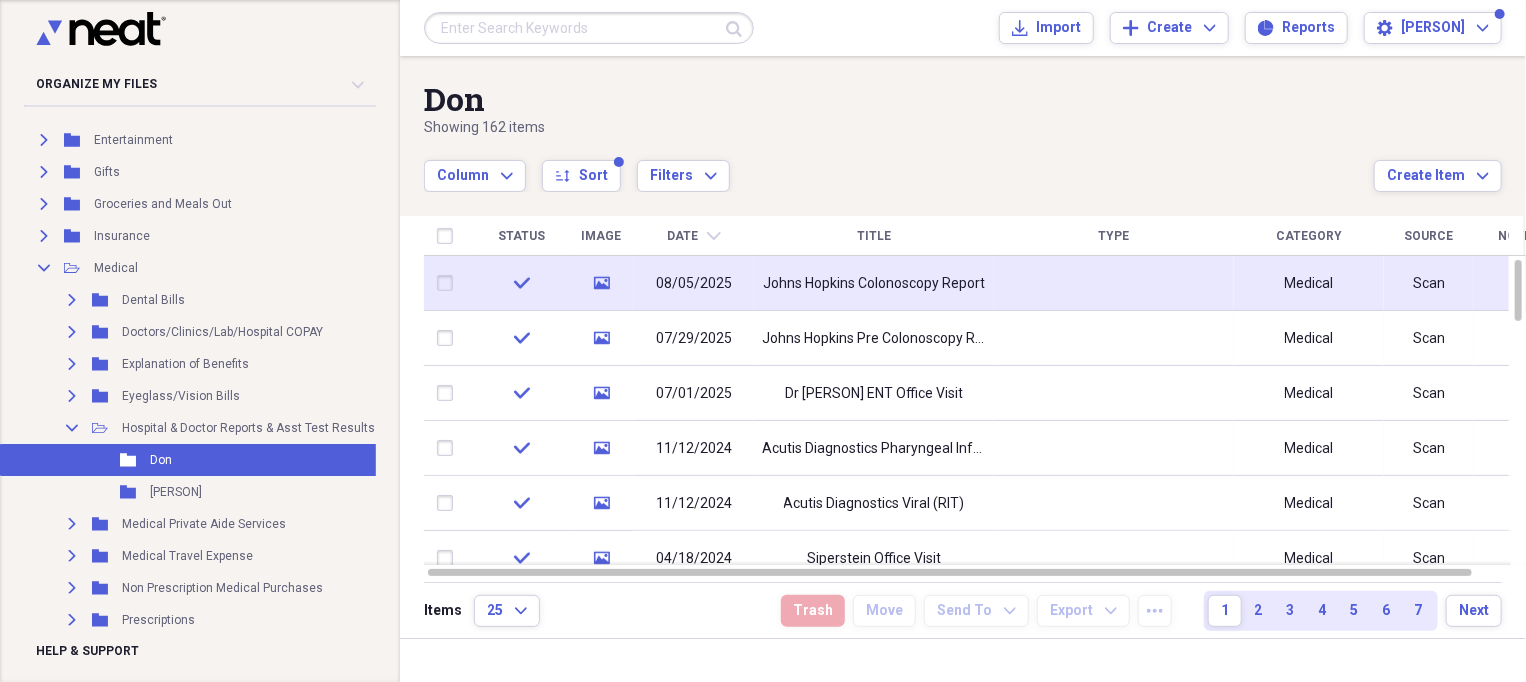 click on "Johns Hopkins Colonoscopy Report" at bounding box center (874, 284) 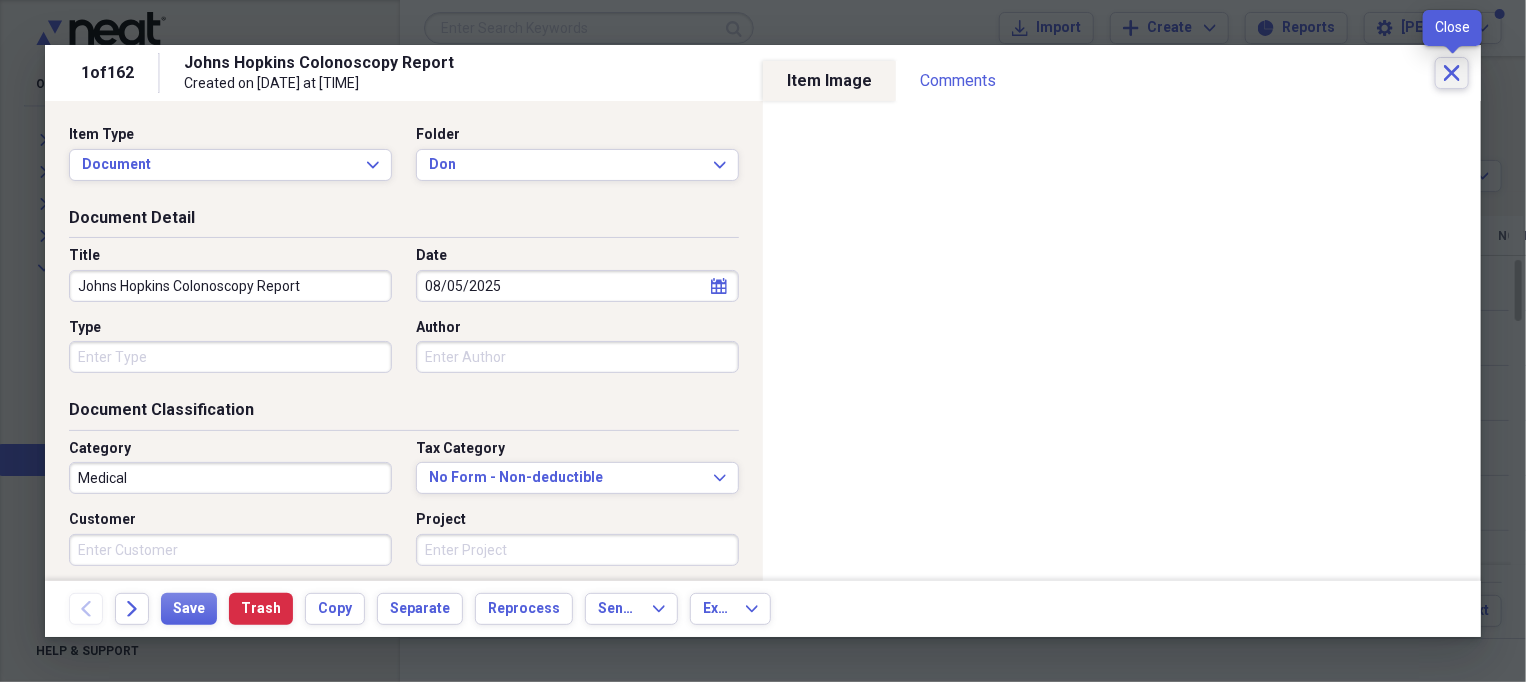 click on "Close" at bounding box center (1452, 73) 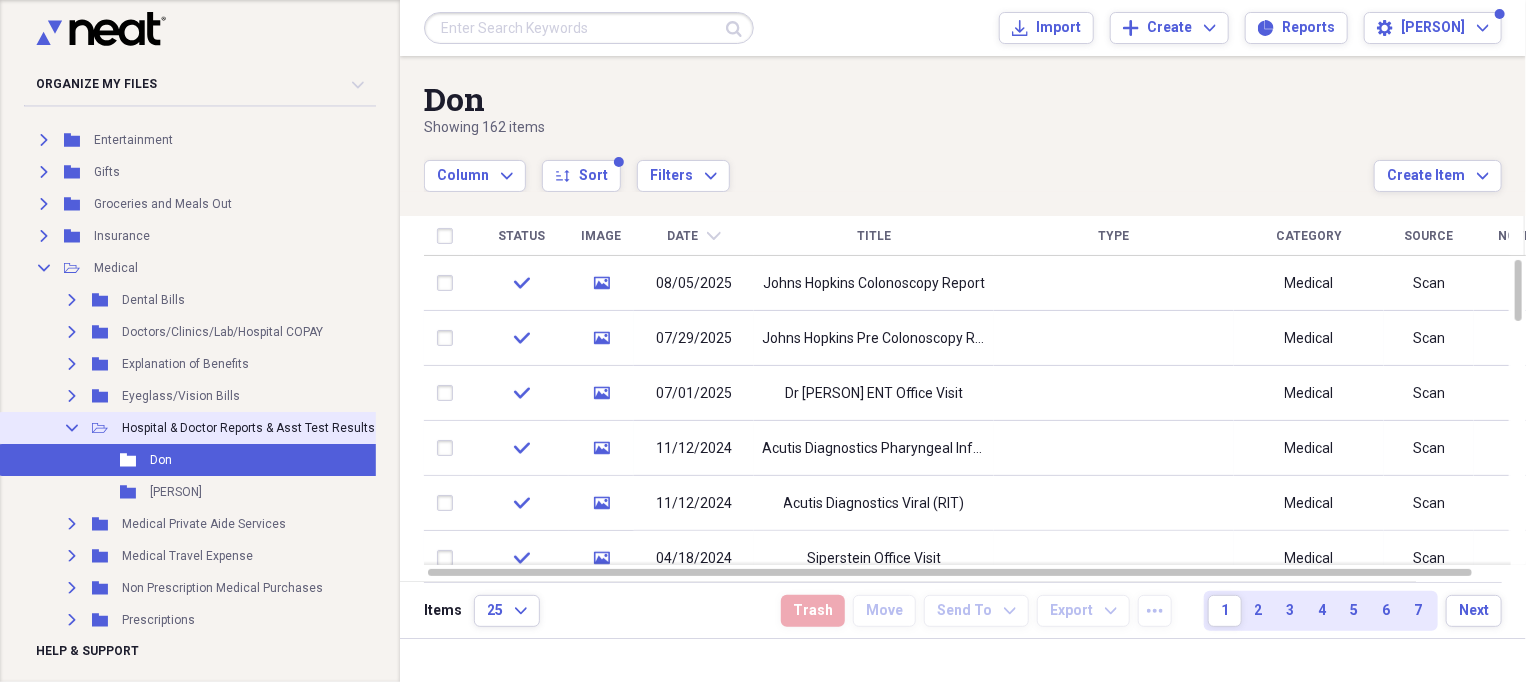 click on "Collapse" 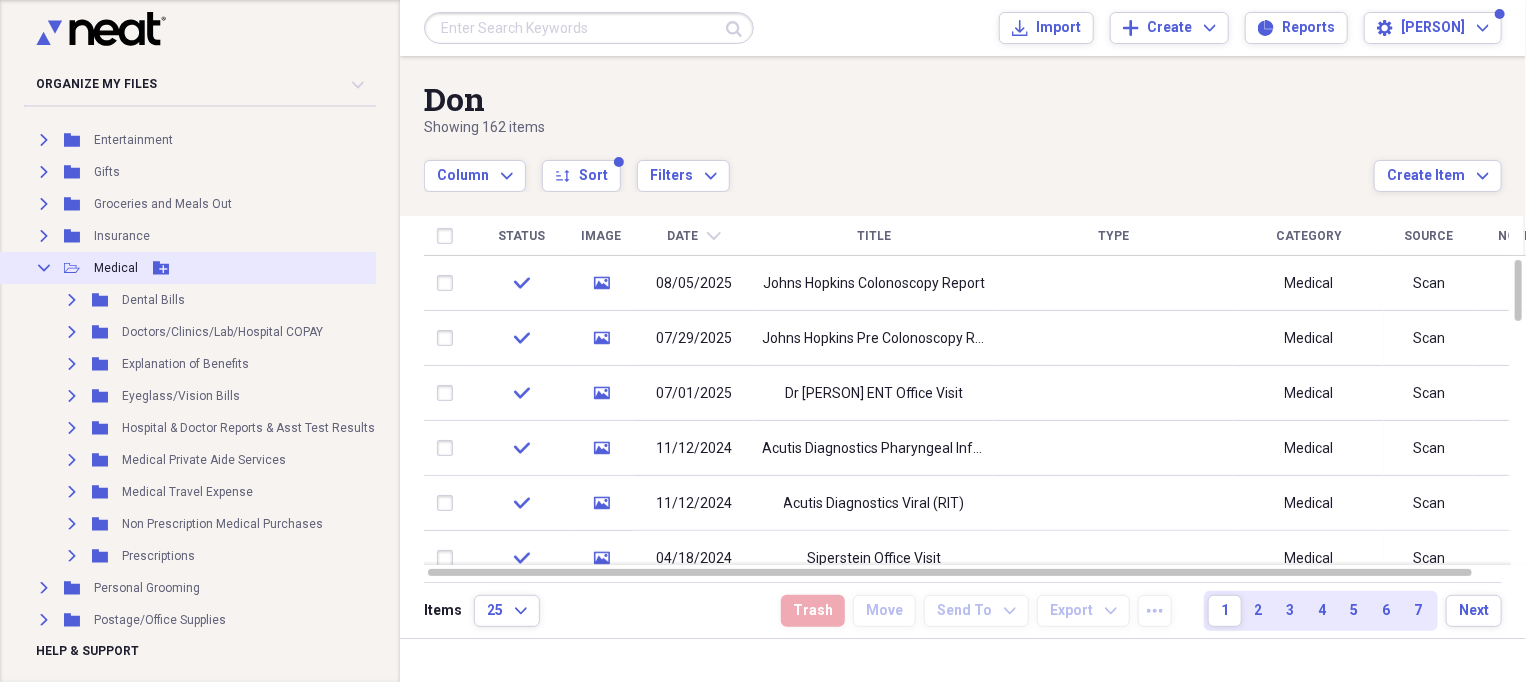 click 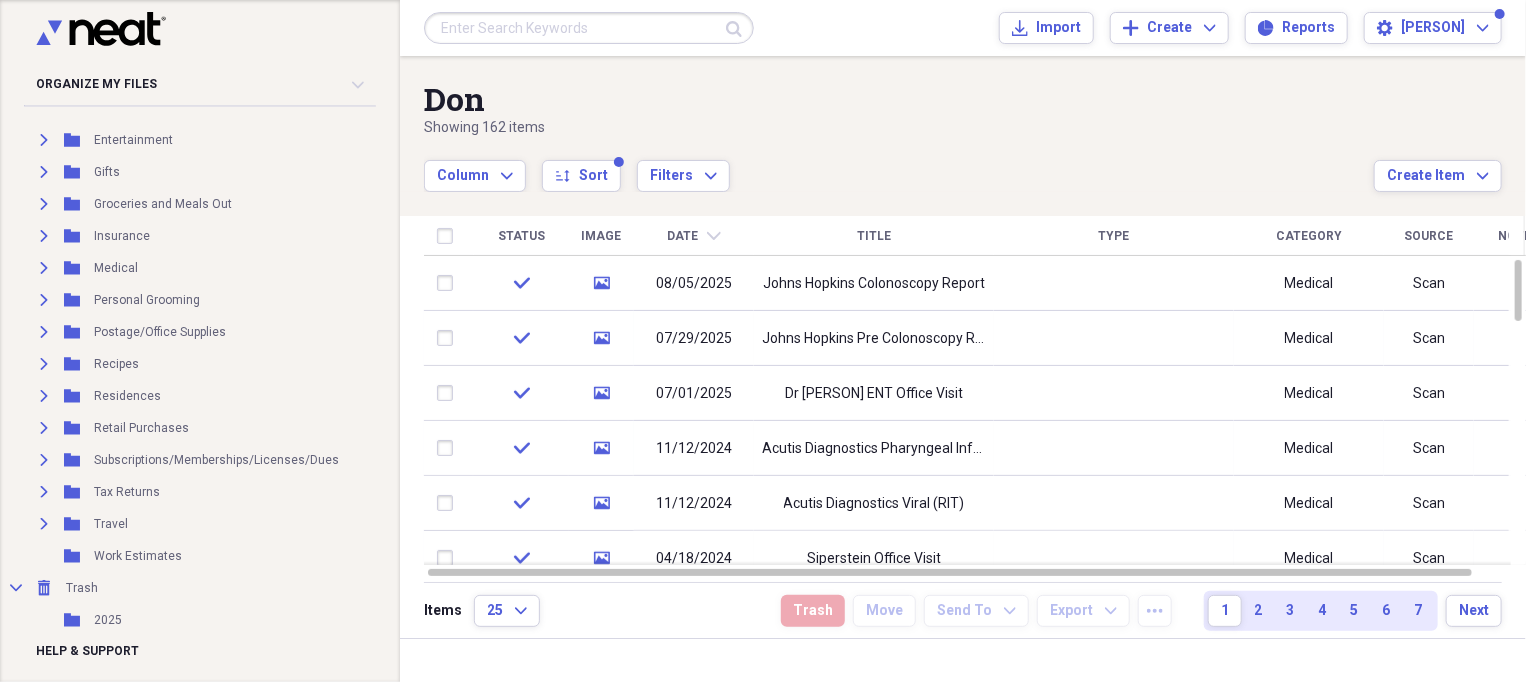 scroll, scrollTop: 0, scrollLeft: 0, axis: both 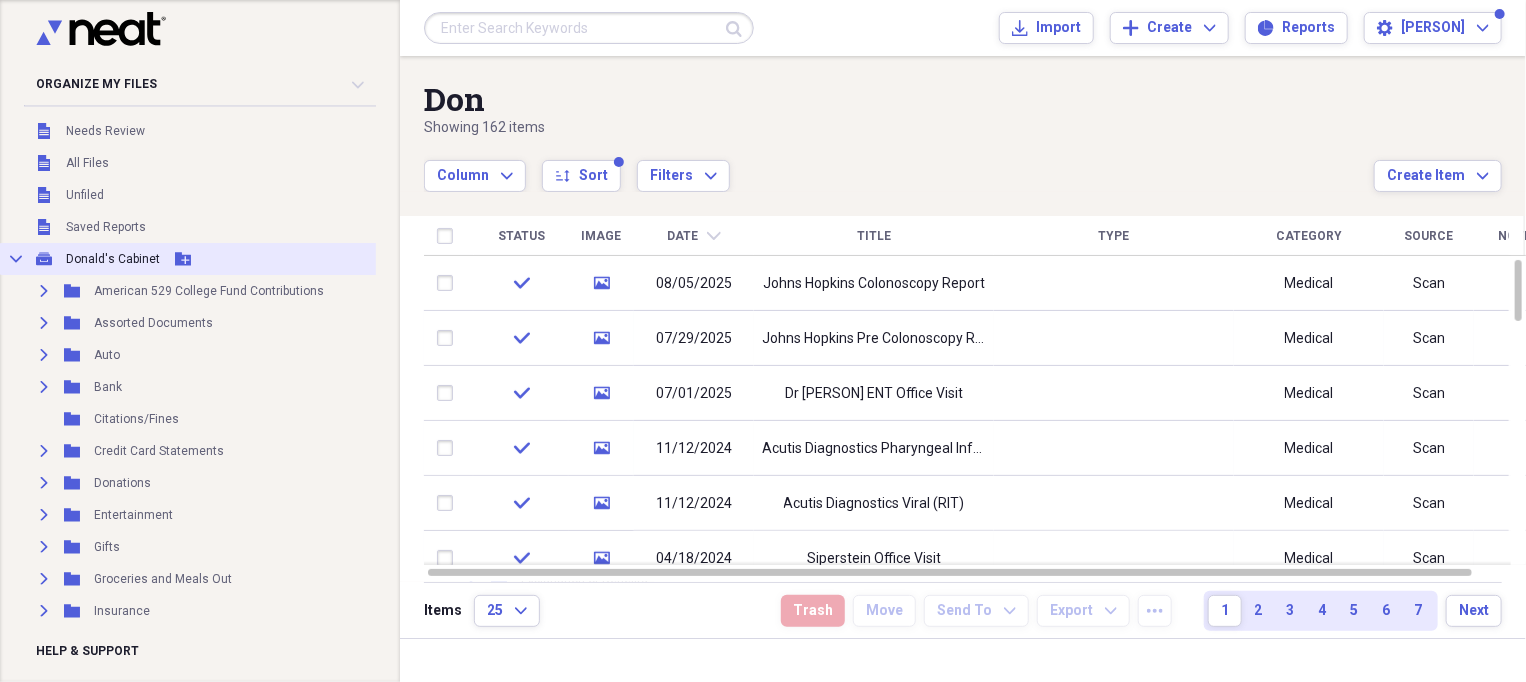 click on "Collapse" 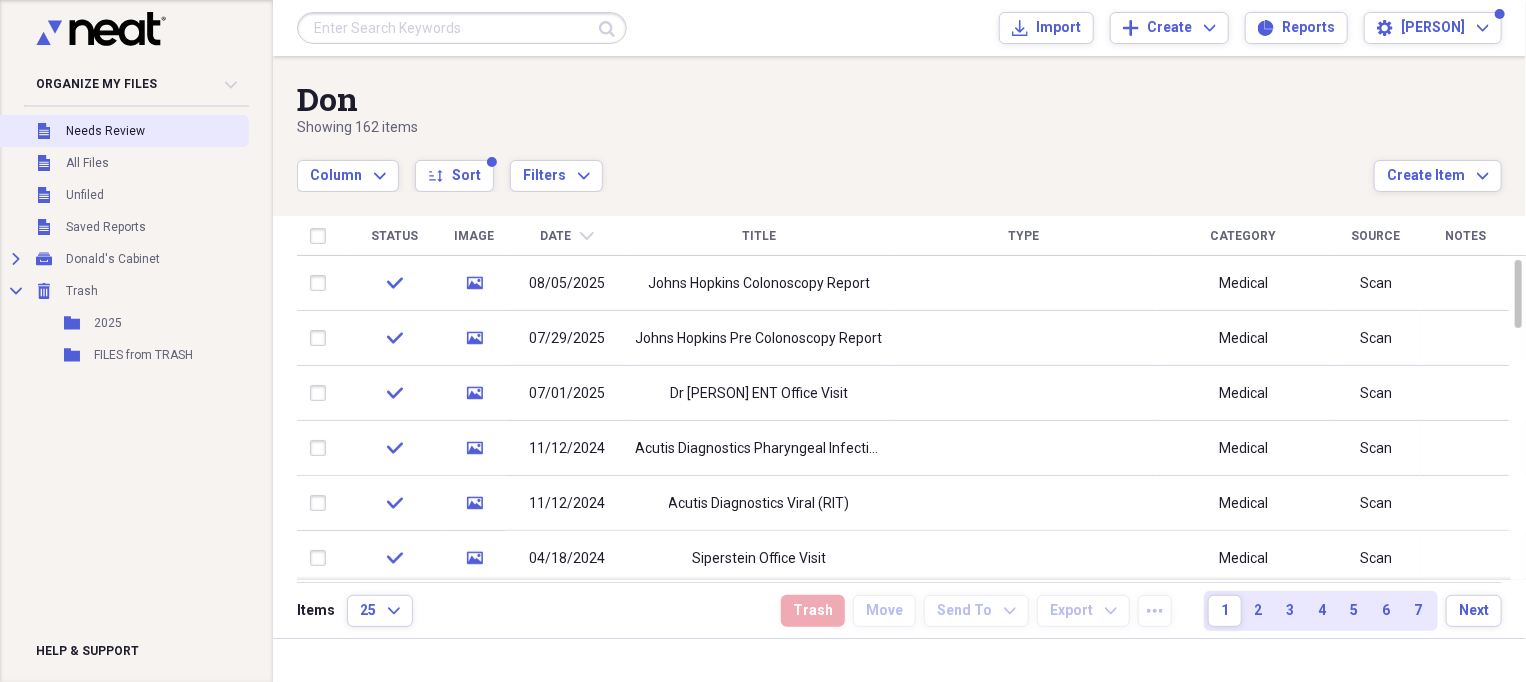 click on "Needs Review" at bounding box center (105, 131) 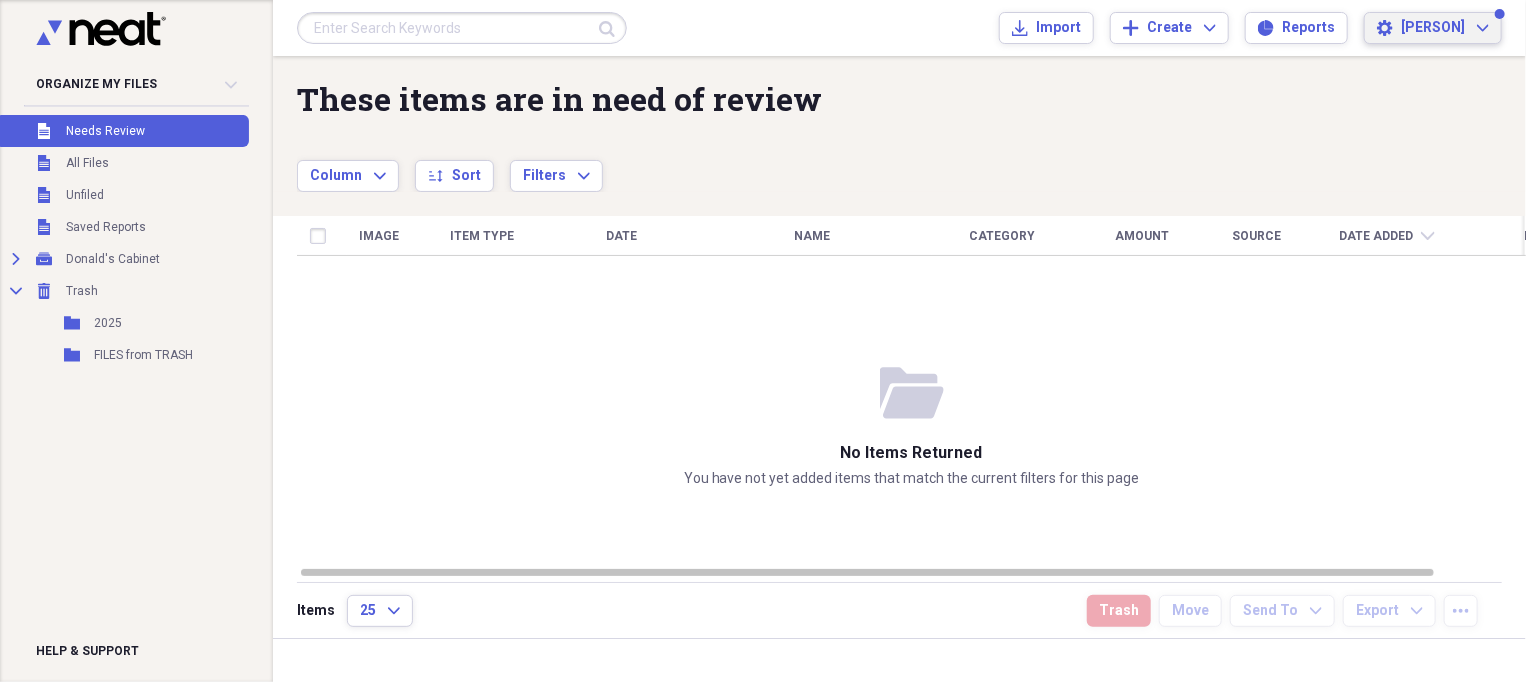 click on "Settings [LAST] Expand" at bounding box center [1433, 28] 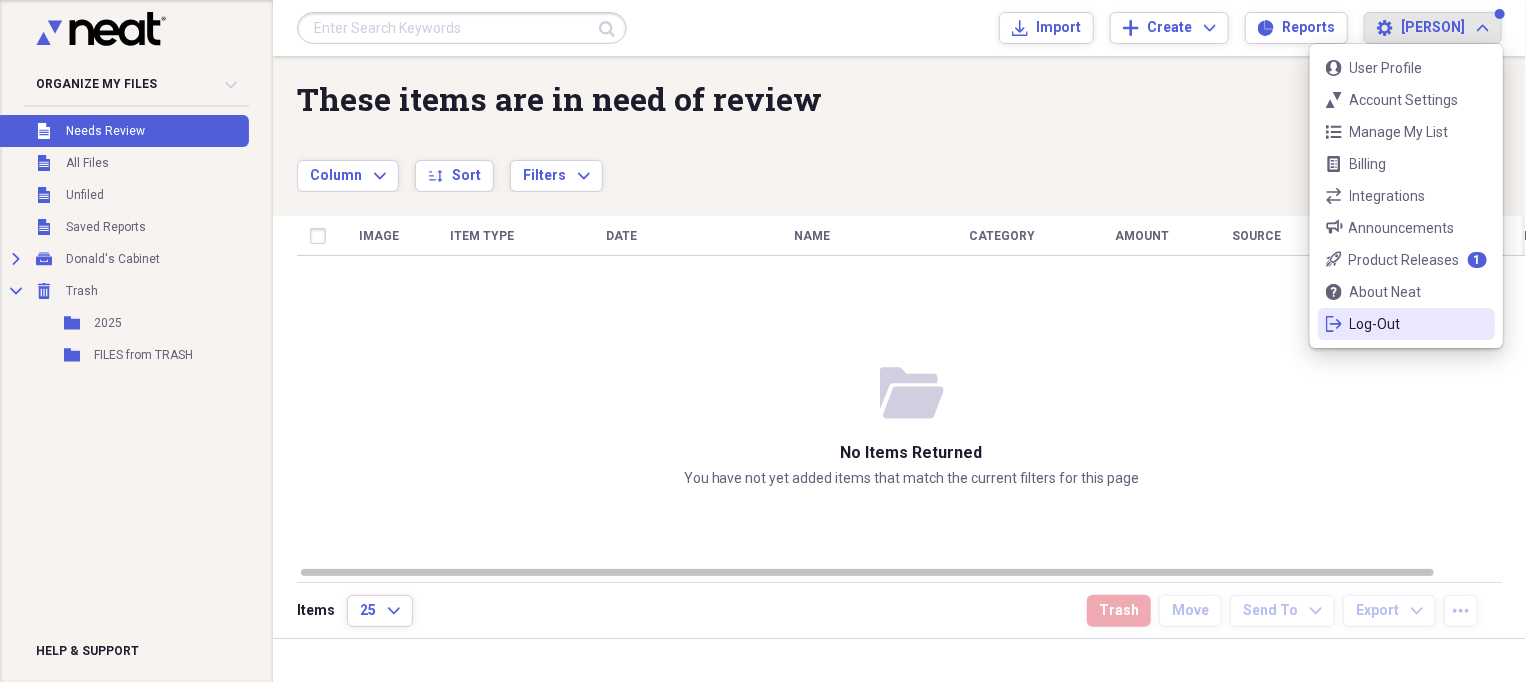 click on "Log-Out" at bounding box center [1406, 324] 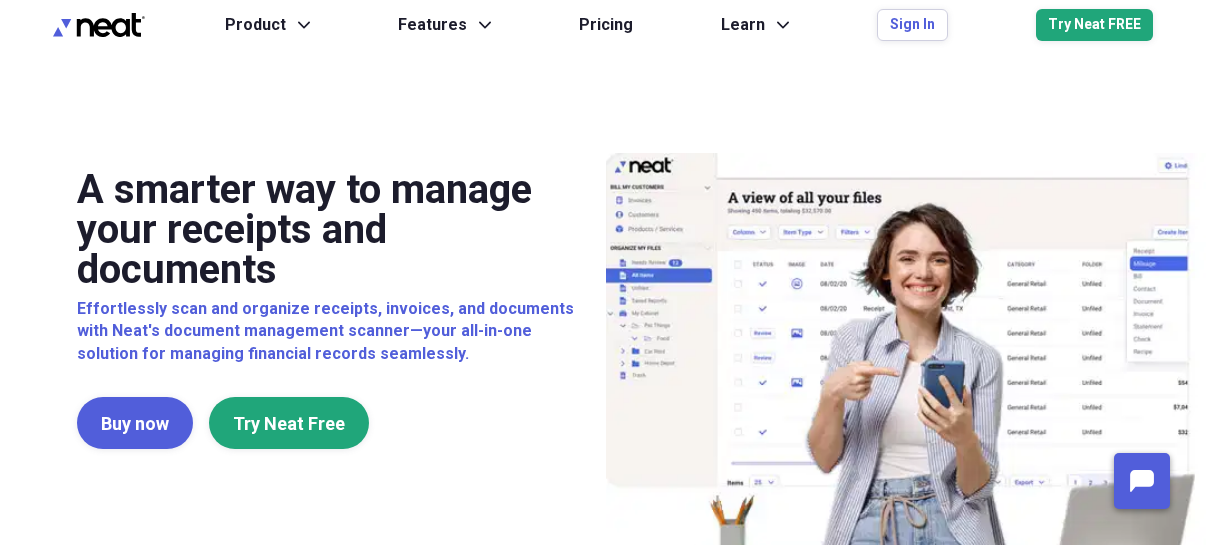 scroll, scrollTop: 0, scrollLeft: 0, axis: both 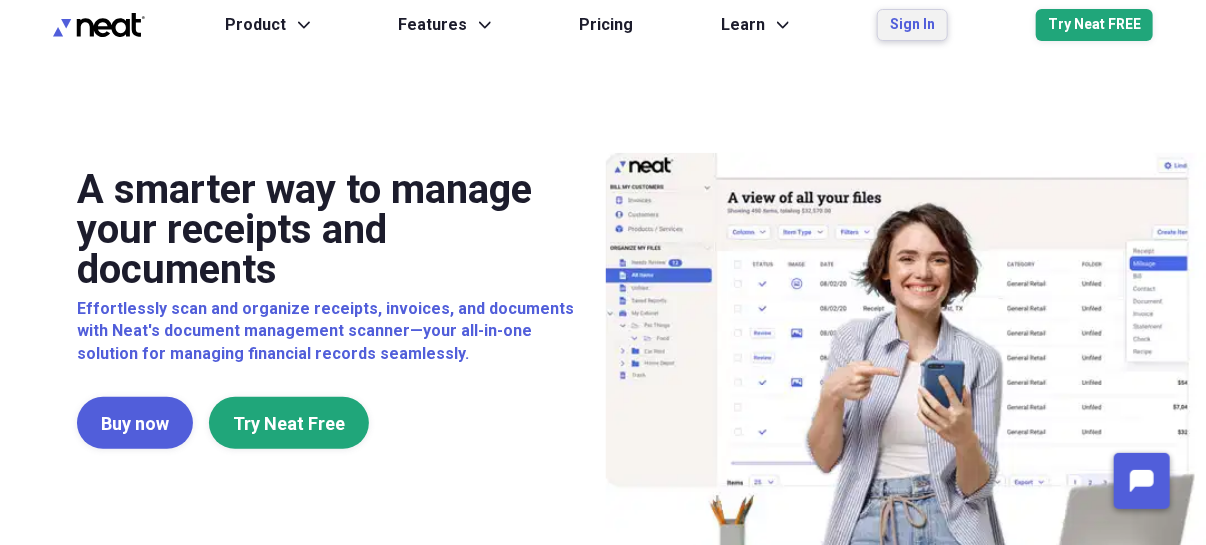 click on "Sign In" at bounding box center [912, 25] 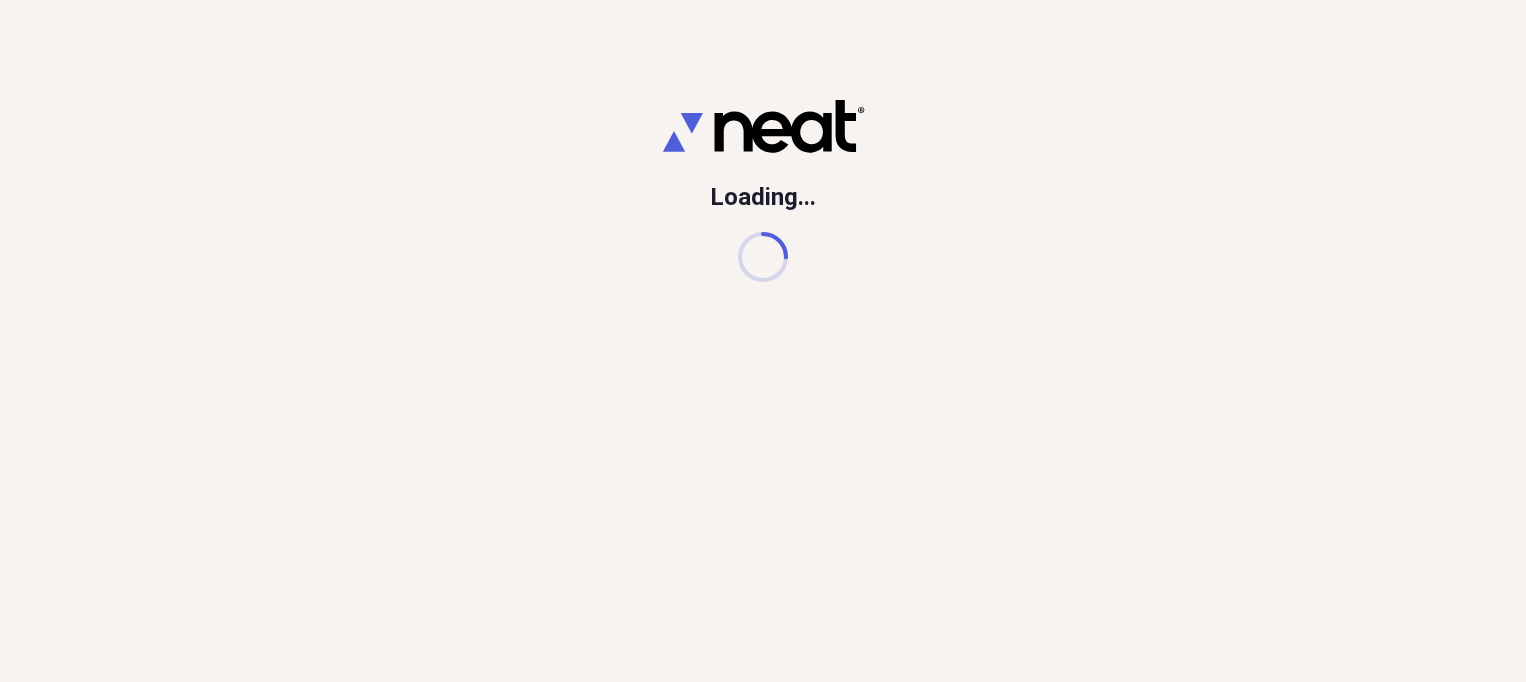 scroll, scrollTop: 0, scrollLeft: 0, axis: both 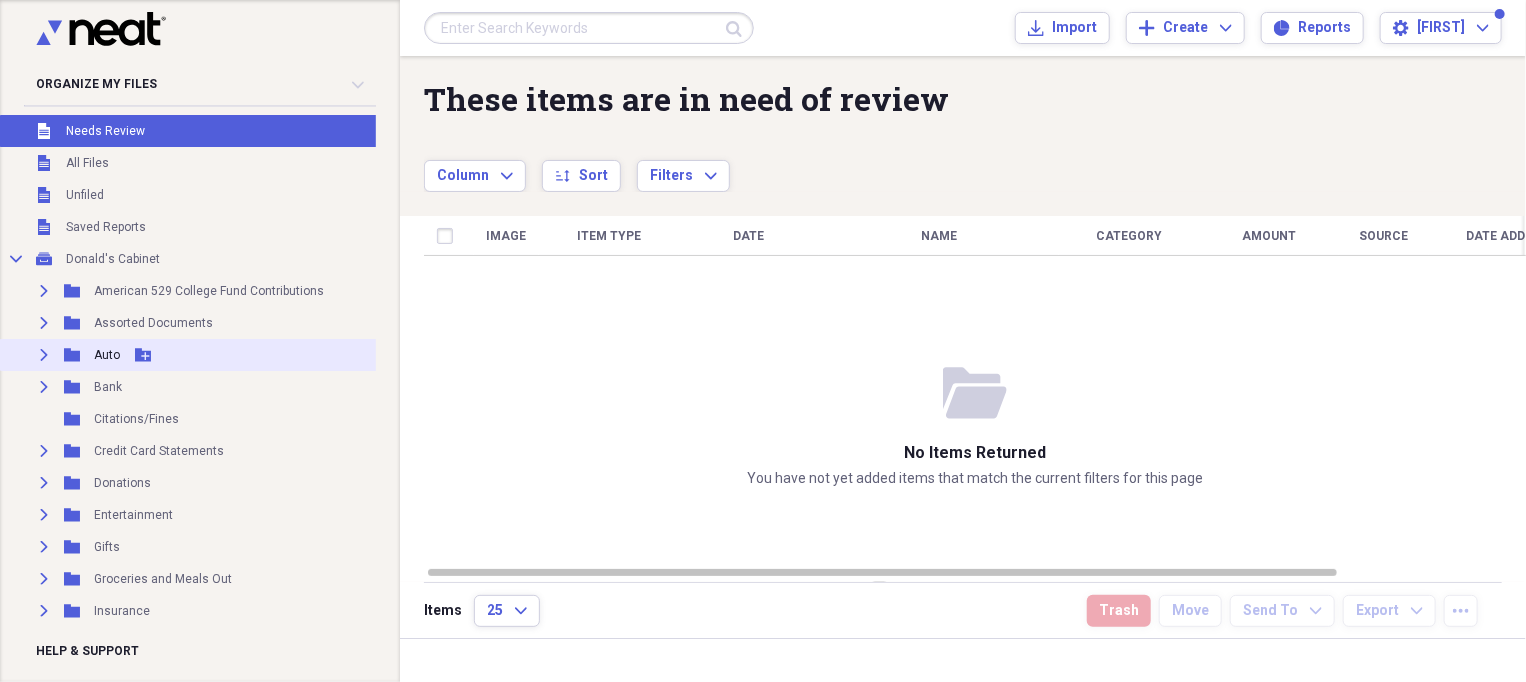 click on "Expand" 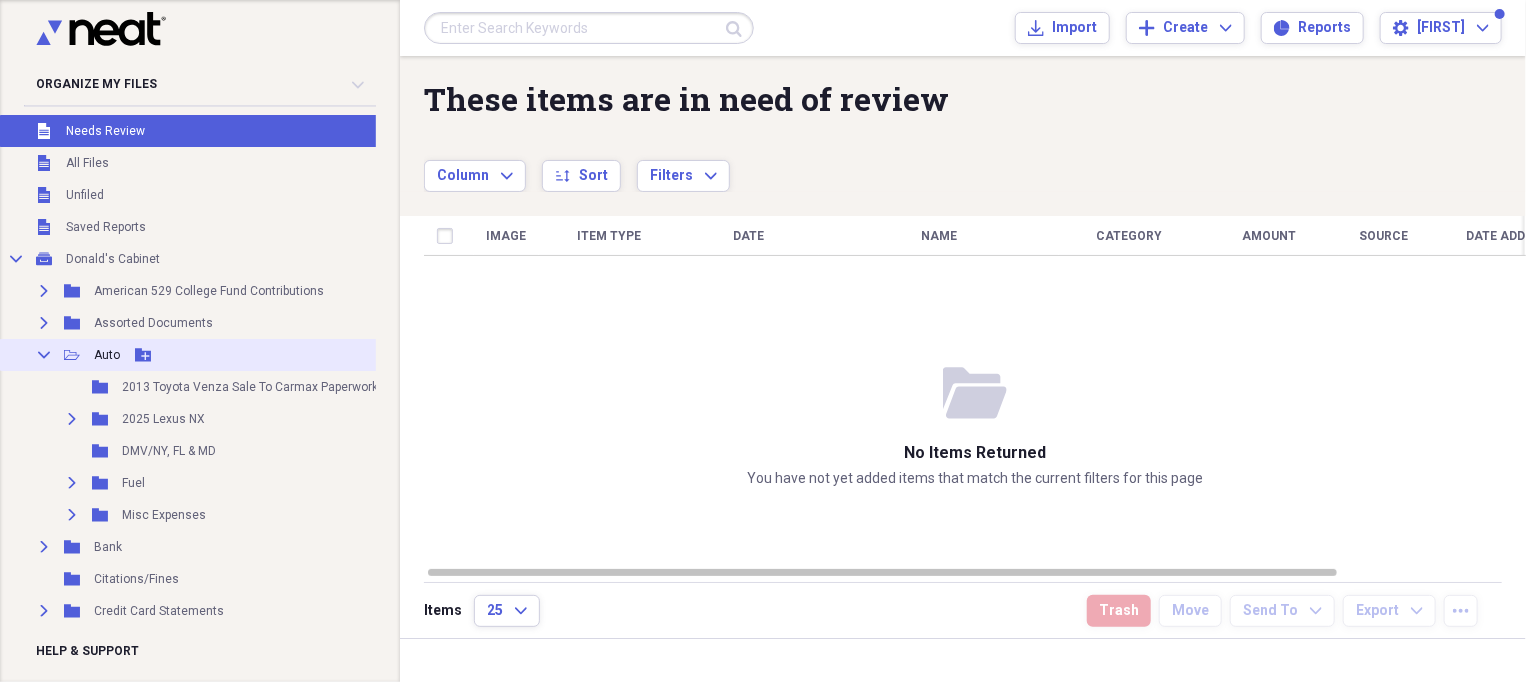 click on "Collapse" 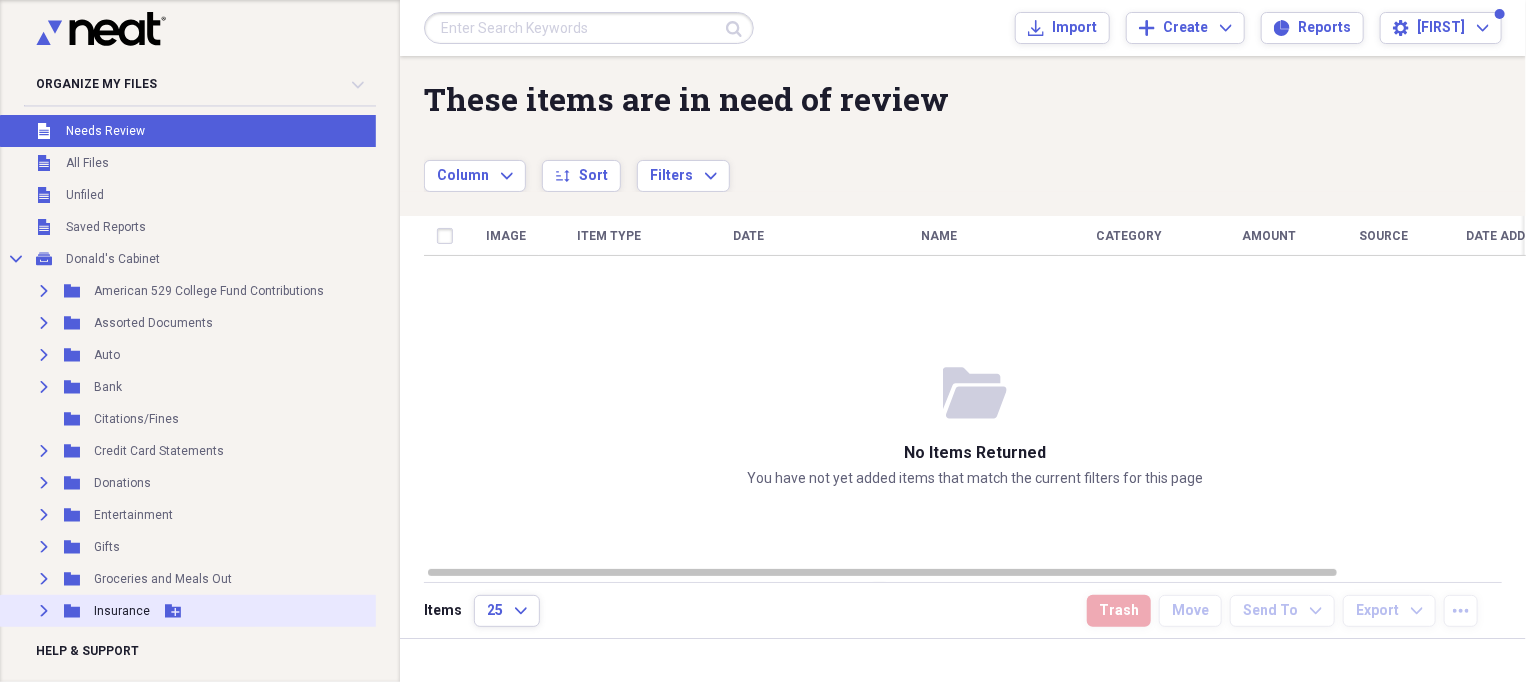 scroll, scrollTop: 375, scrollLeft: 0, axis: vertical 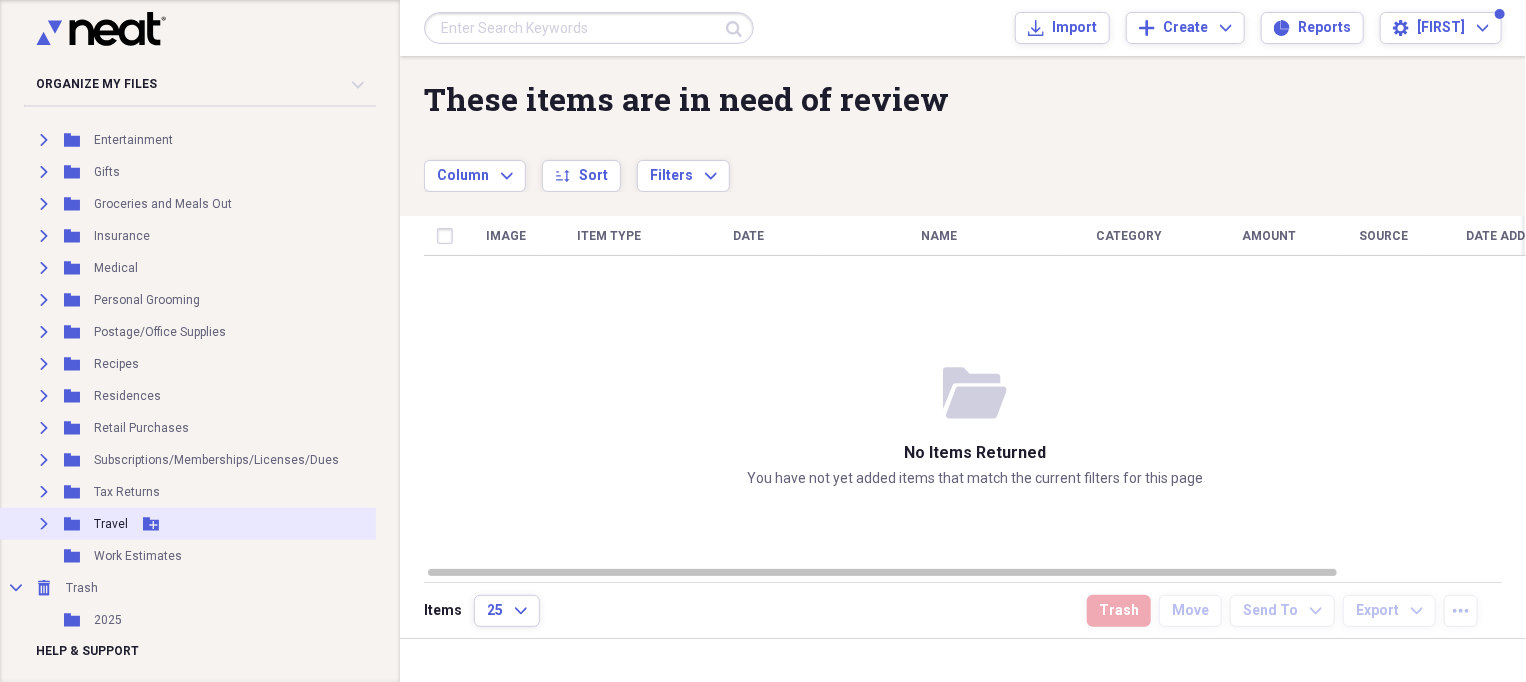 click on "Expand" 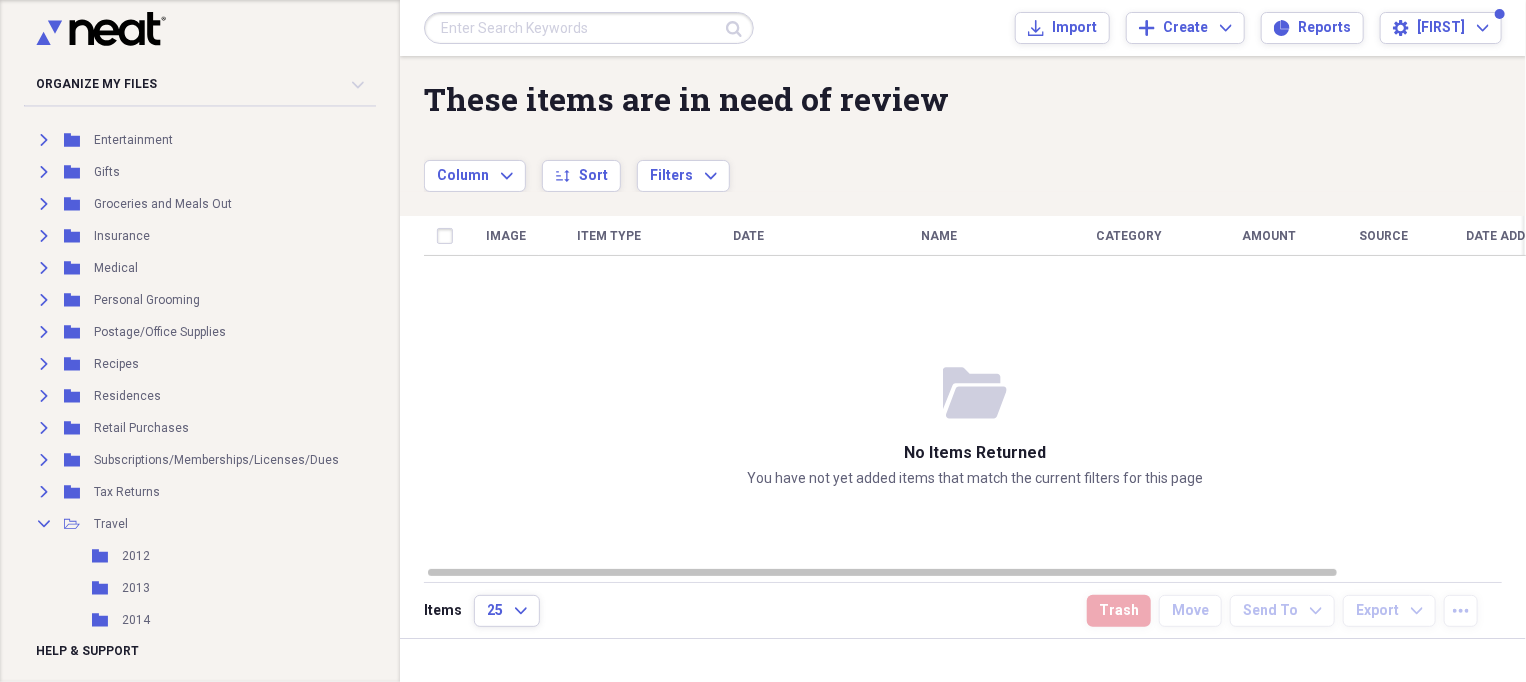 scroll, scrollTop: 872, scrollLeft: 0, axis: vertical 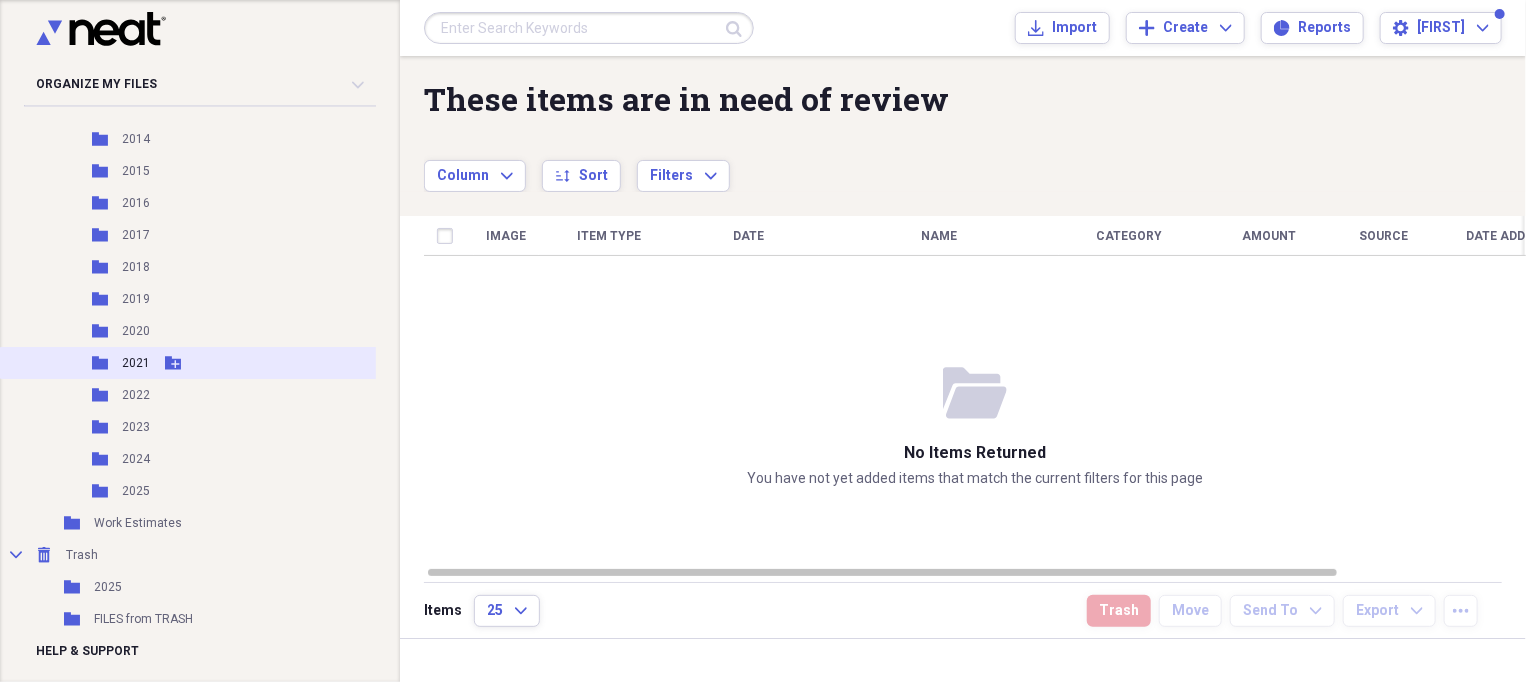 click on "2021" at bounding box center (136, 363) 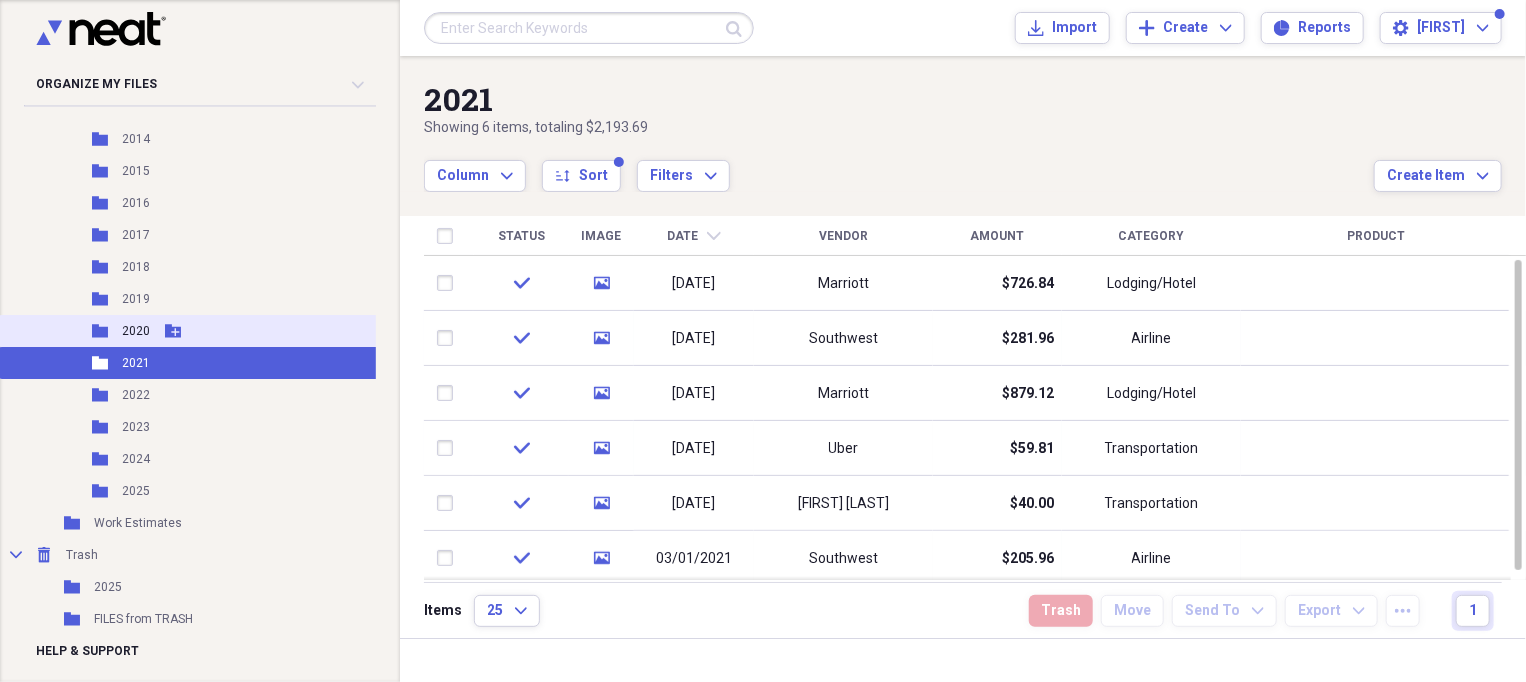 click on "2020" at bounding box center (136, 331) 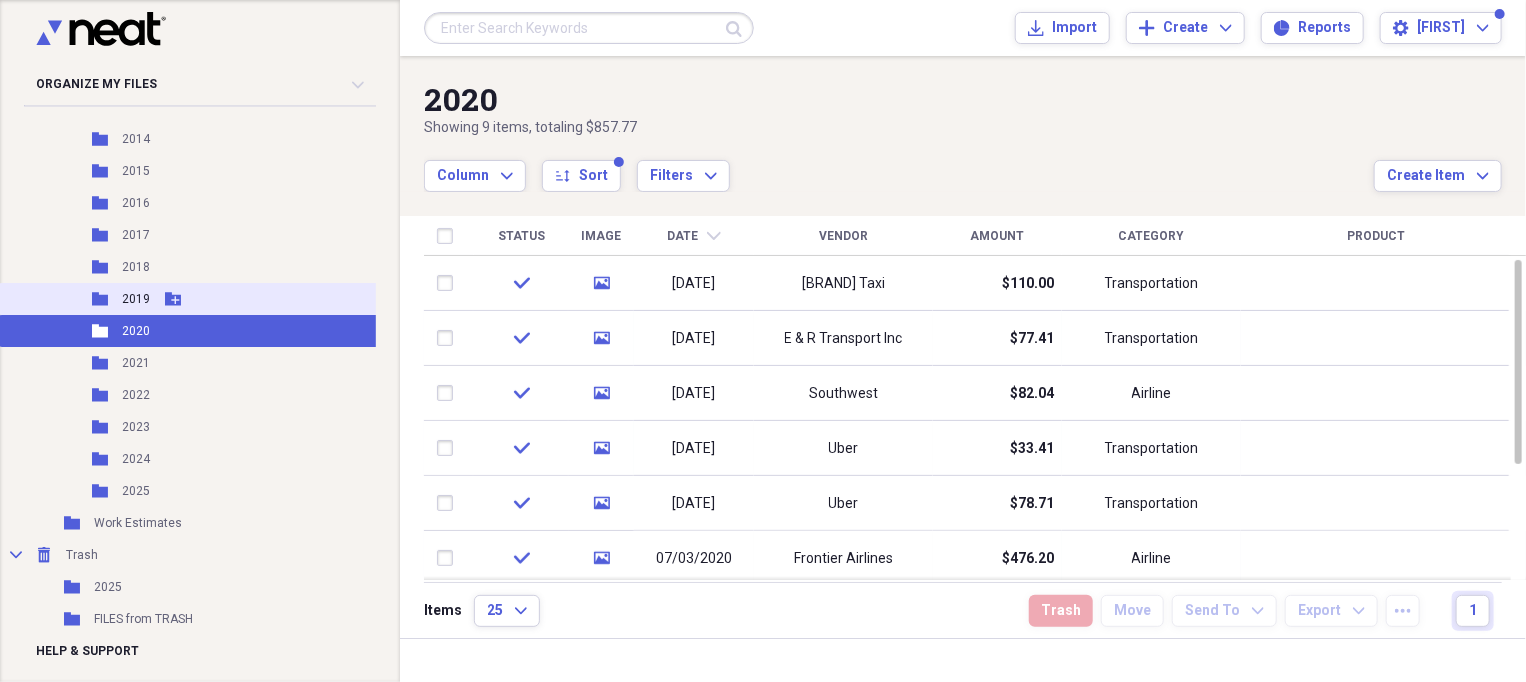 click on "2019" at bounding box center (136, 299) 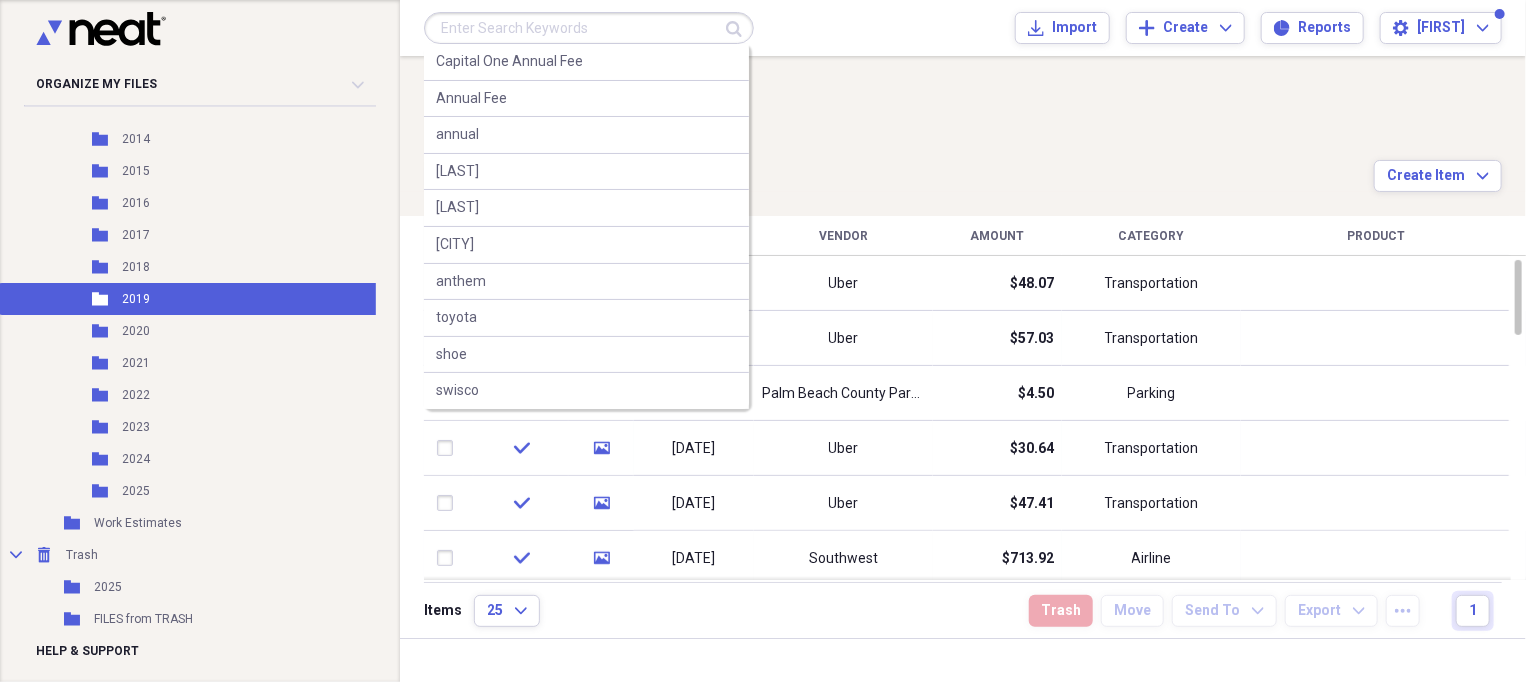 click at bounding box center [589, 28] 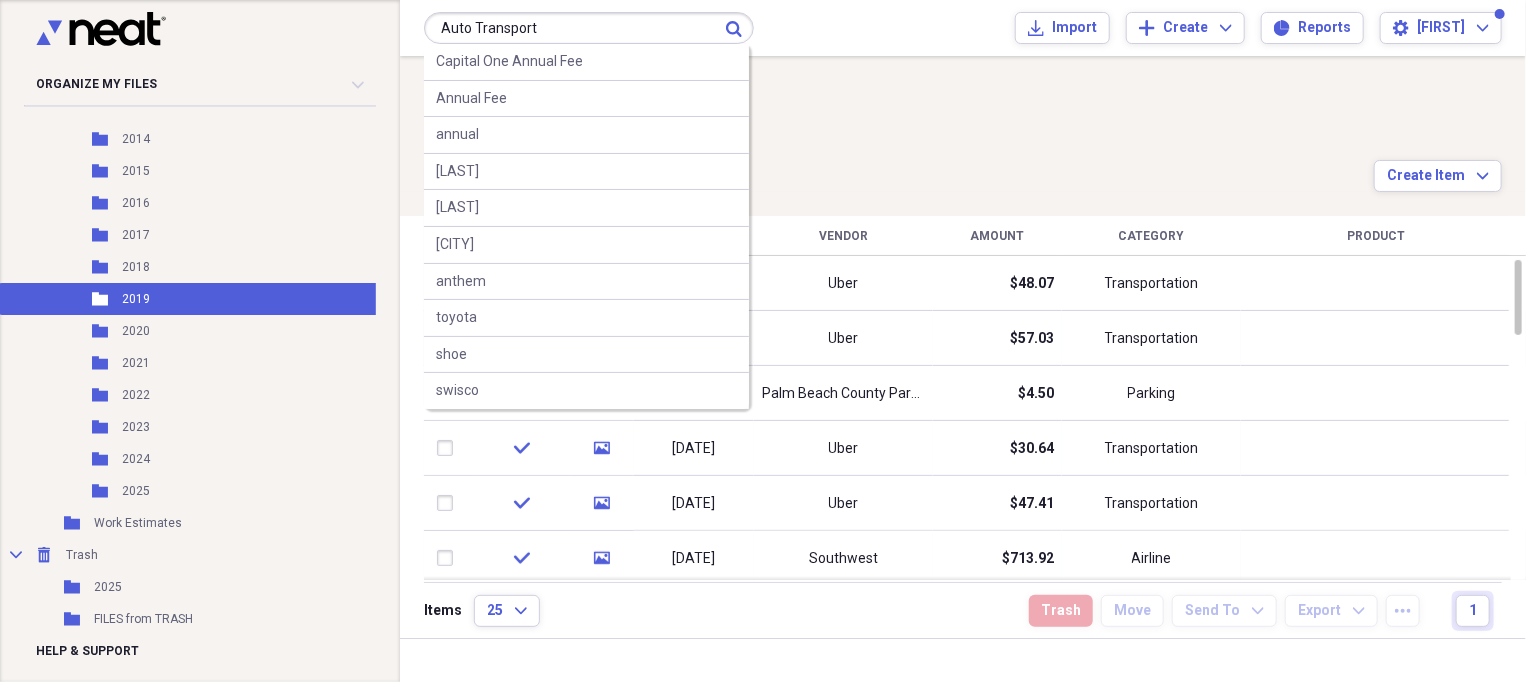 type on "Auto Transport" 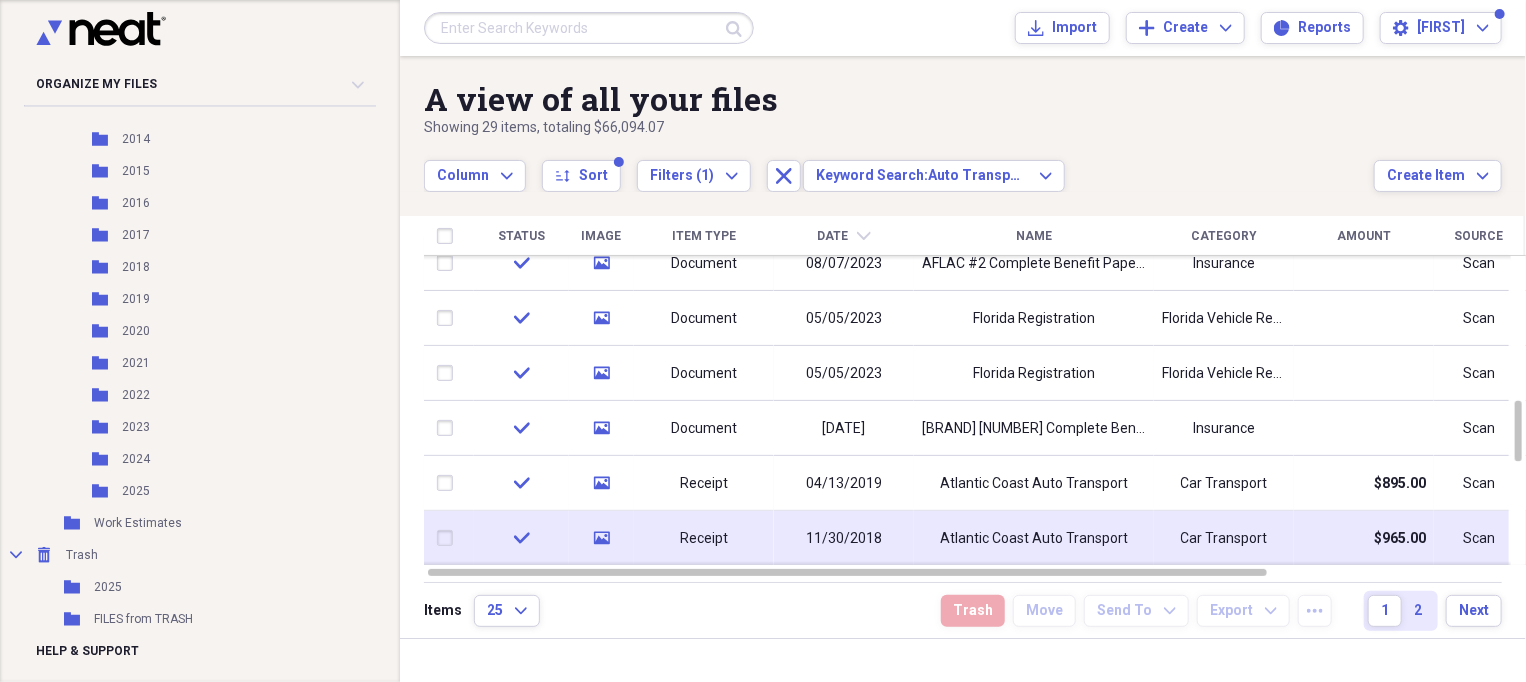 click on "Atlantic Coast Auto Transport" at bounding box center [1034, 539] 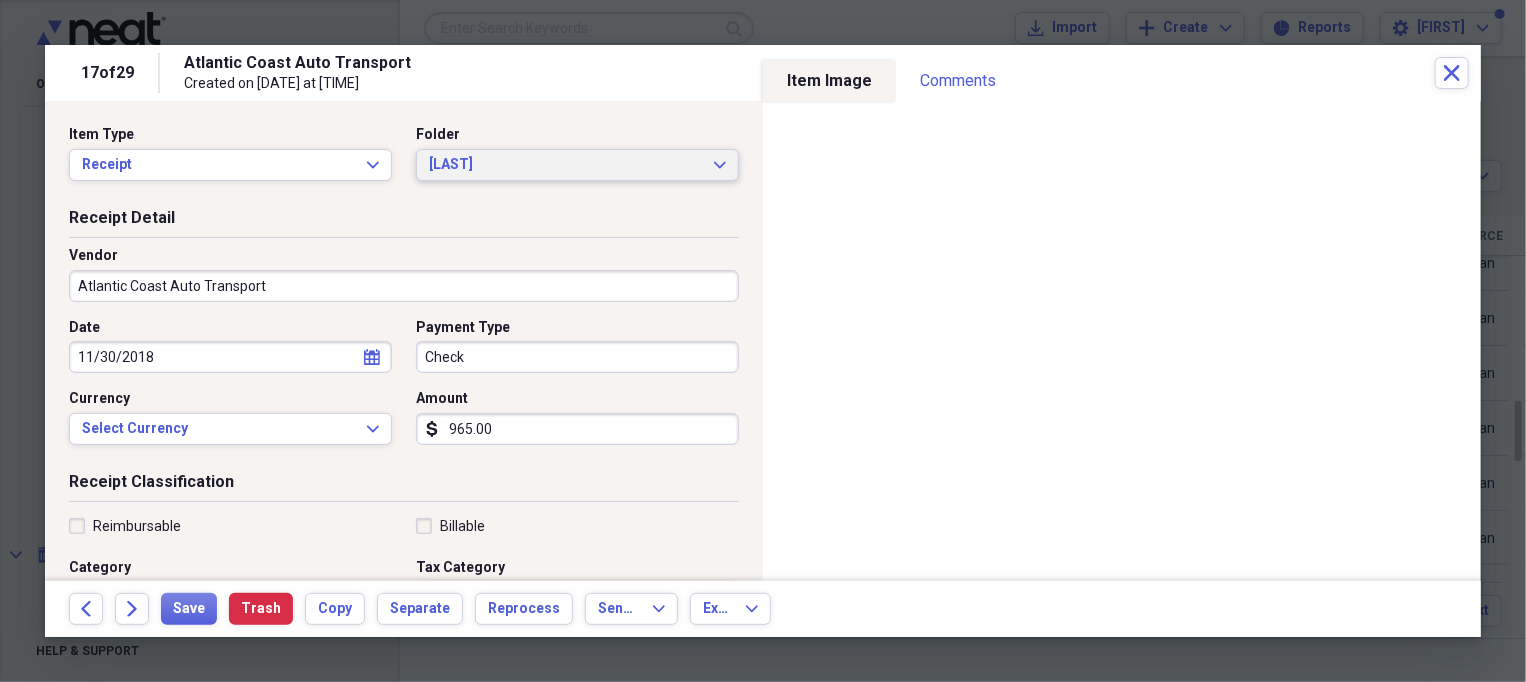 click on "Expand" 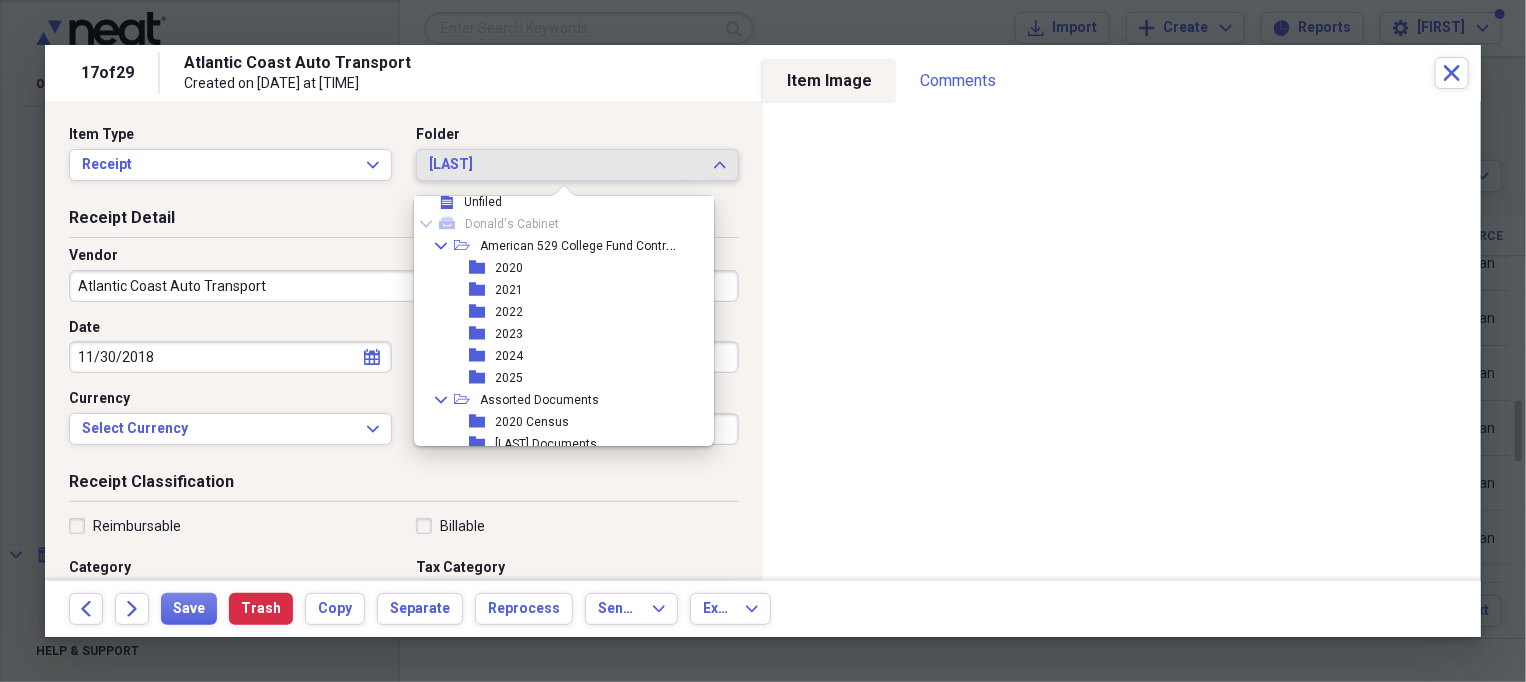scroll, scrollTop: 270, scrollLeft: 0, axis: vertical 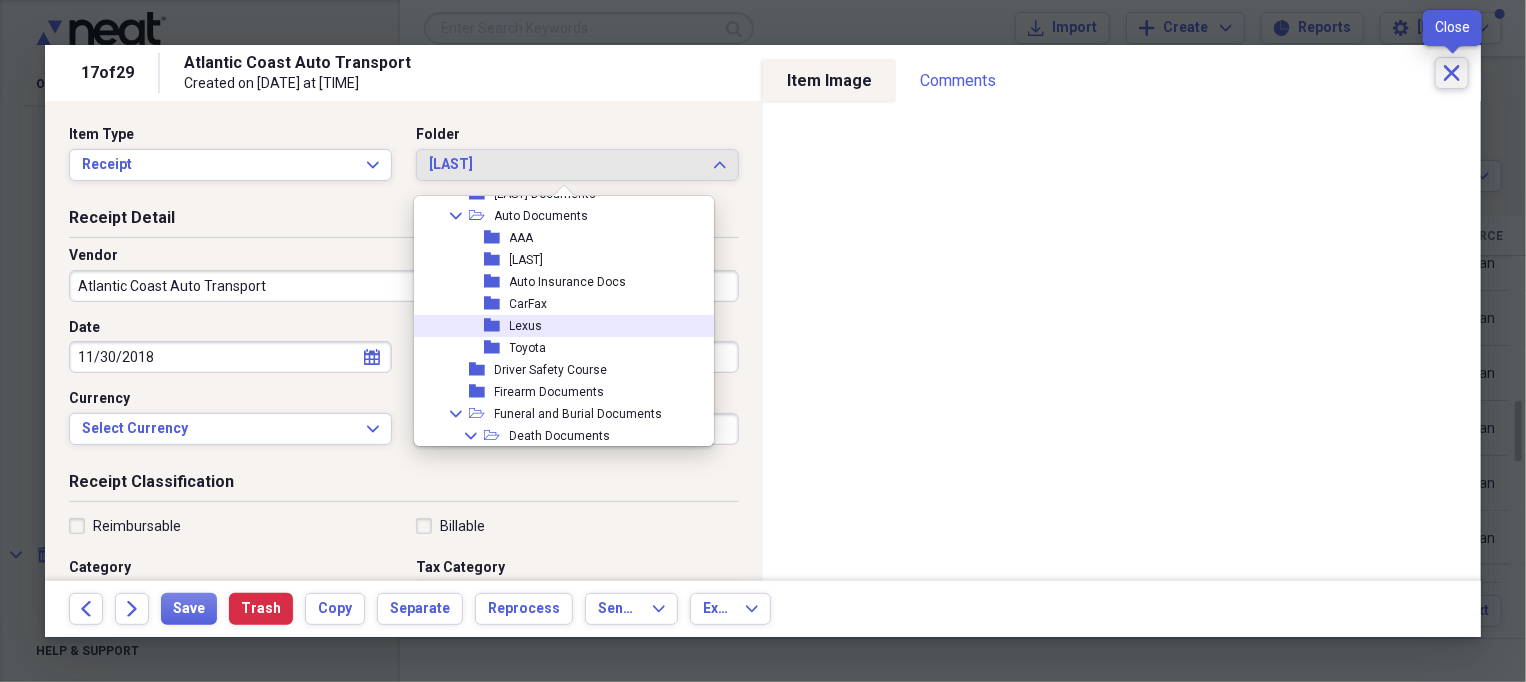 click on "Close" 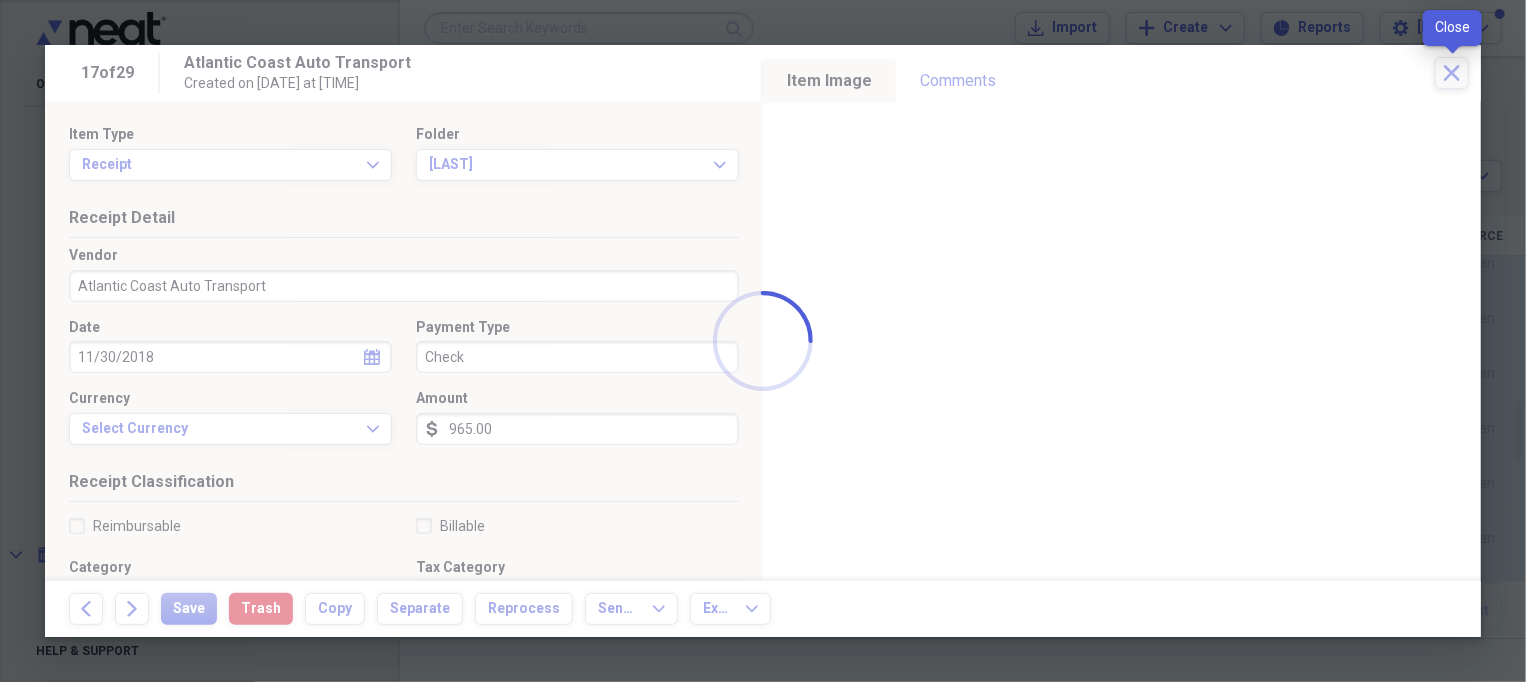 scroll, scrollTop: 218, scrollLeft: 0, axis: vertical 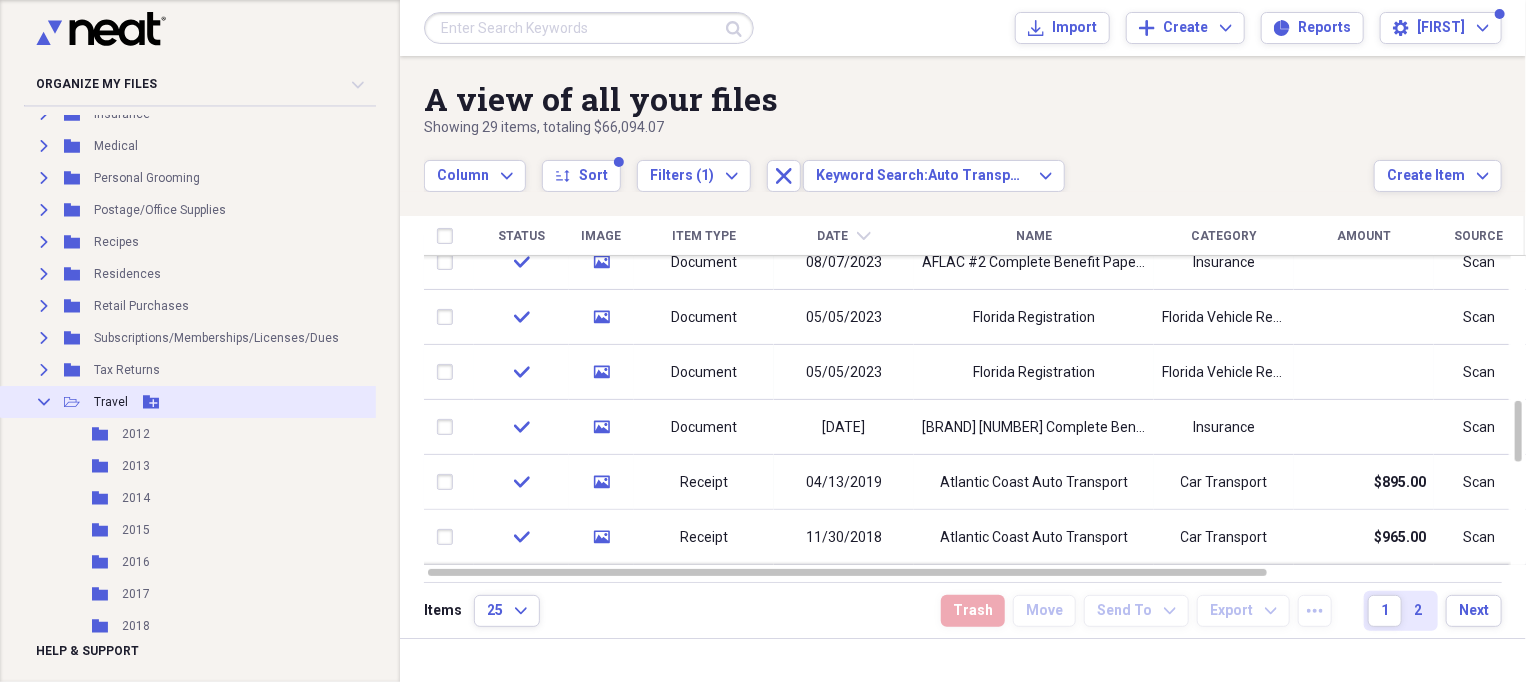 click on "Collapse" 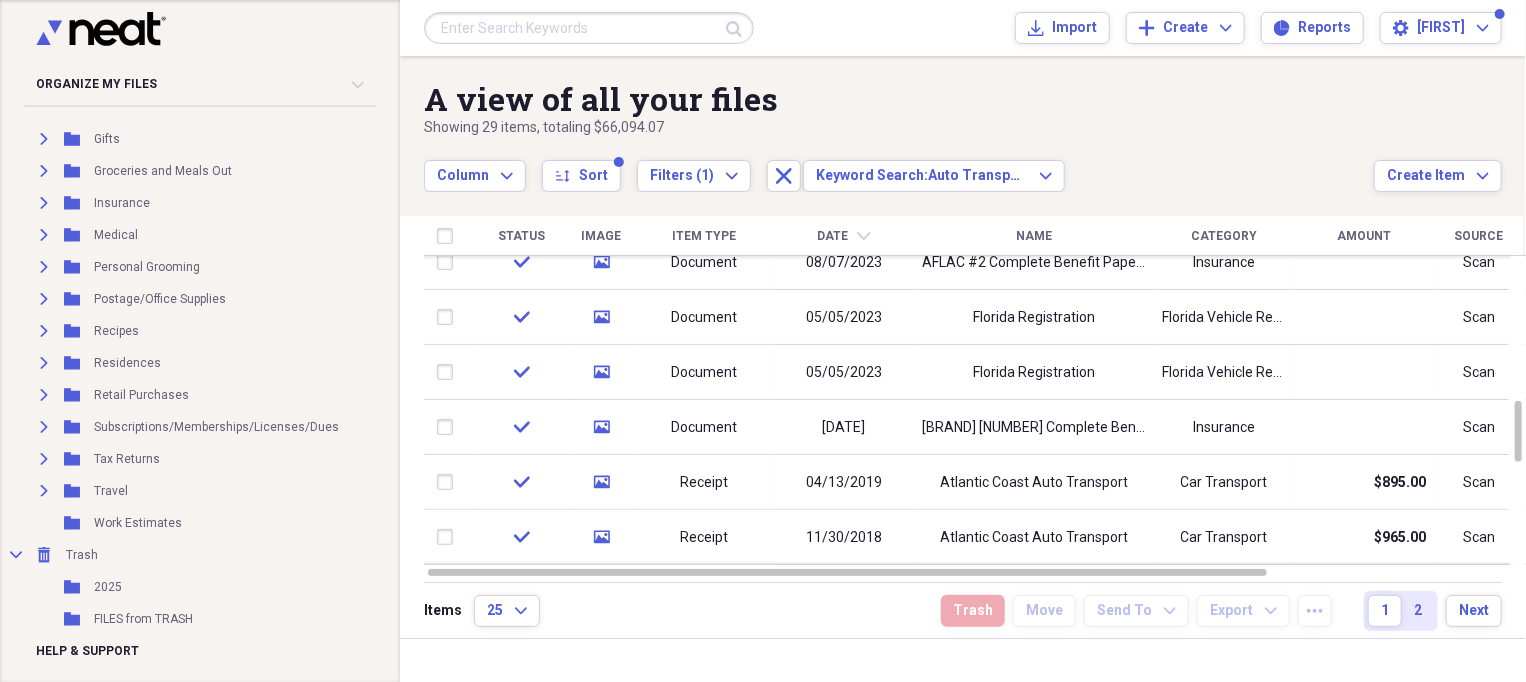 scroll, scrollTop: 0, scrollLeft: 0, axis: both 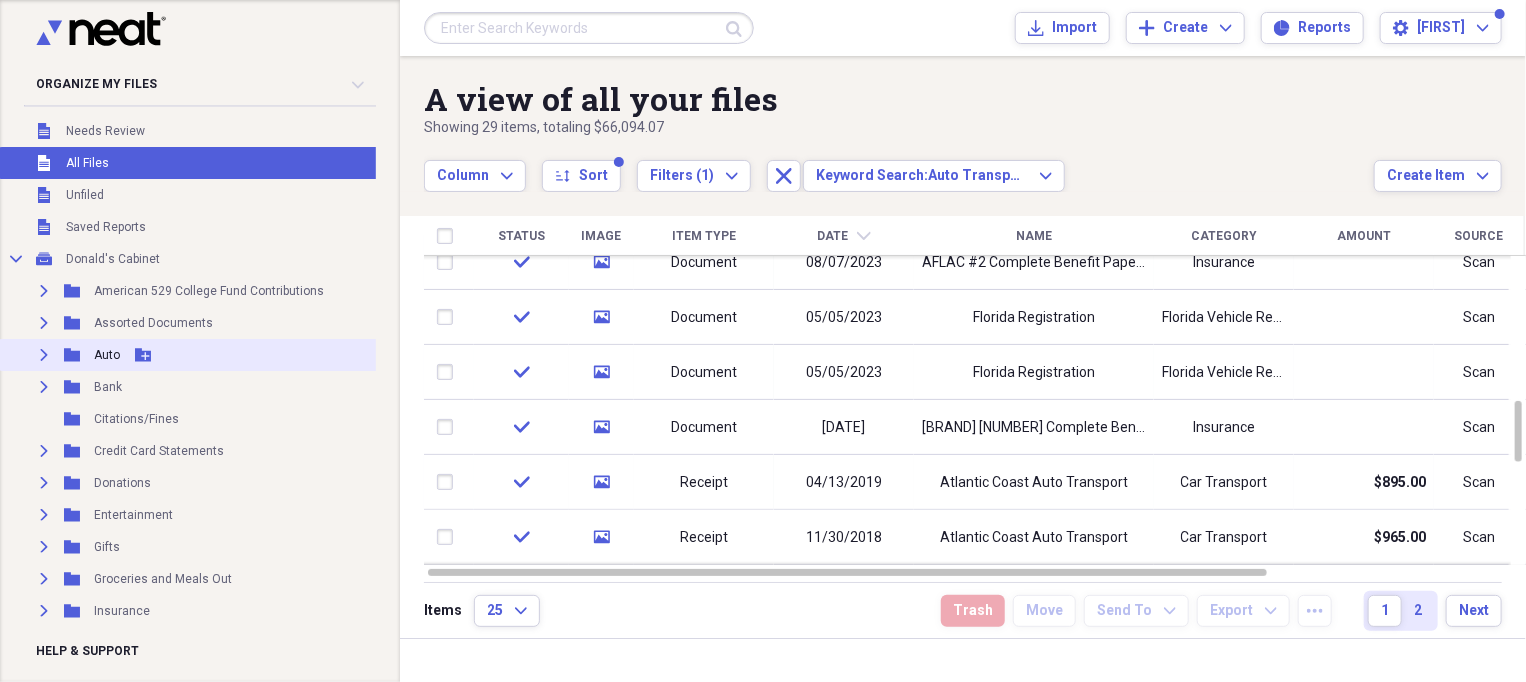click on "Expand" 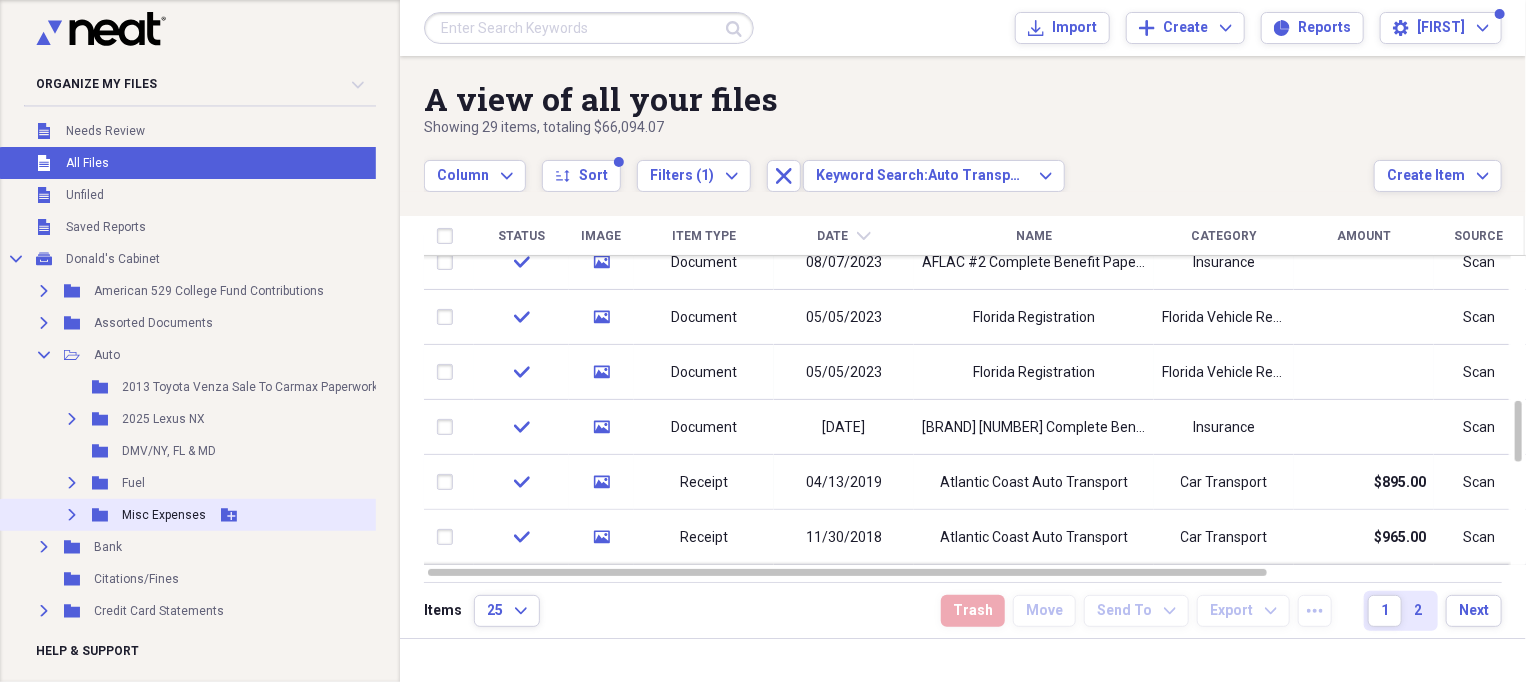 click on "Expand" 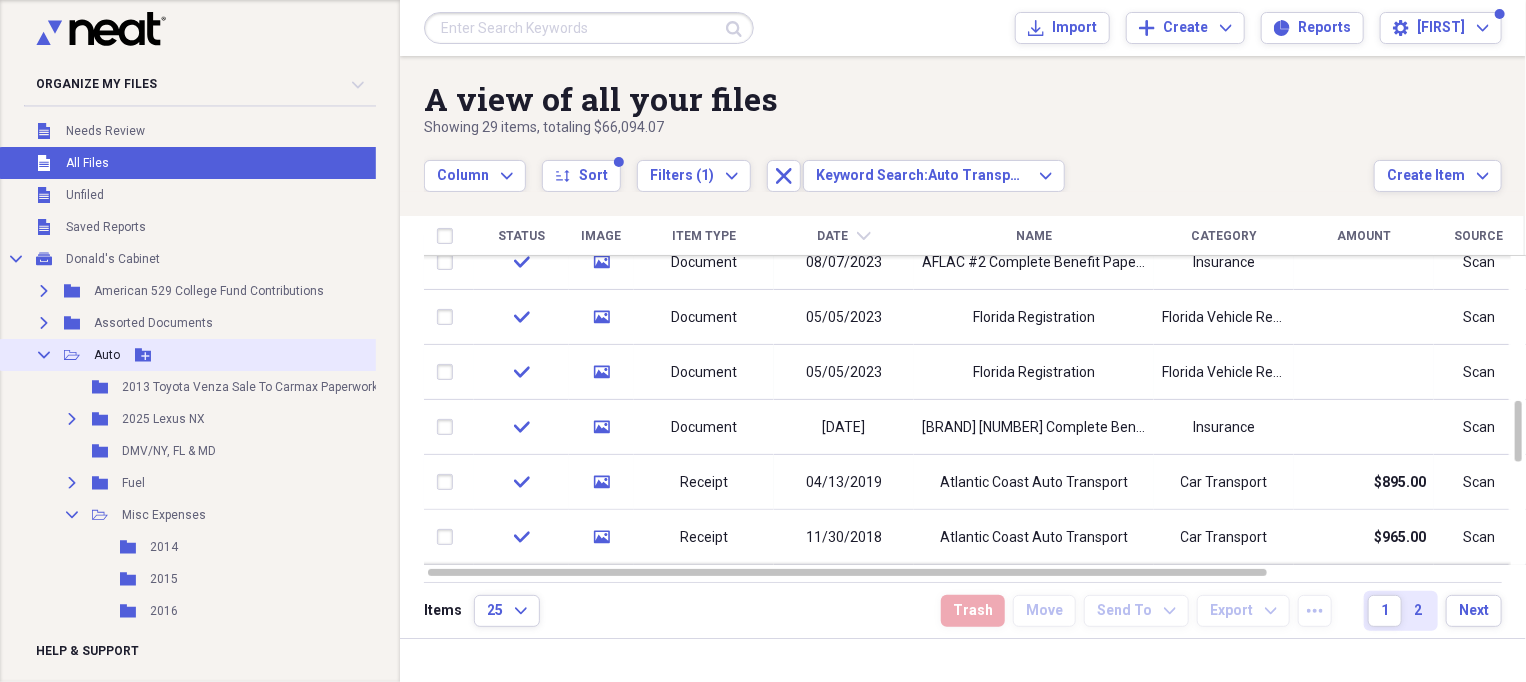 click on "Auto" at bounding box center [107, 355] 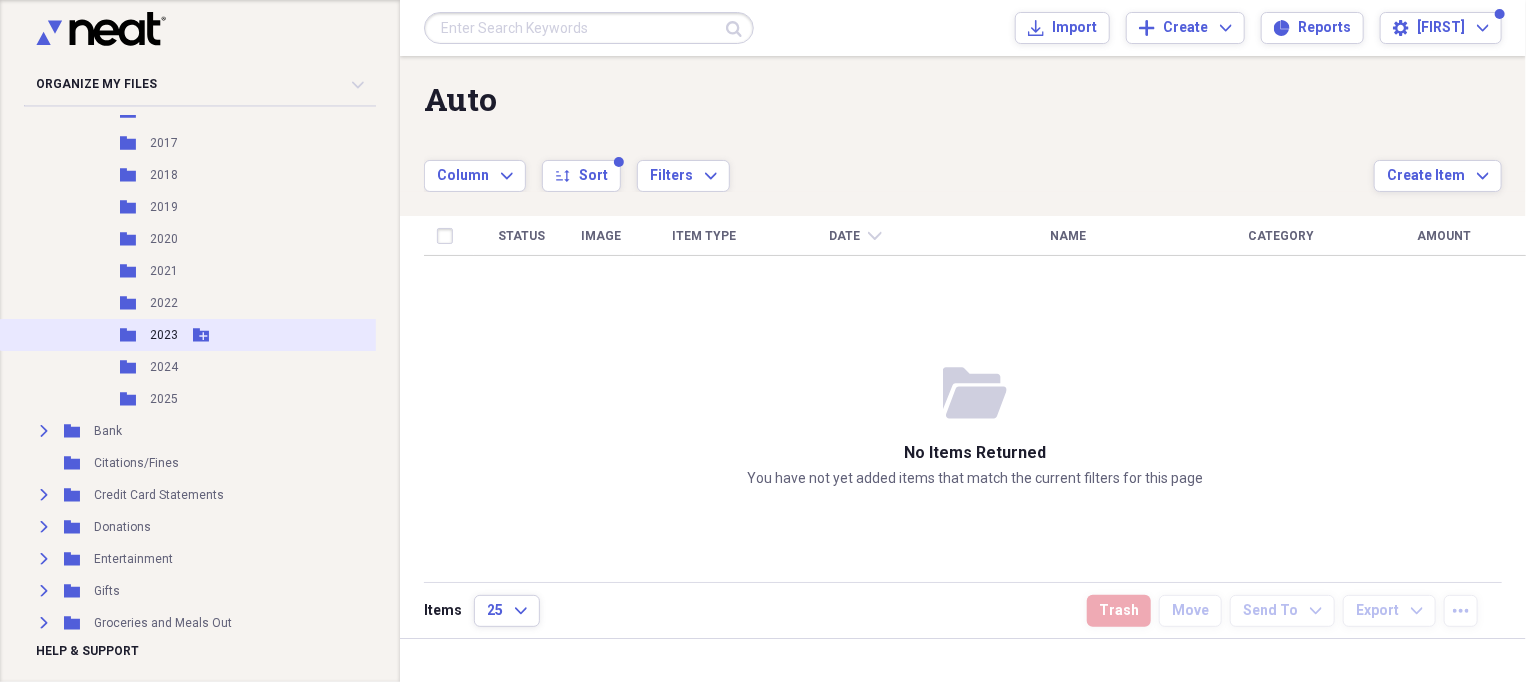 scroll, scrollTop: 750, scrollLeft: 0, axis: vertical 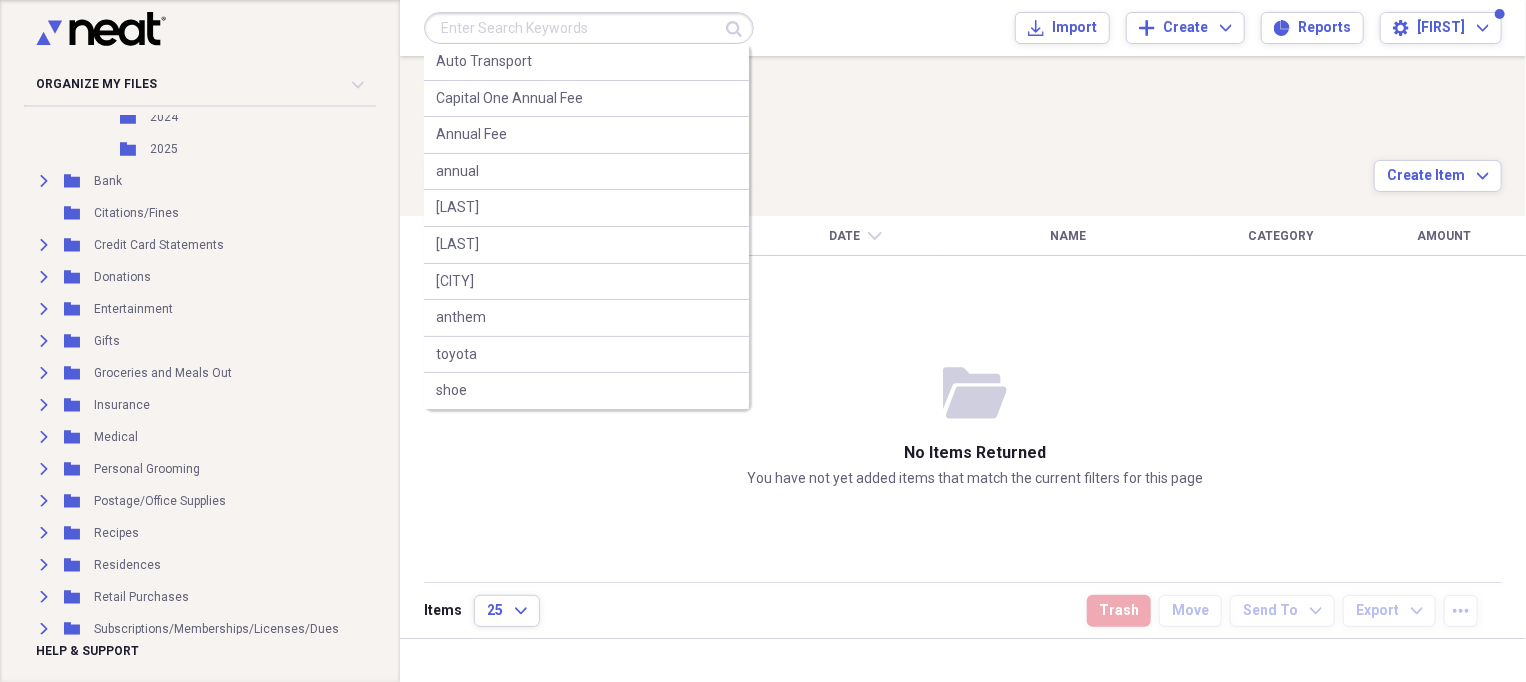 click at bounding box center (589, 28) 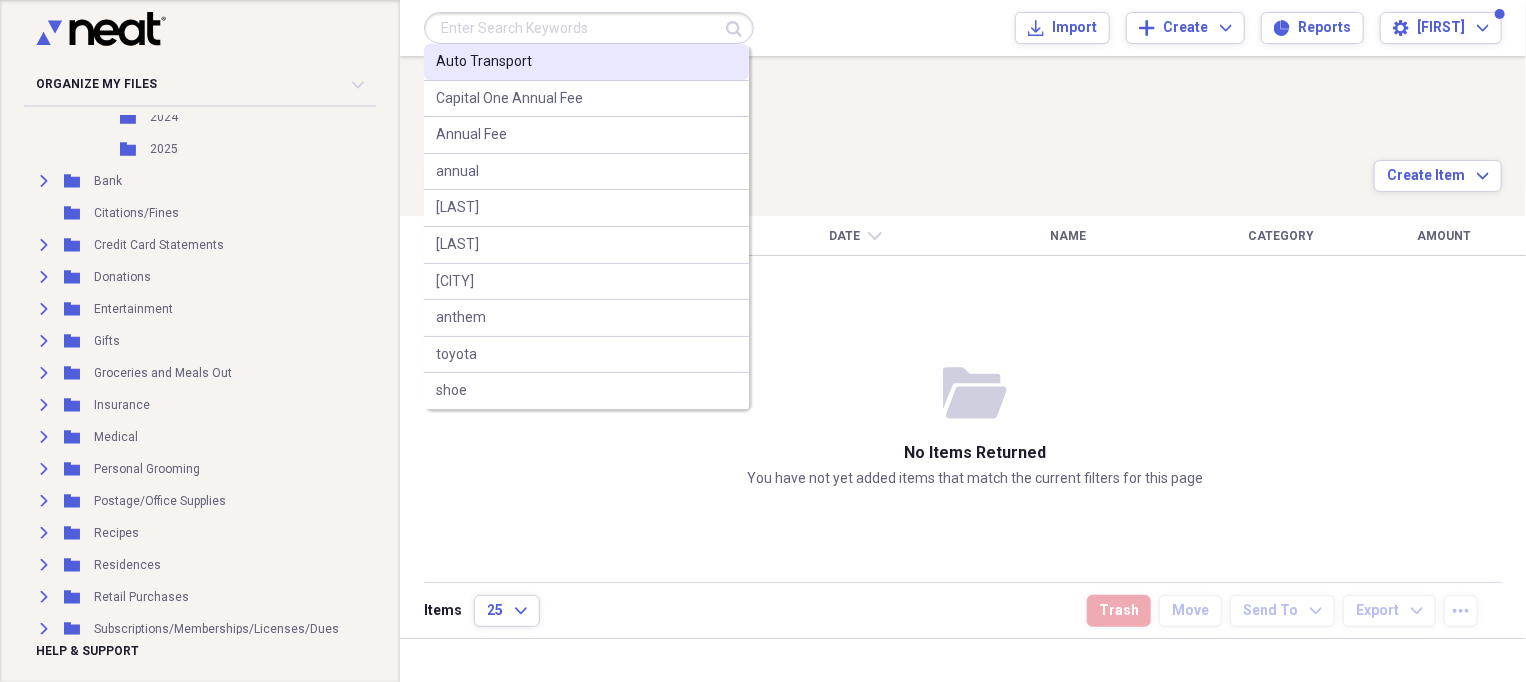 click on "Auto Transport" at bounding box center (484, 62) 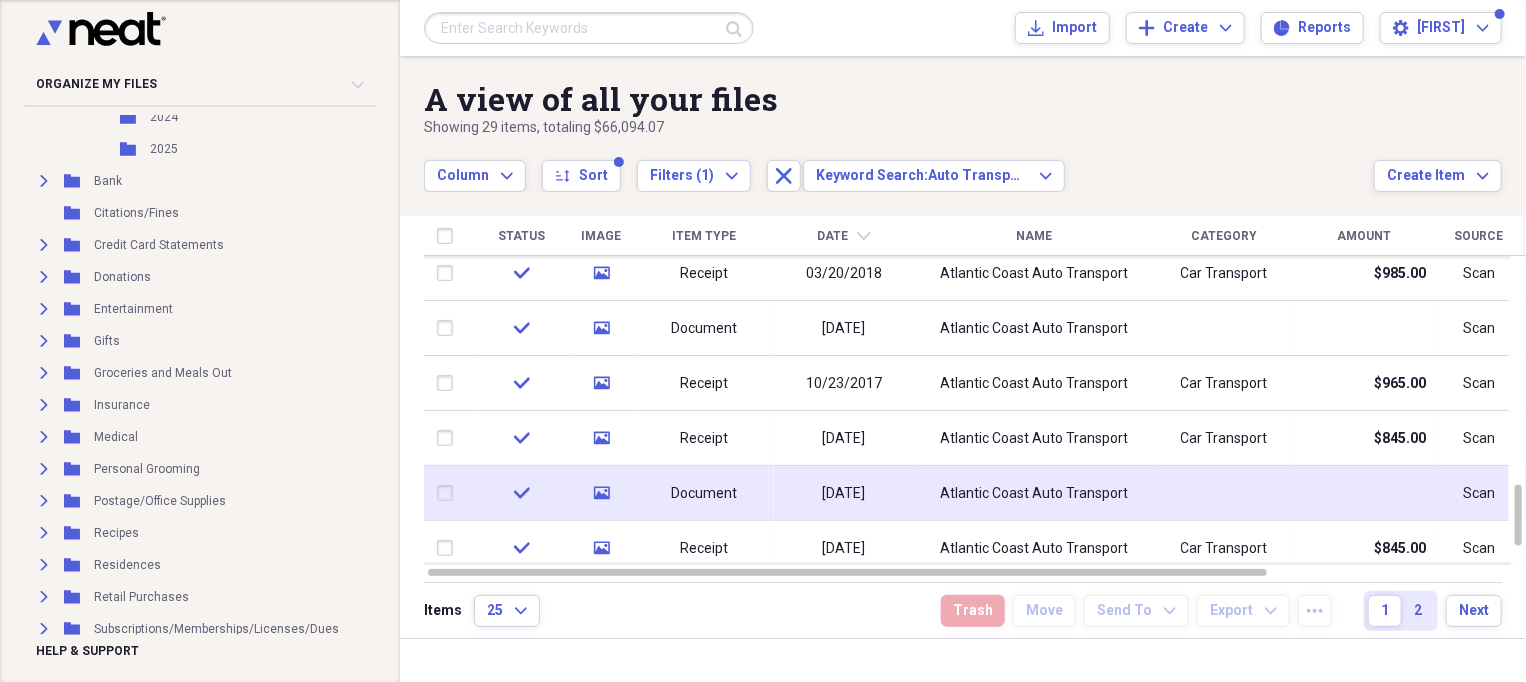 click on "media" 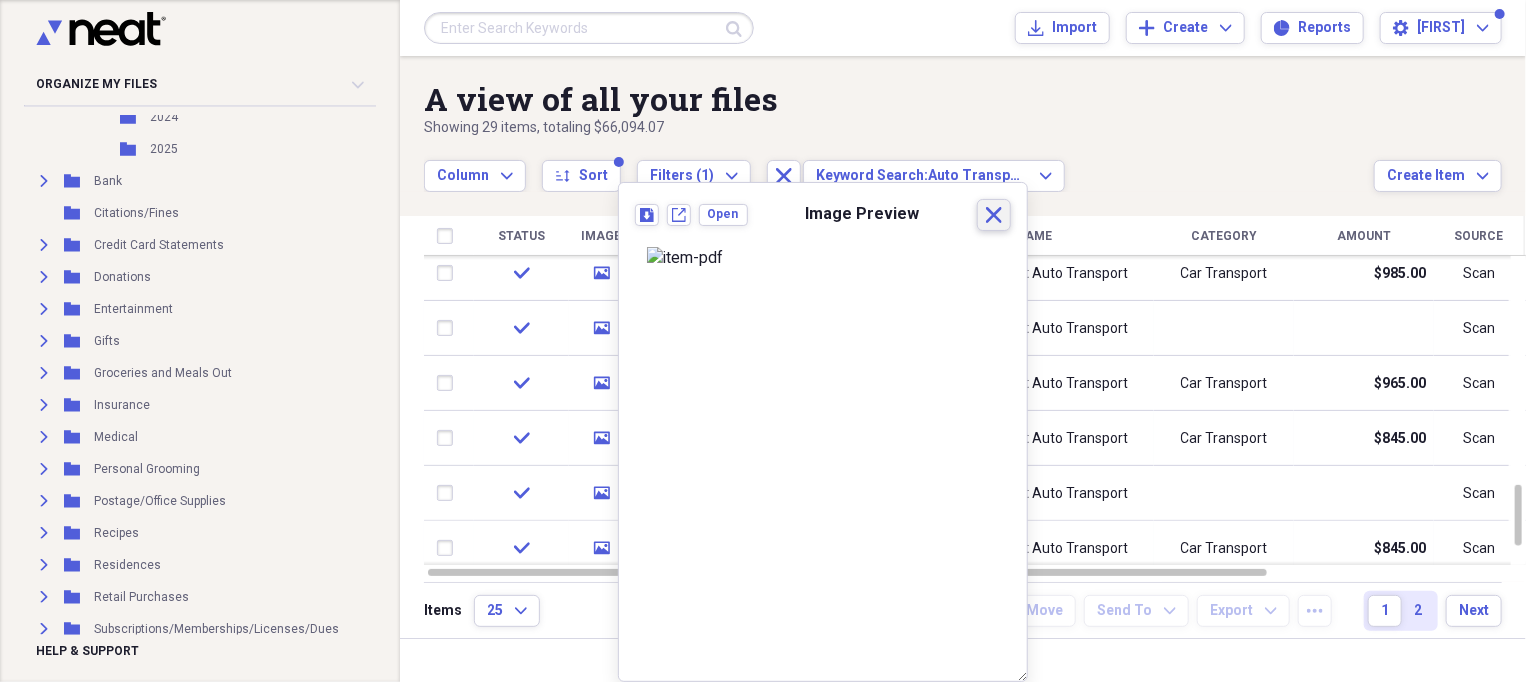 click on "Close" at bounding box center (994, 215) 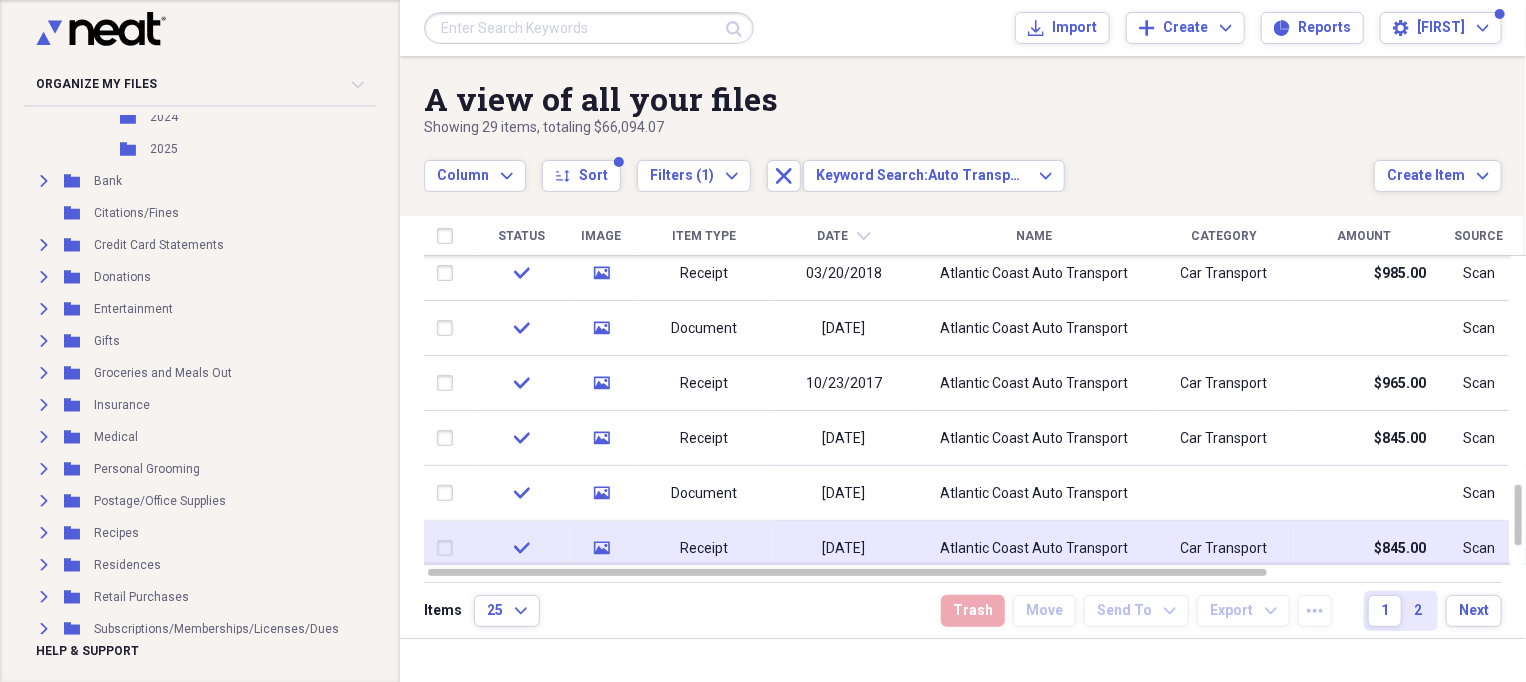 click on "Atlantic Coast Auto Transport" at bounding box center [1034, 549] 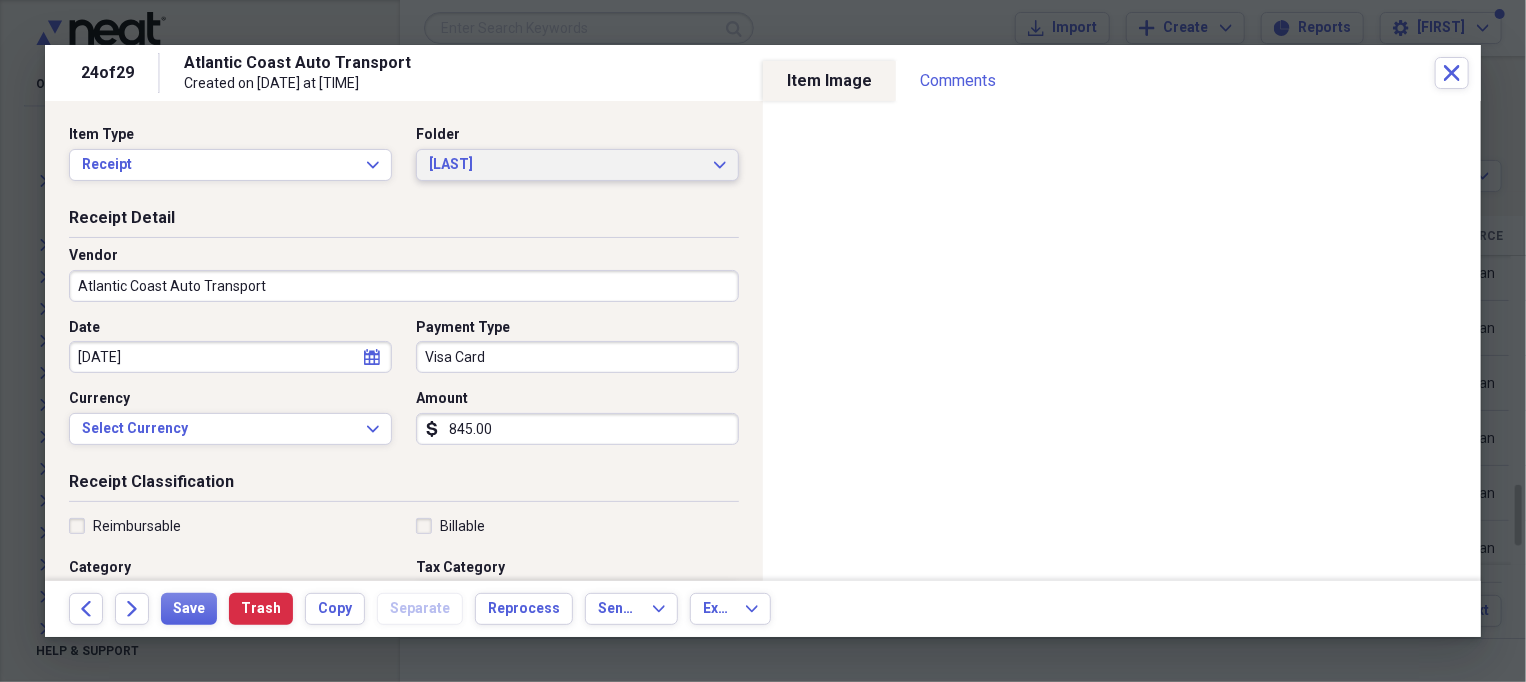 click on "Expand" 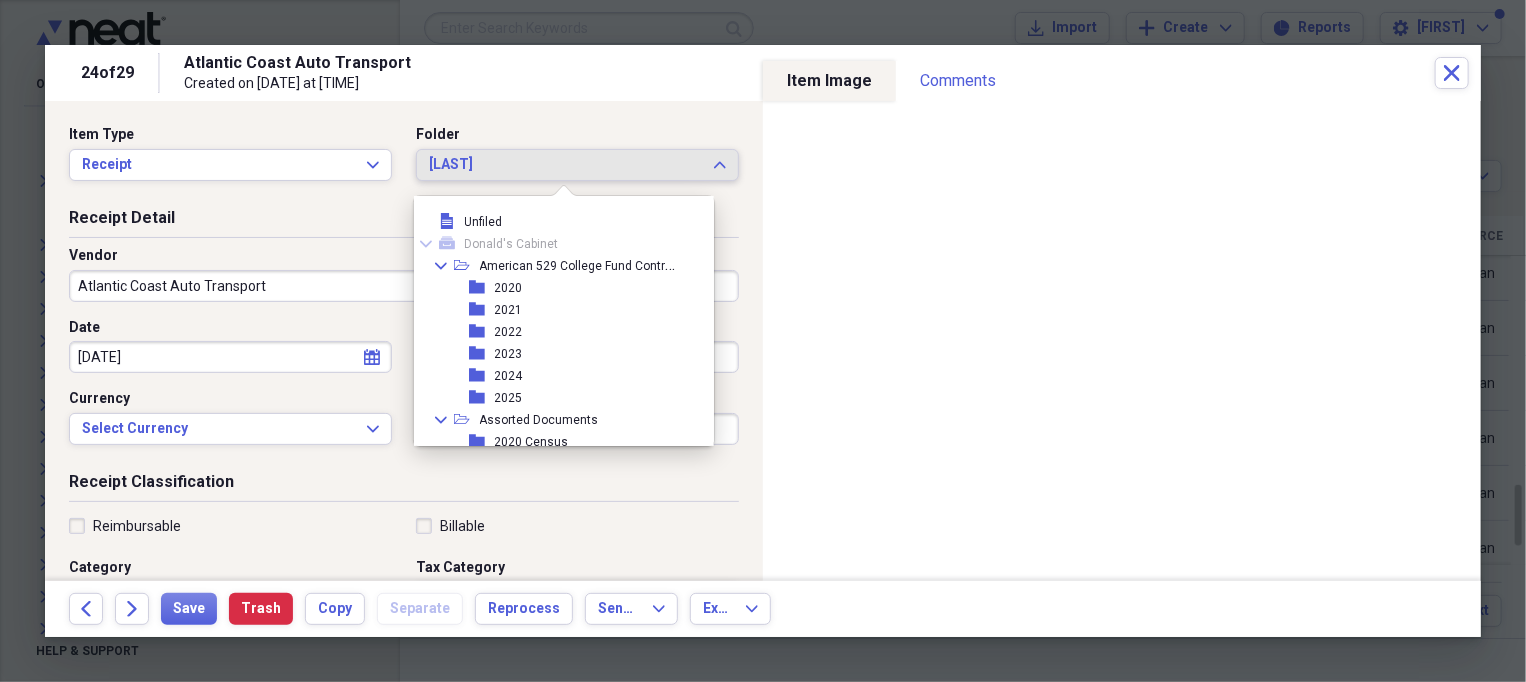 scroll, scrollTop: 218, scrollLeft: 0, axis: vertical 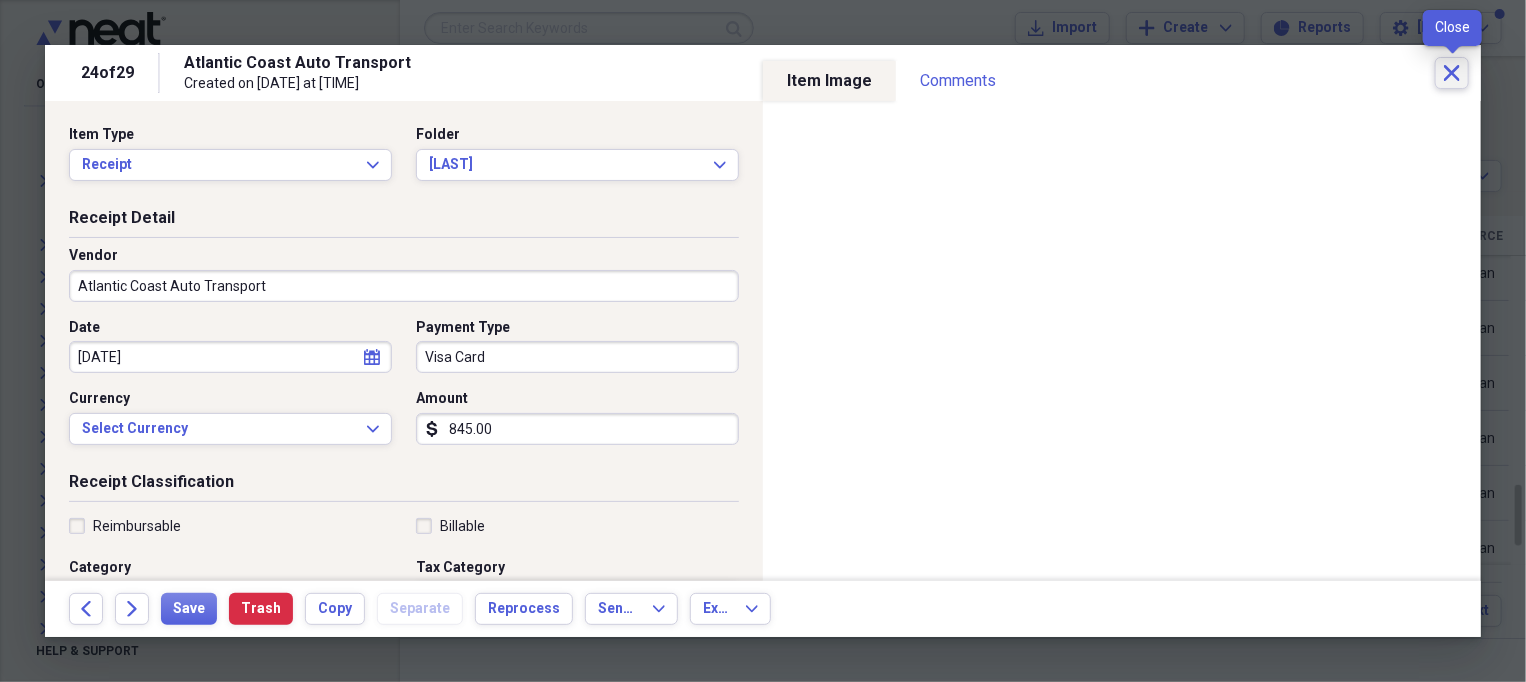 click on "Close" 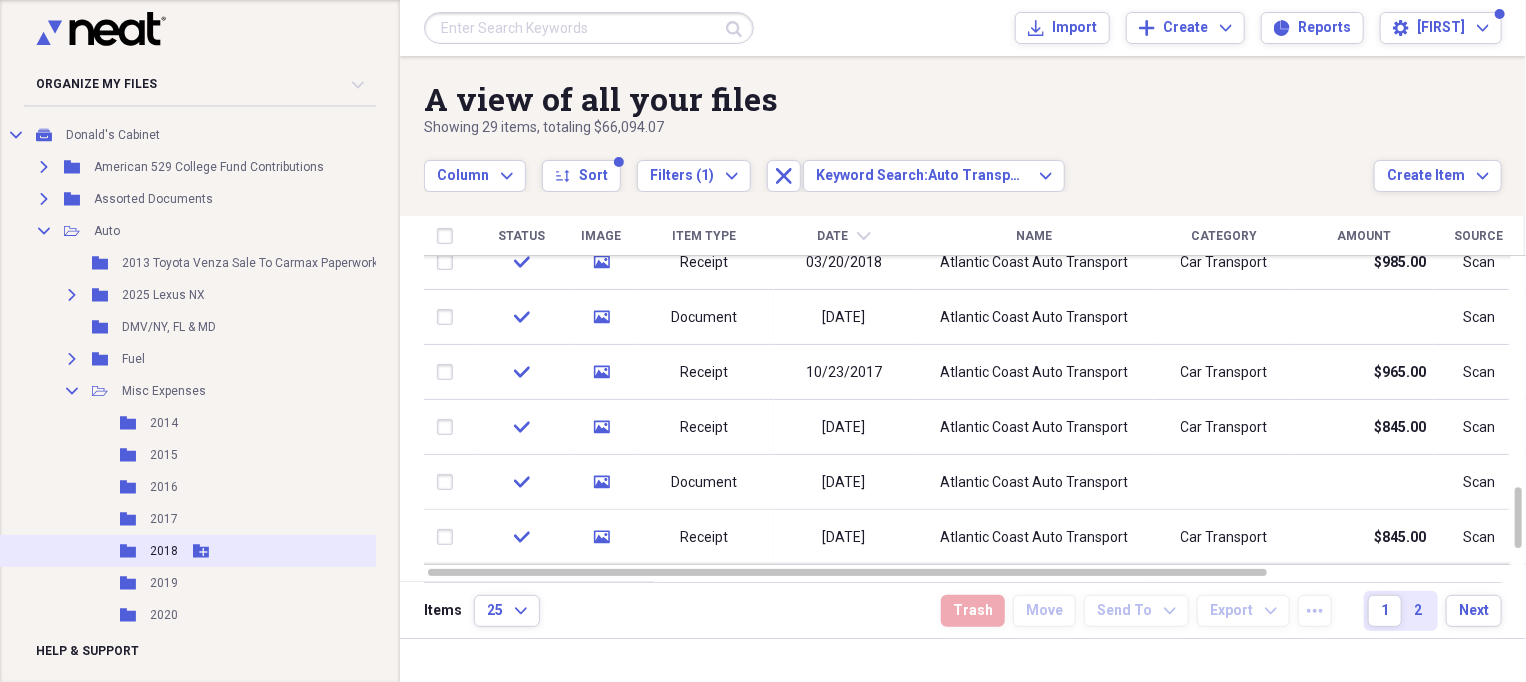 scroll, scrollTop: 500, scrollLeft: 0, axis: vertical 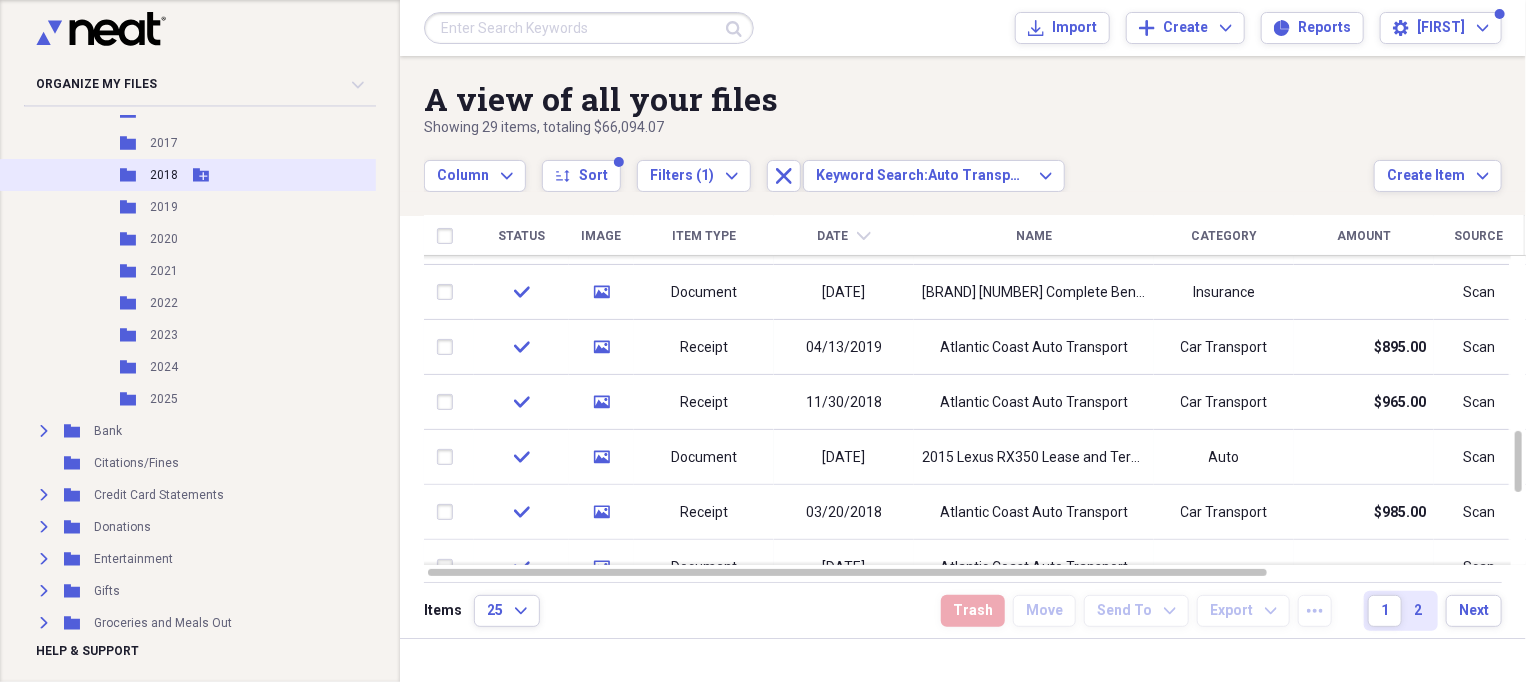 click on "2018" at bounding box center (164, 175) 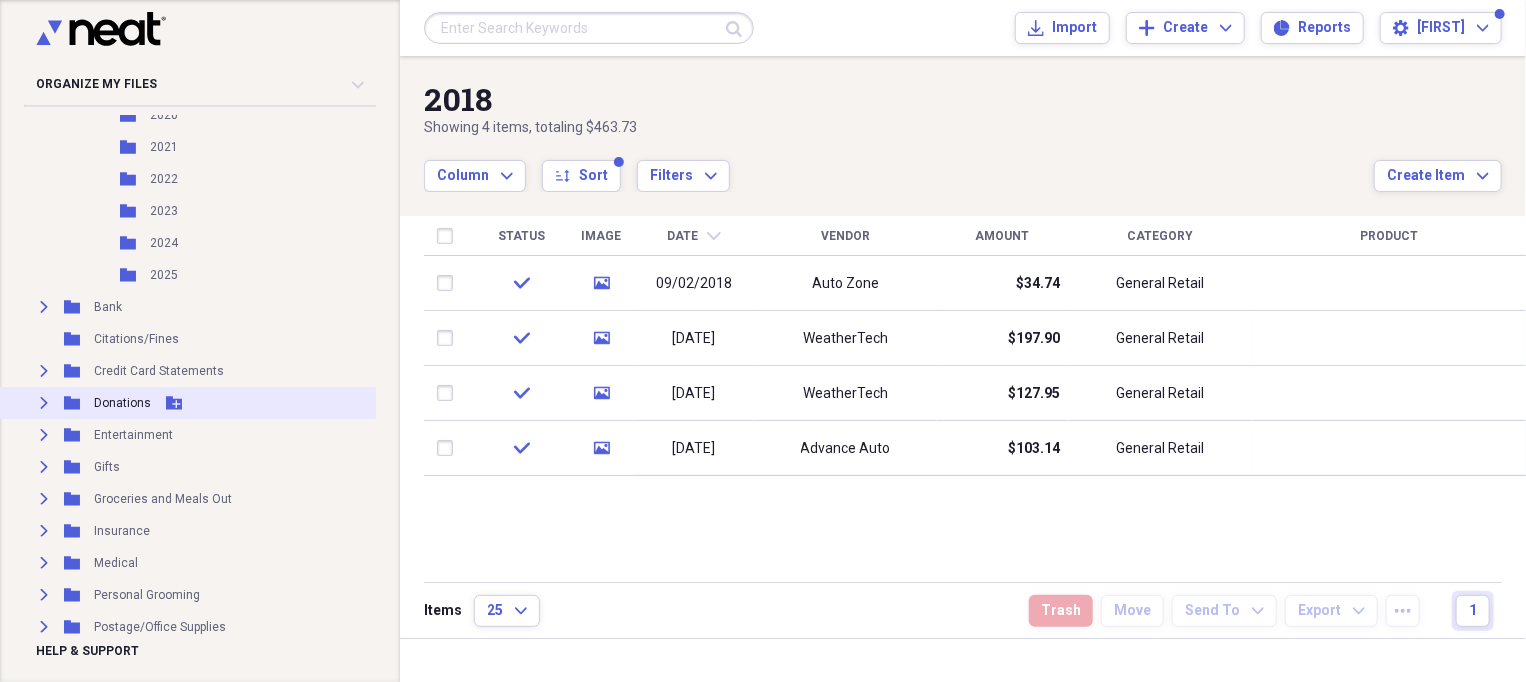 scroll, scrollTop: 875, scrollLeft: 0, axis: vertical 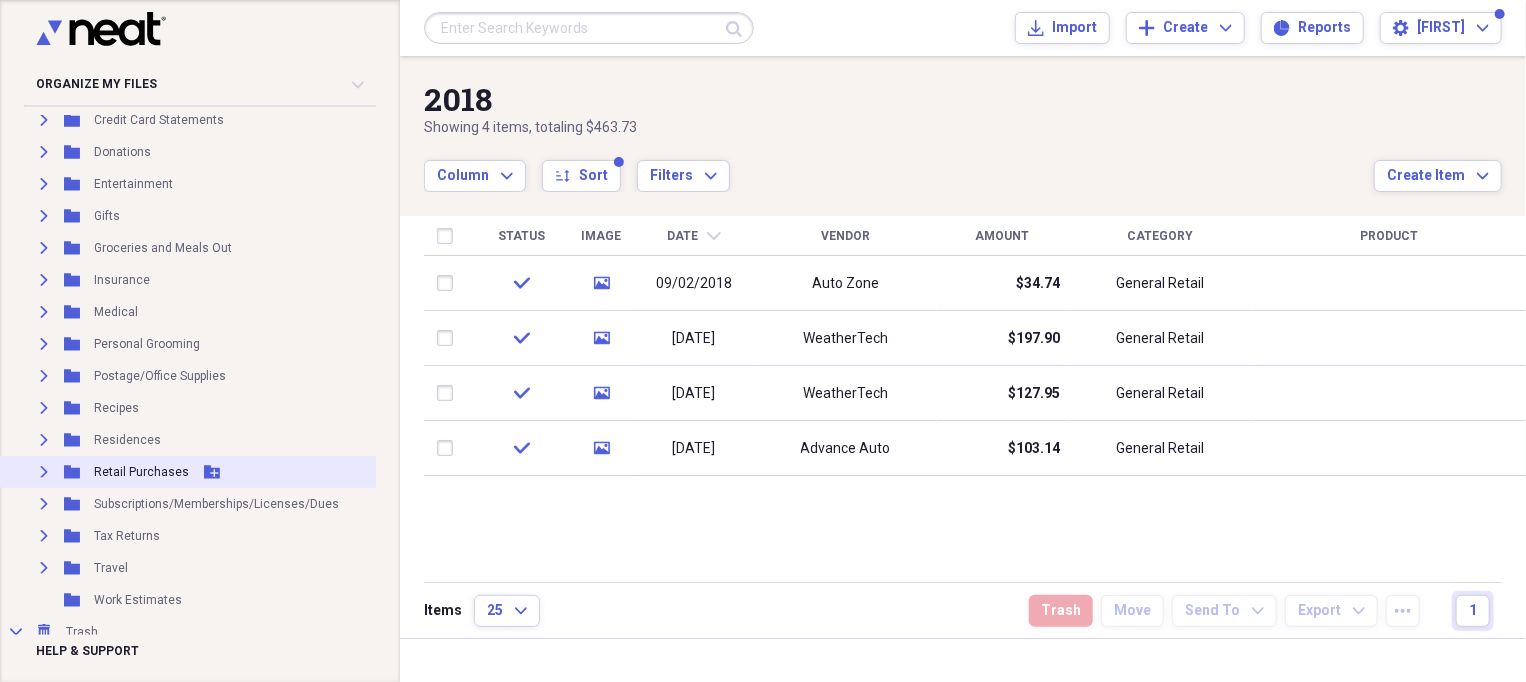 click 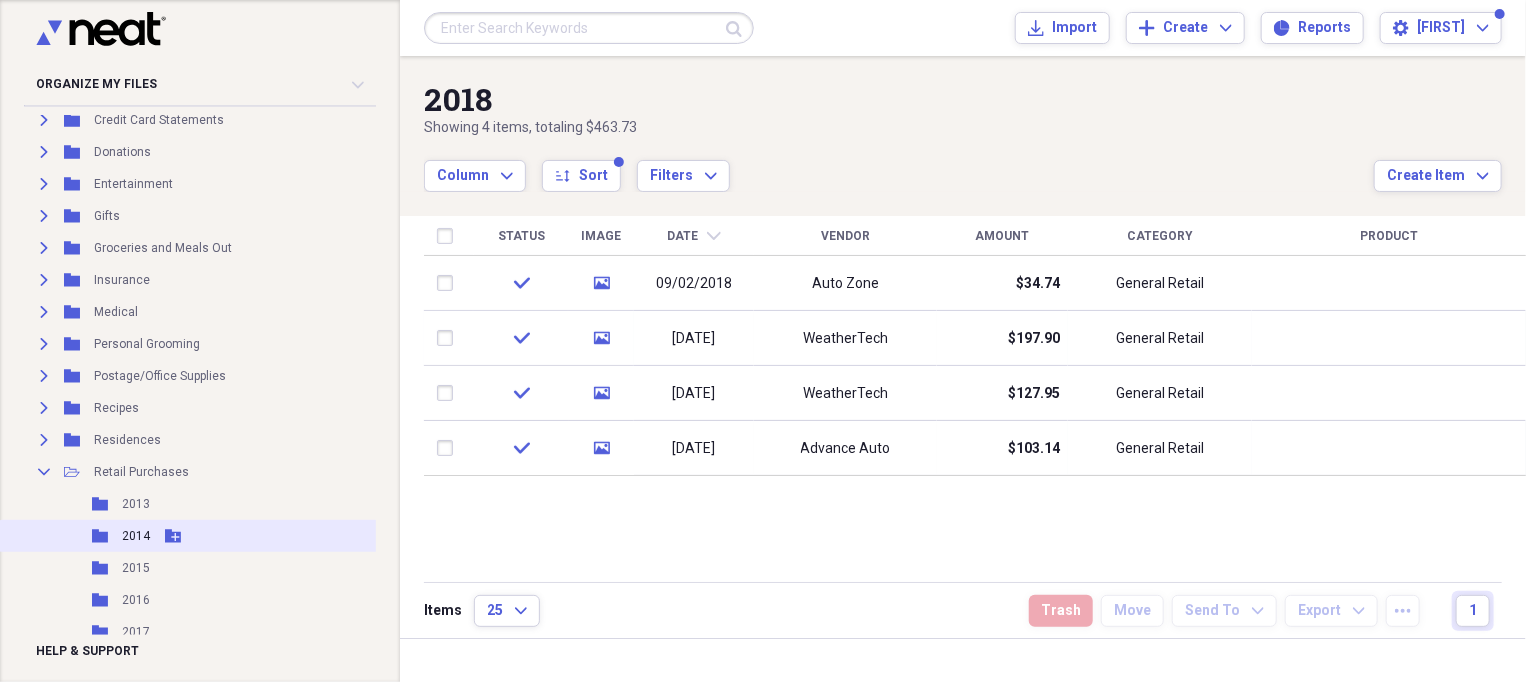 scroll, scrollTop: 1124, scrollLeft: 0, axis: vertical 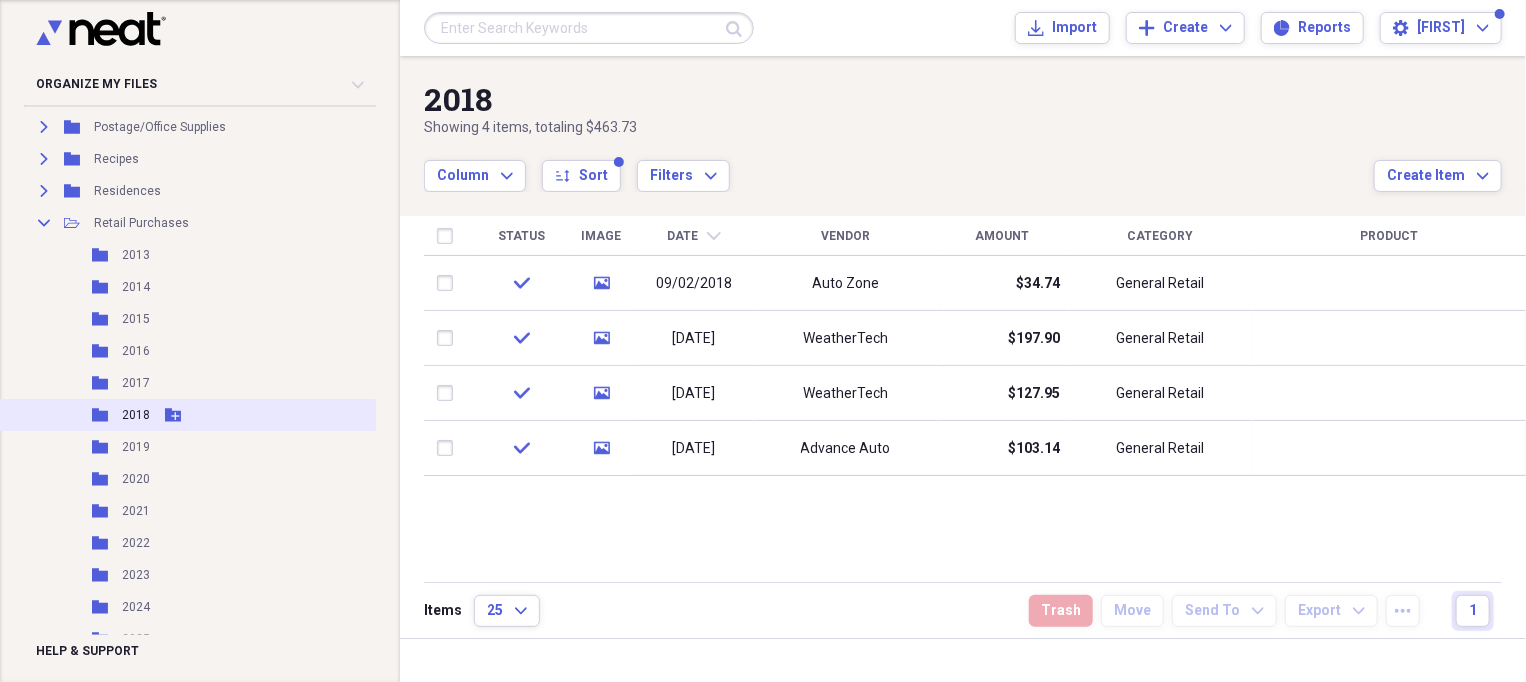 click 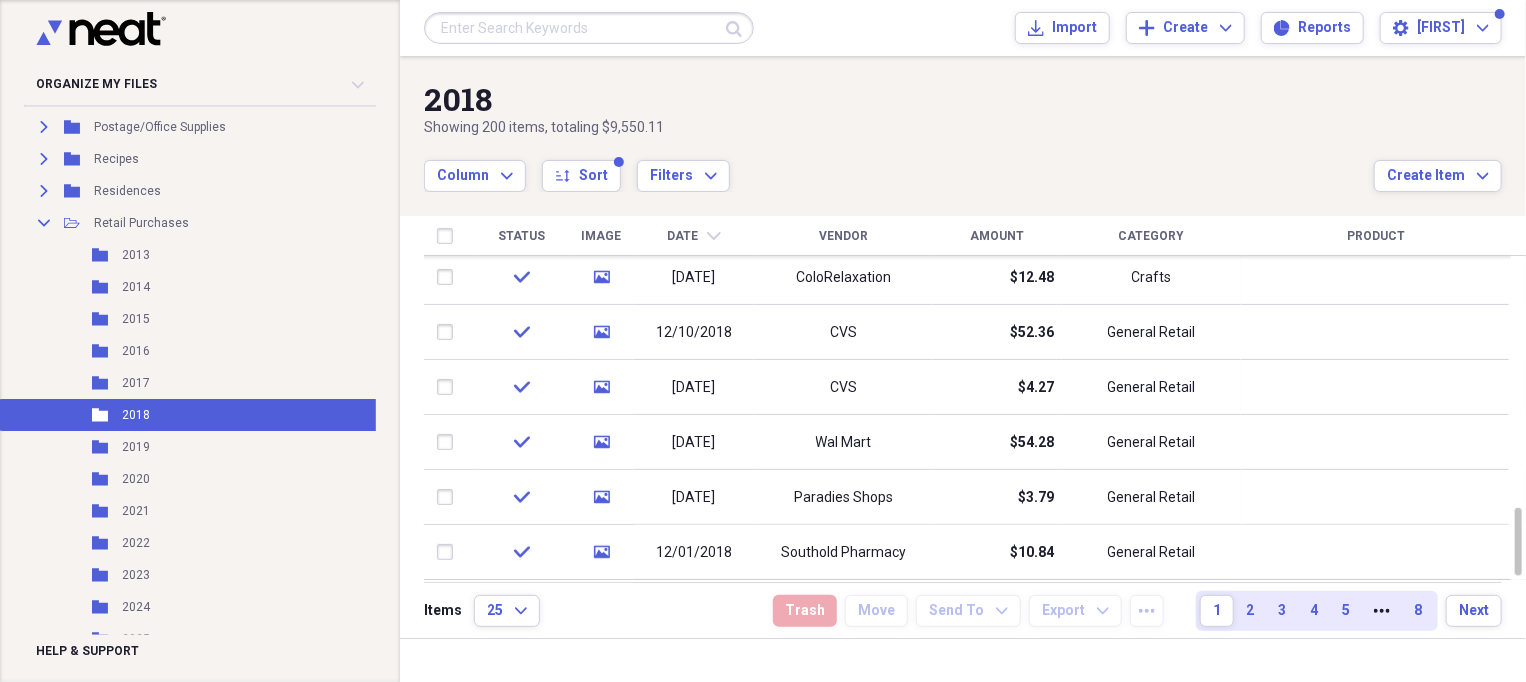 click on "Date chevron-down" at bounding box center [694, 236] 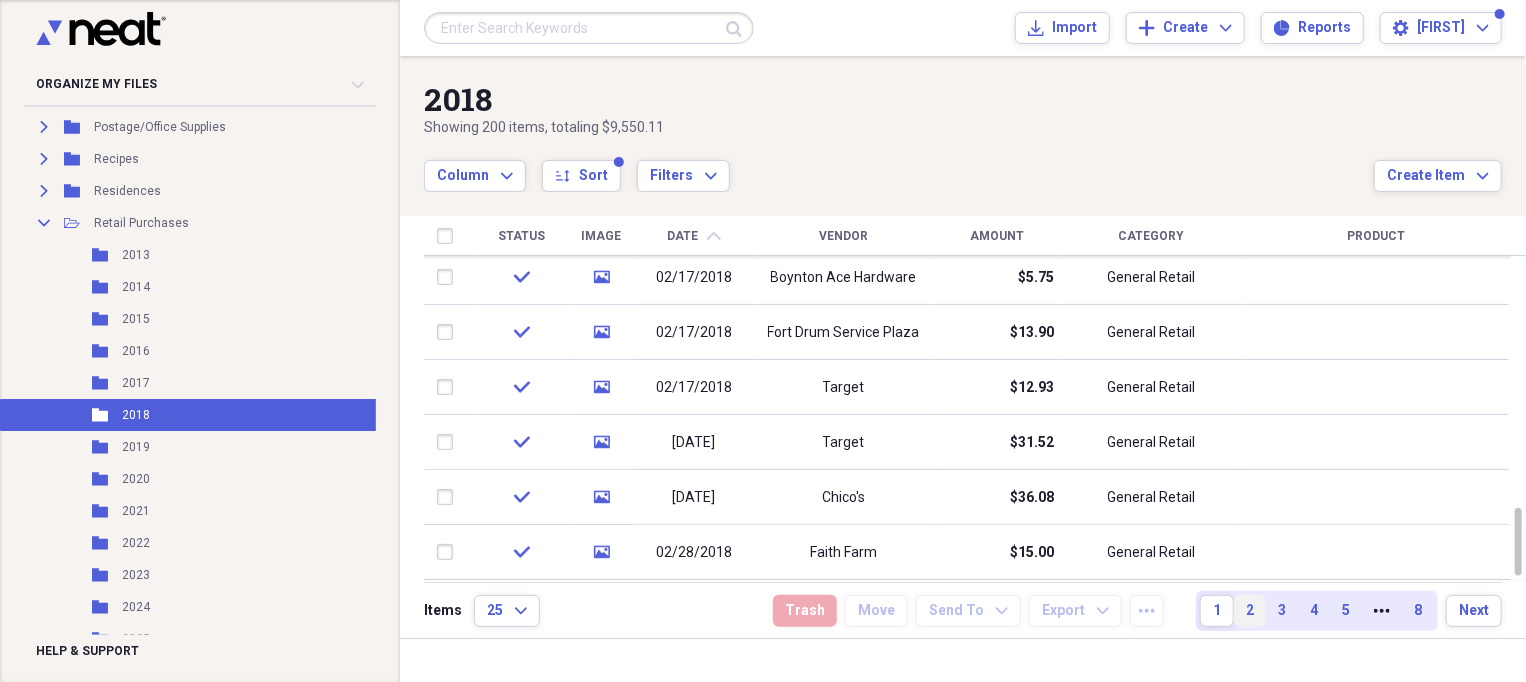 click on "2" at bounding box center [1250, 611] 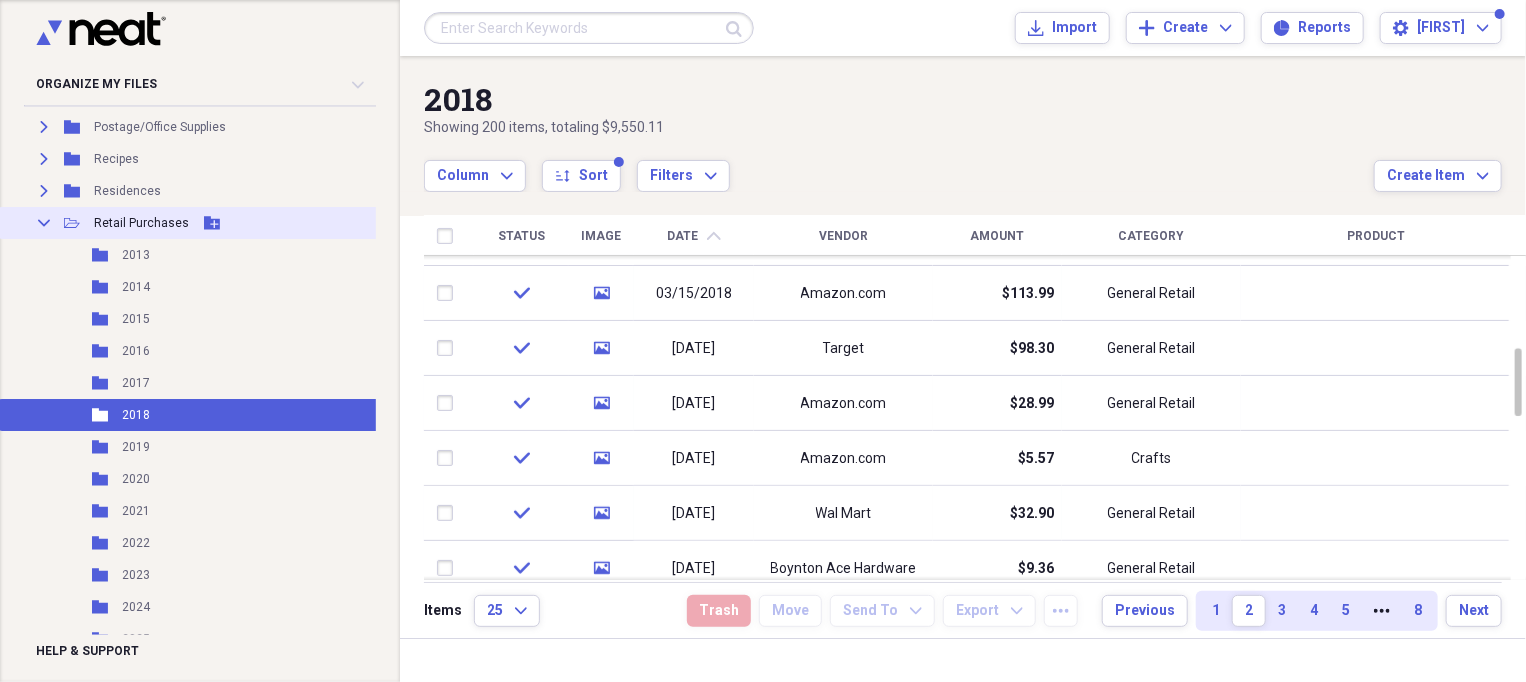 click on "Collapse" 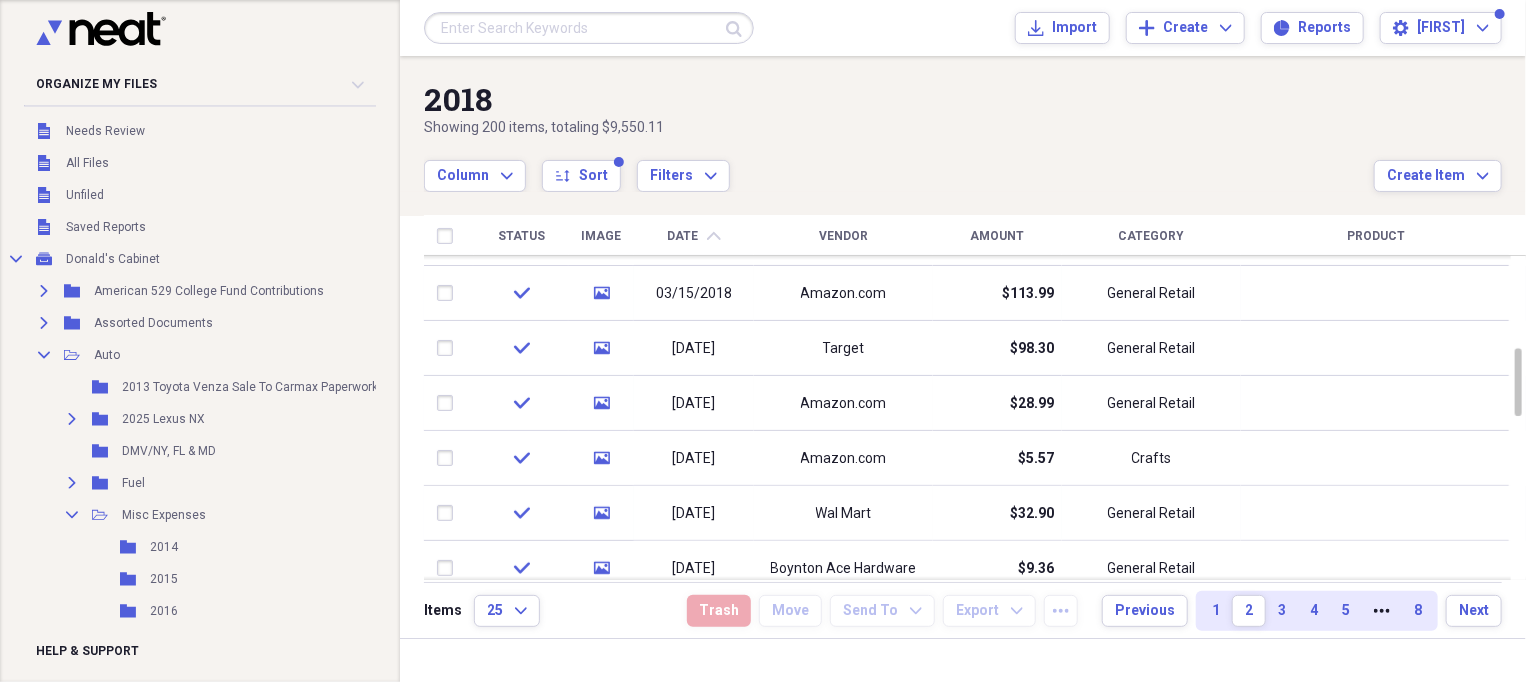 scroll, scrollTop: 250, scrollLeft: 0, axis: vertical 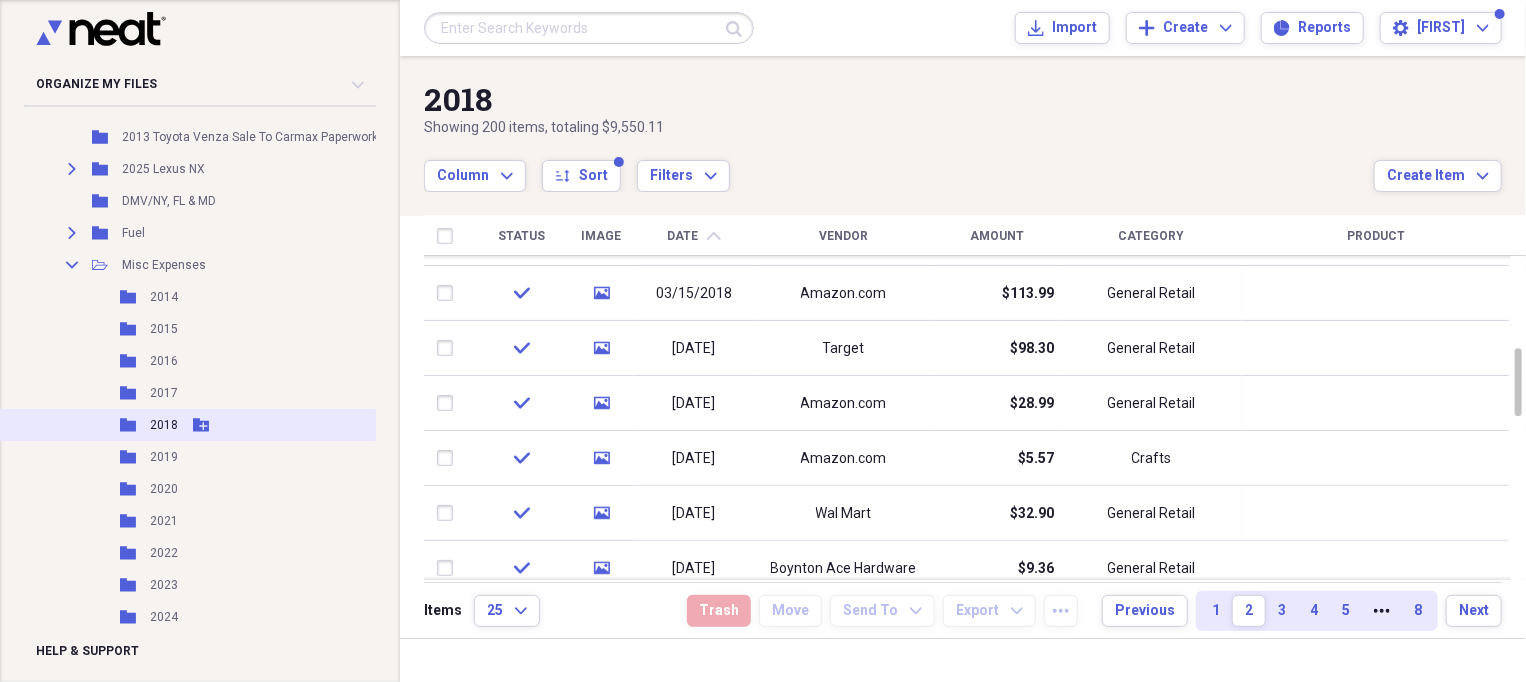 click 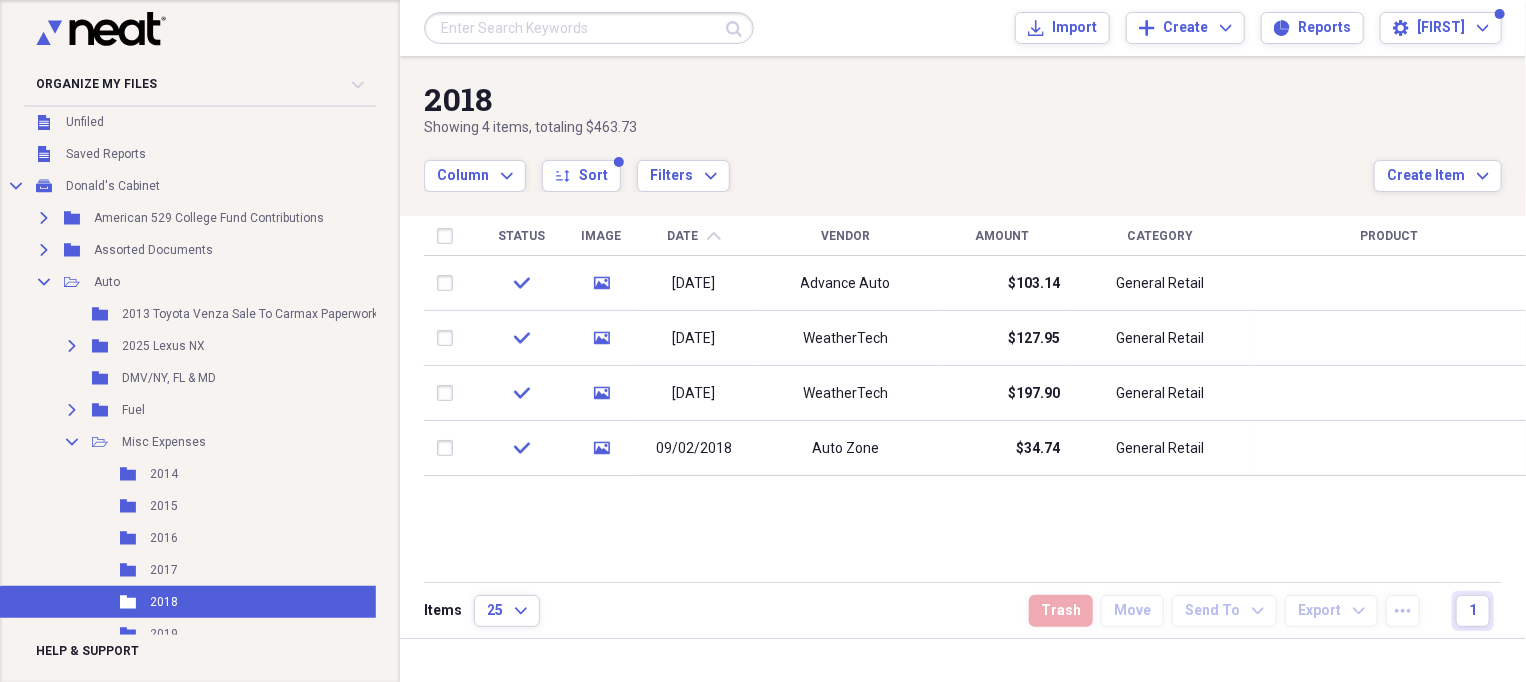 scroll, scrollTop: 0, scrollLeft: 0, axis: both 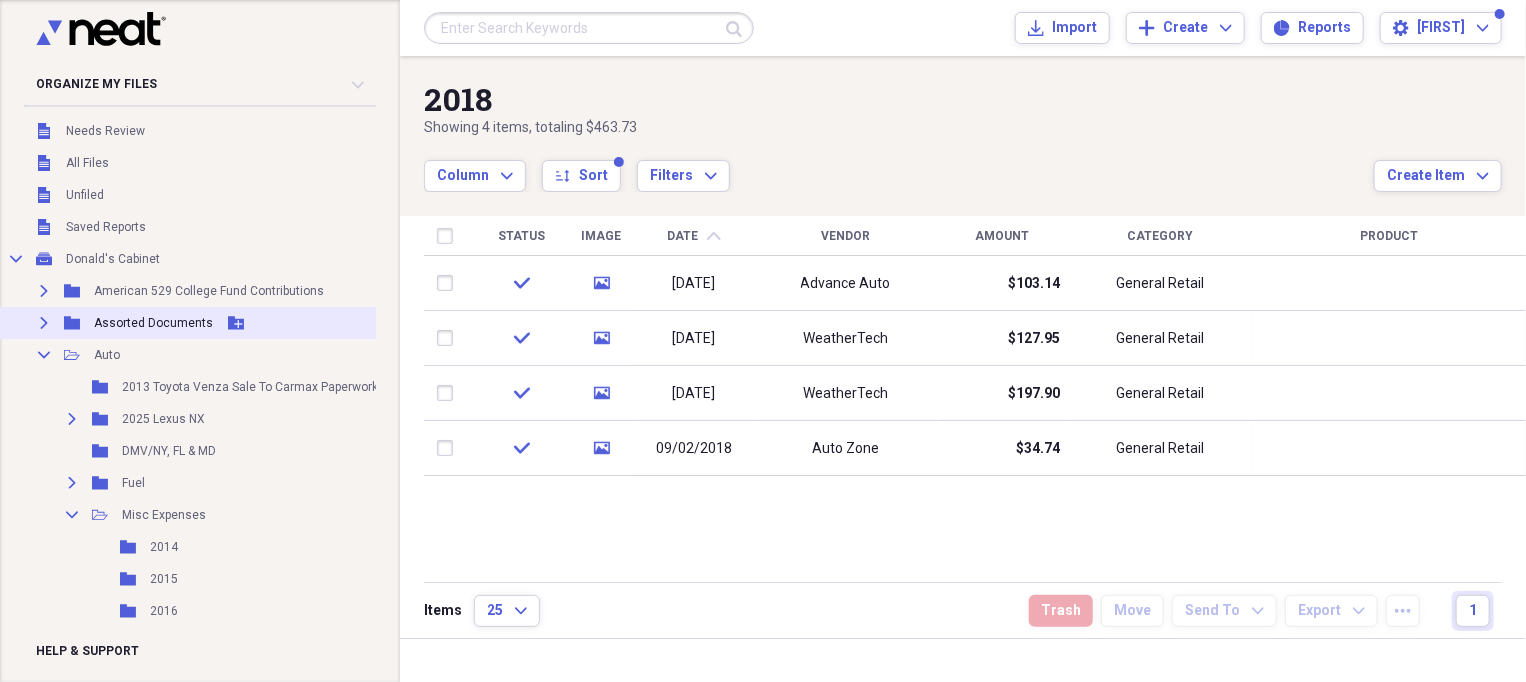 click 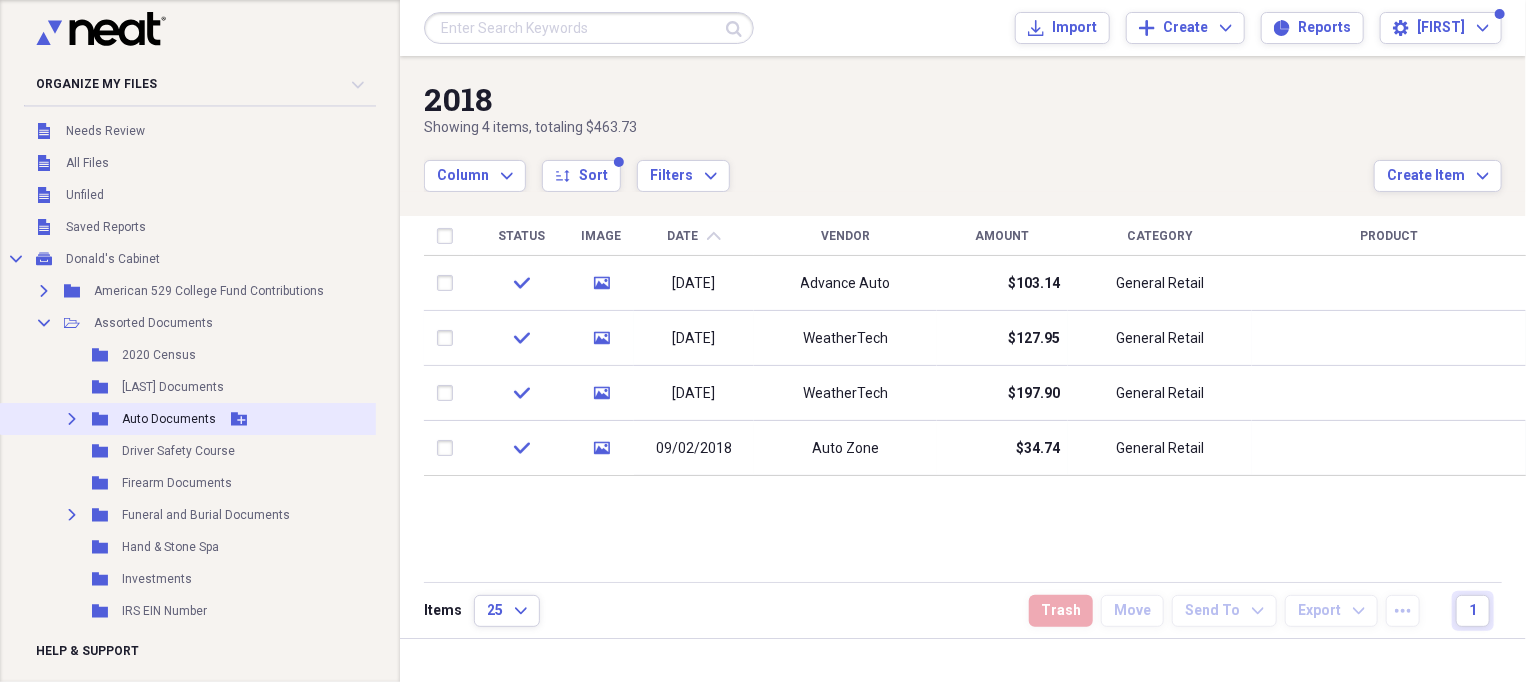 click on "Expand" at bounding box center (72, 419) 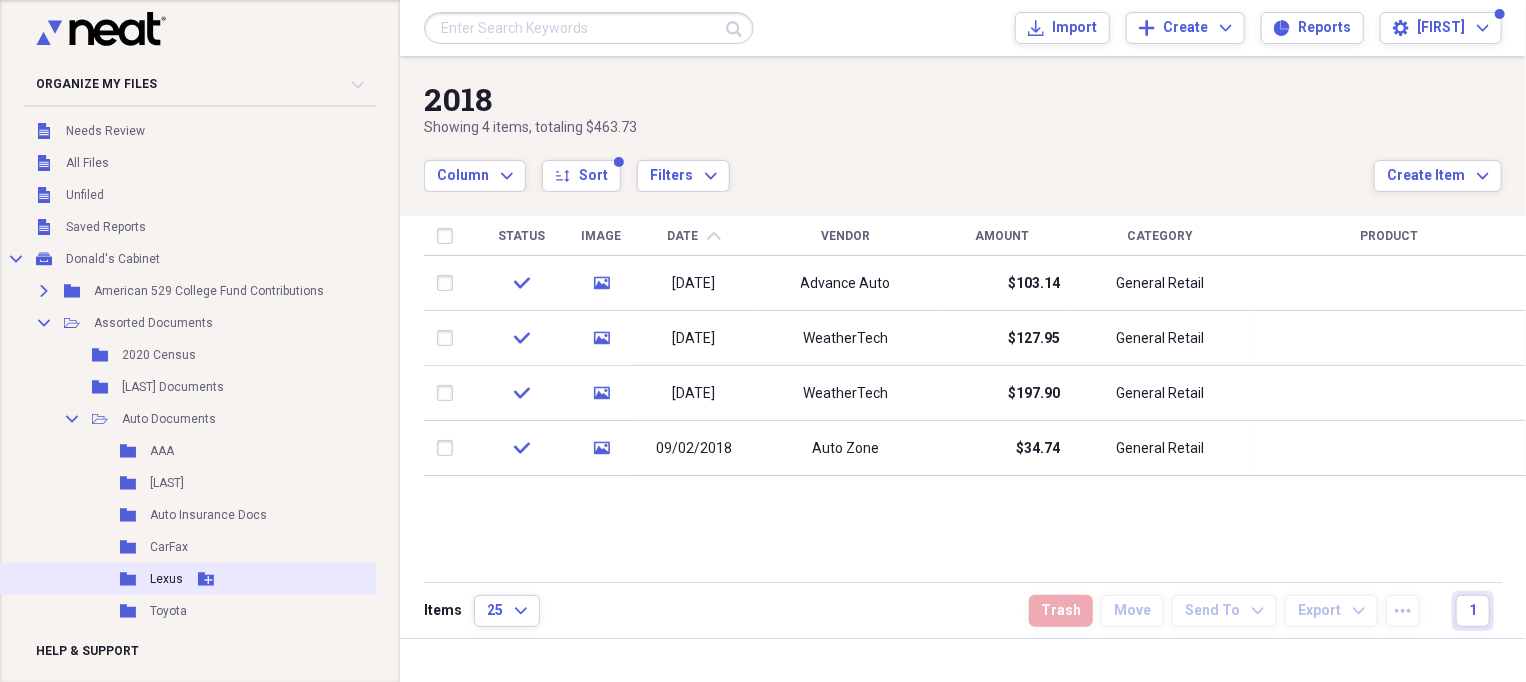 scroll, scrollTop: 250, scrollLeft: 0, axis: vertical 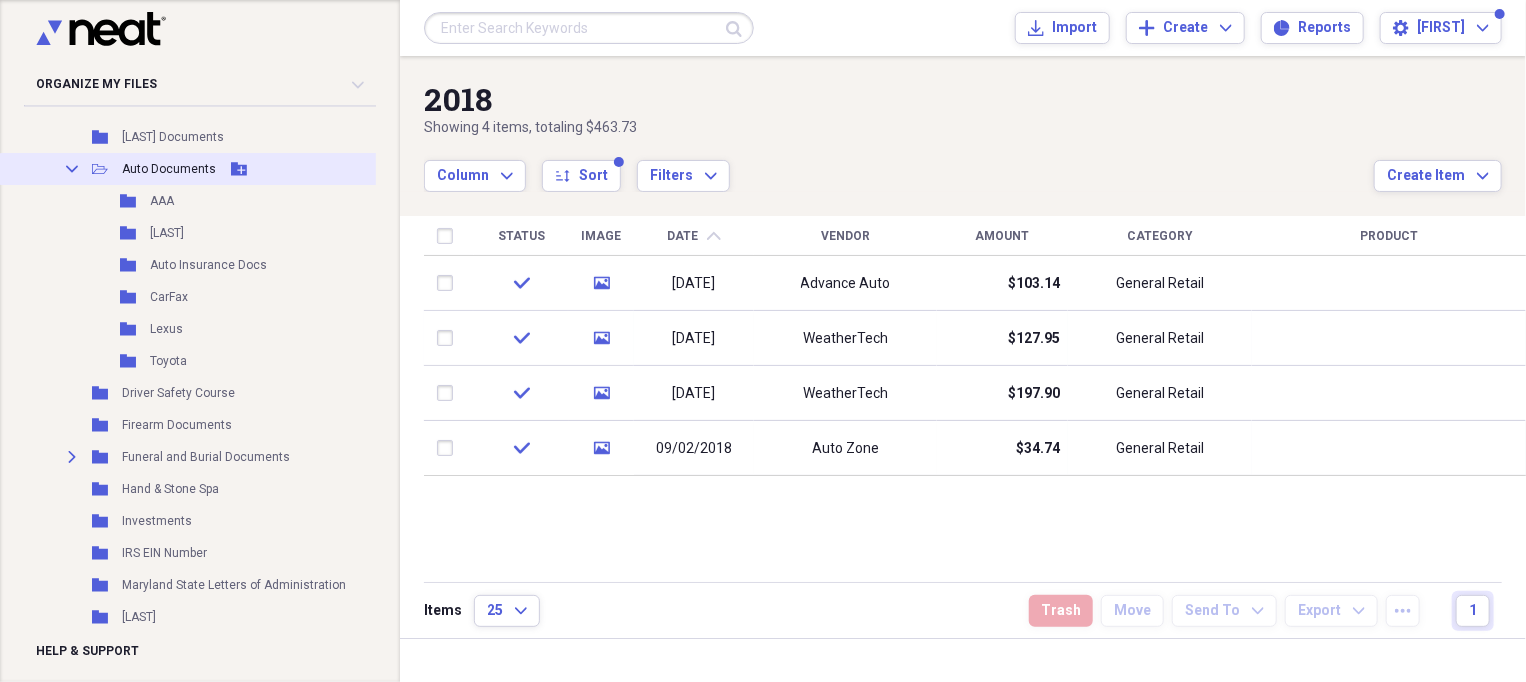click on "Add Folder" 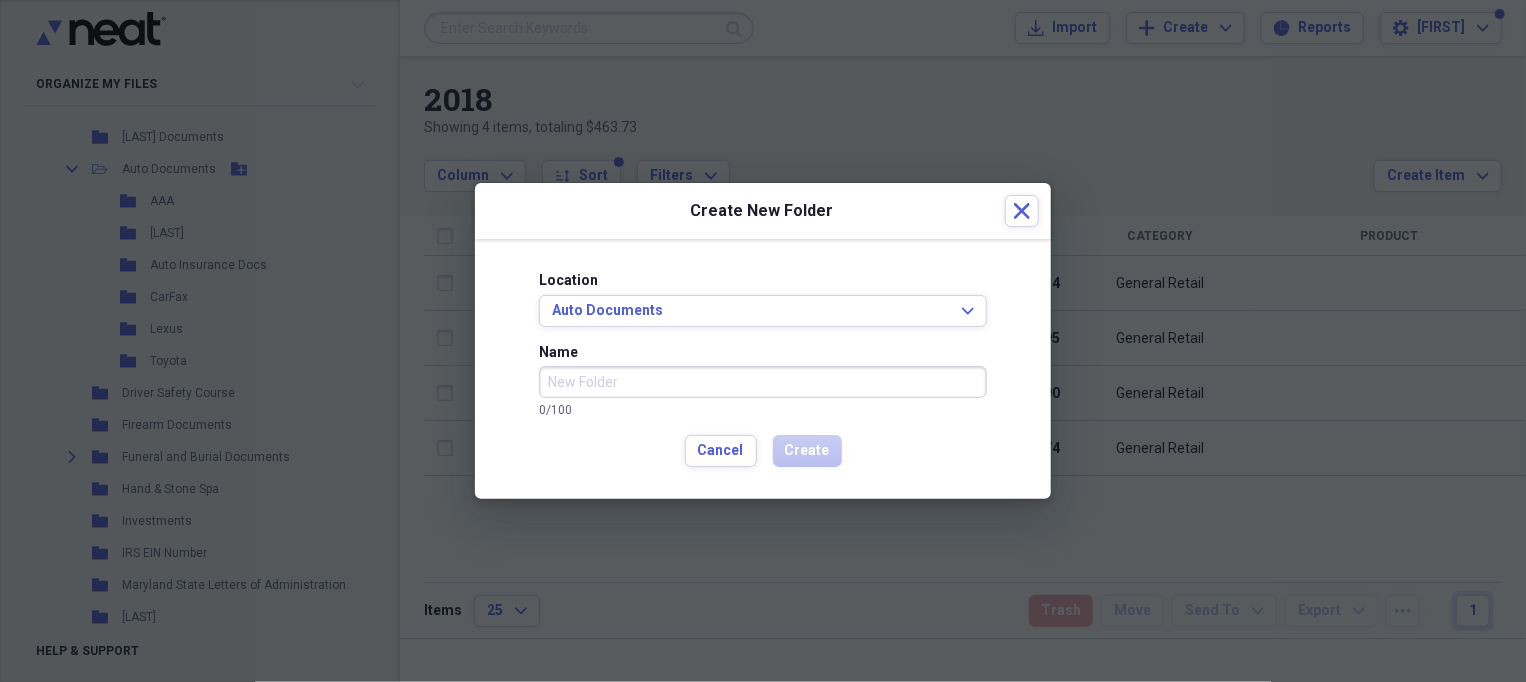 click on "Name" at bounding box center (763, 382) 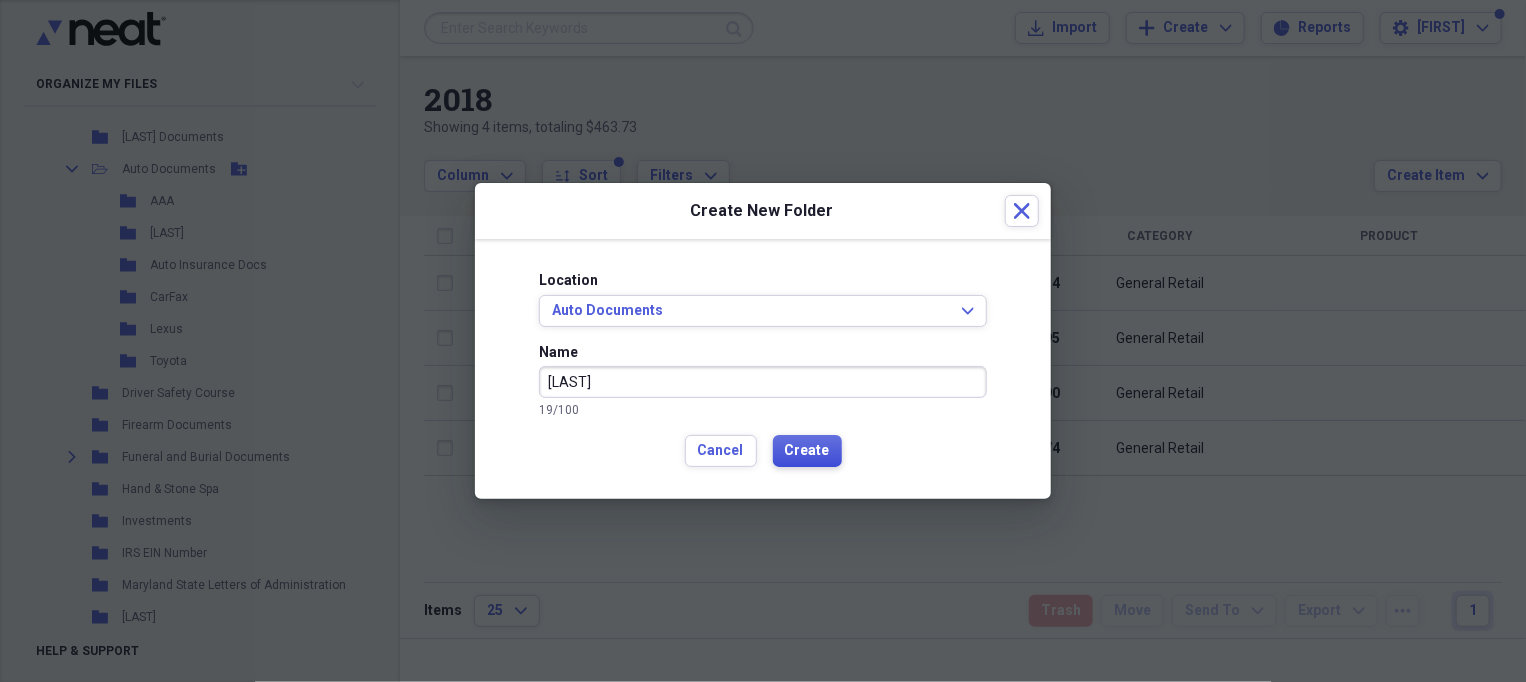 type on "[LAST]" 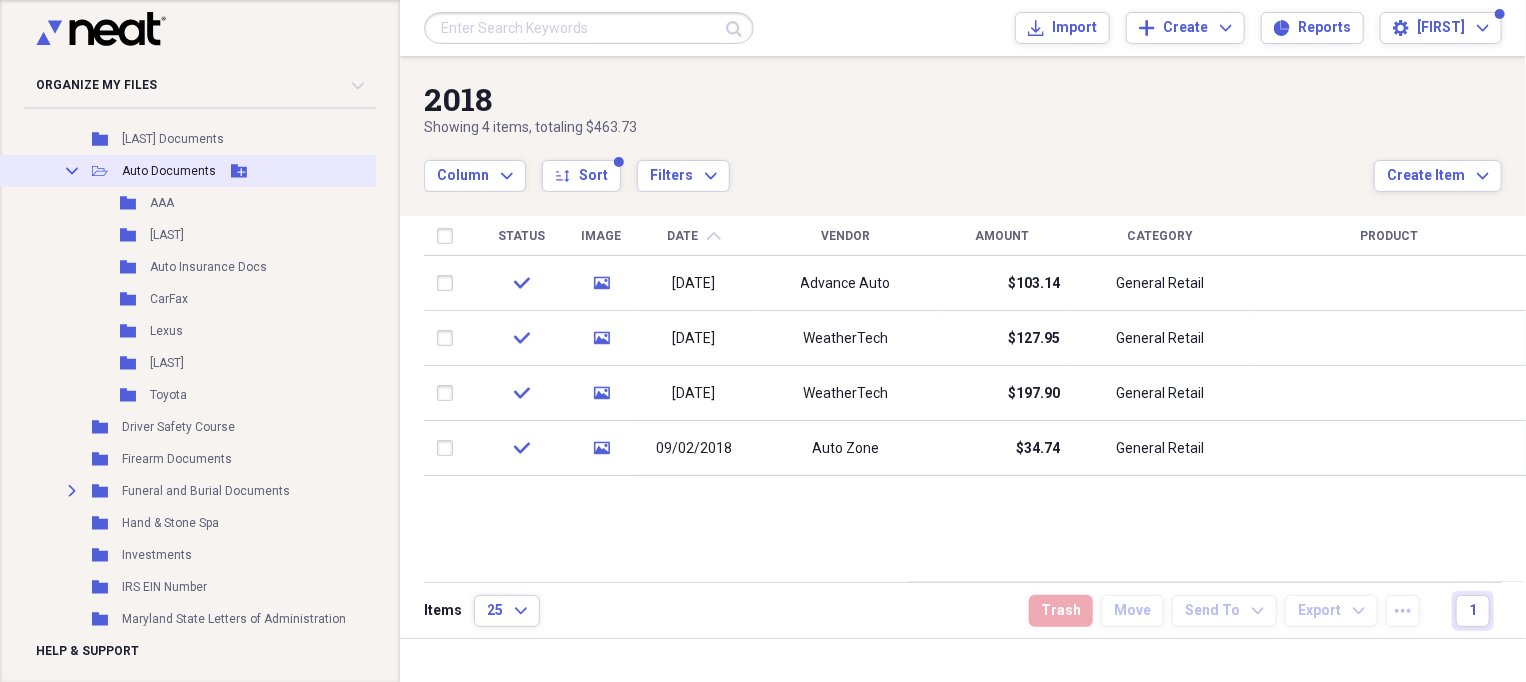 click on "Collapse" at bounding box center [72, 171] 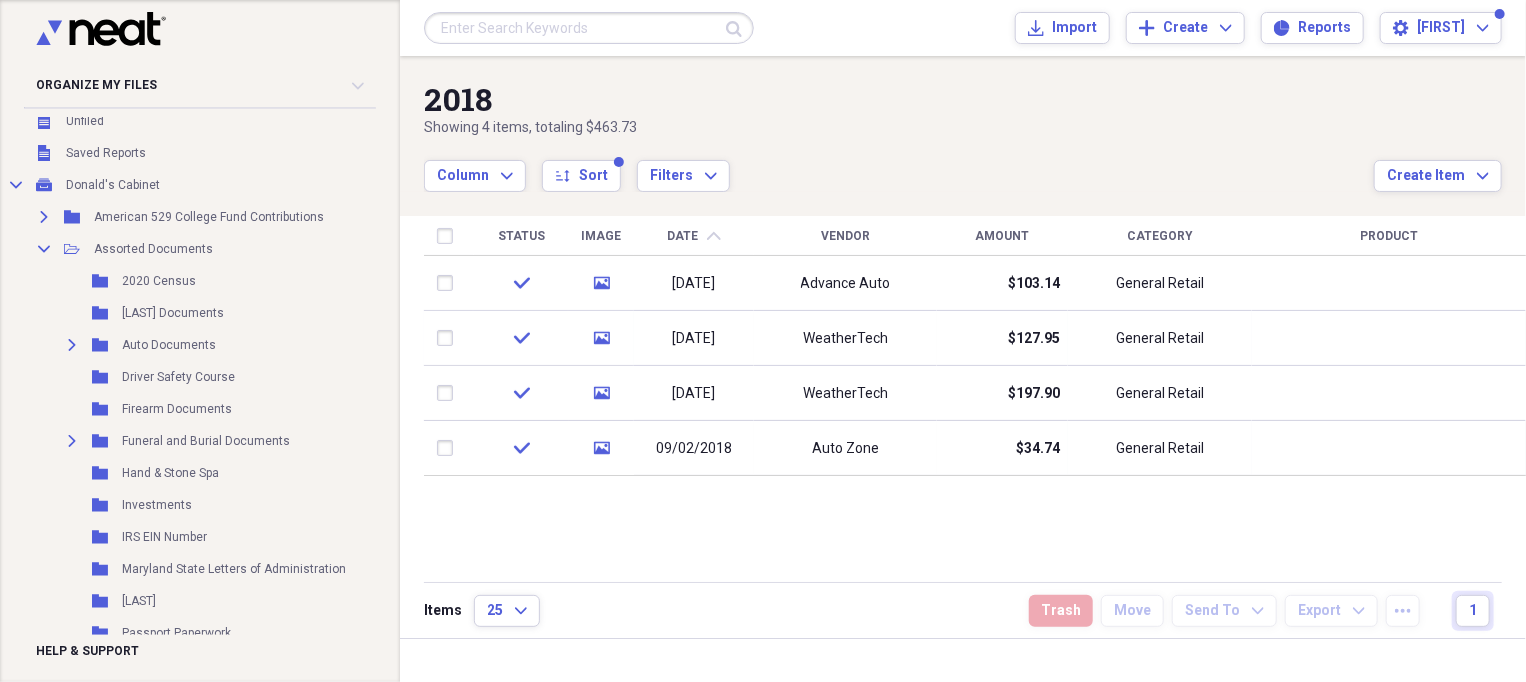 scroll, scrollTop: 0, scrollLeft: 0, axis: both 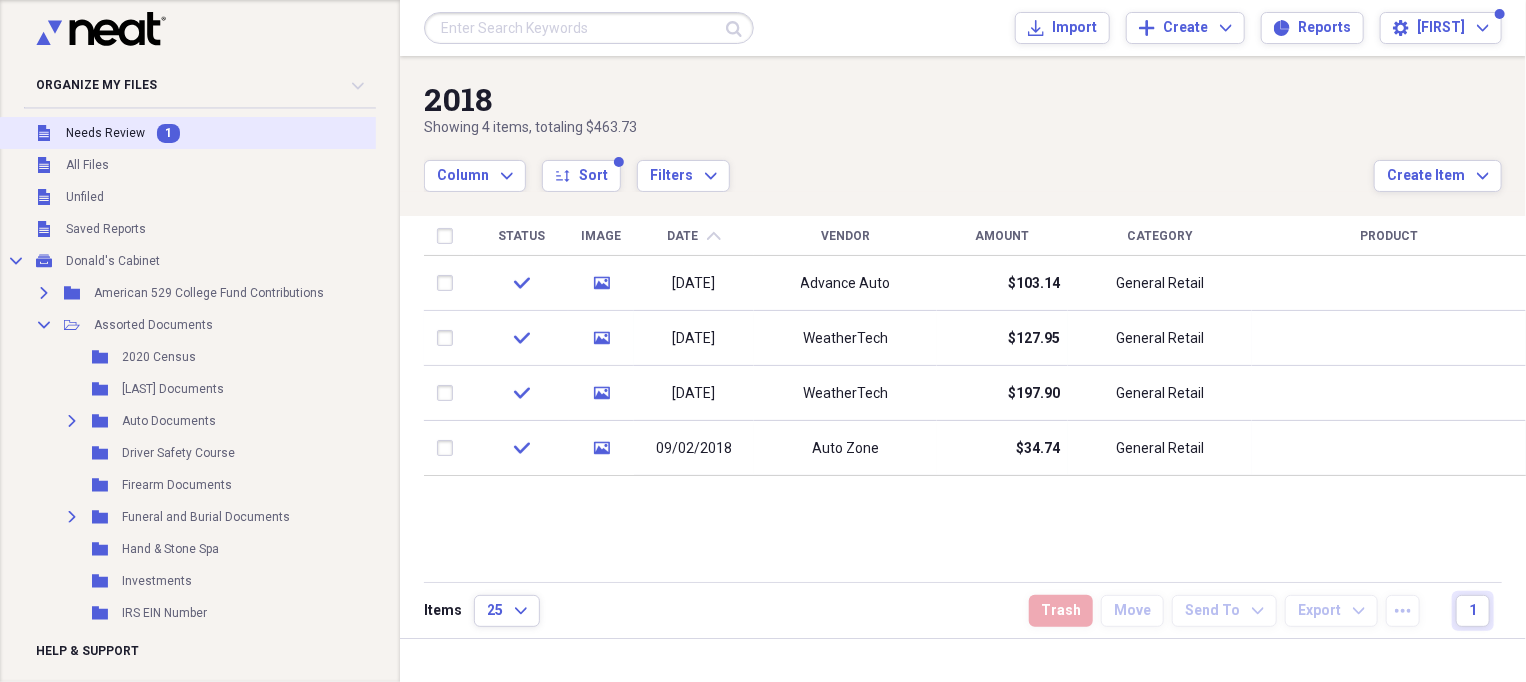 click on "Needs Review" at bounding box center [105, 133] 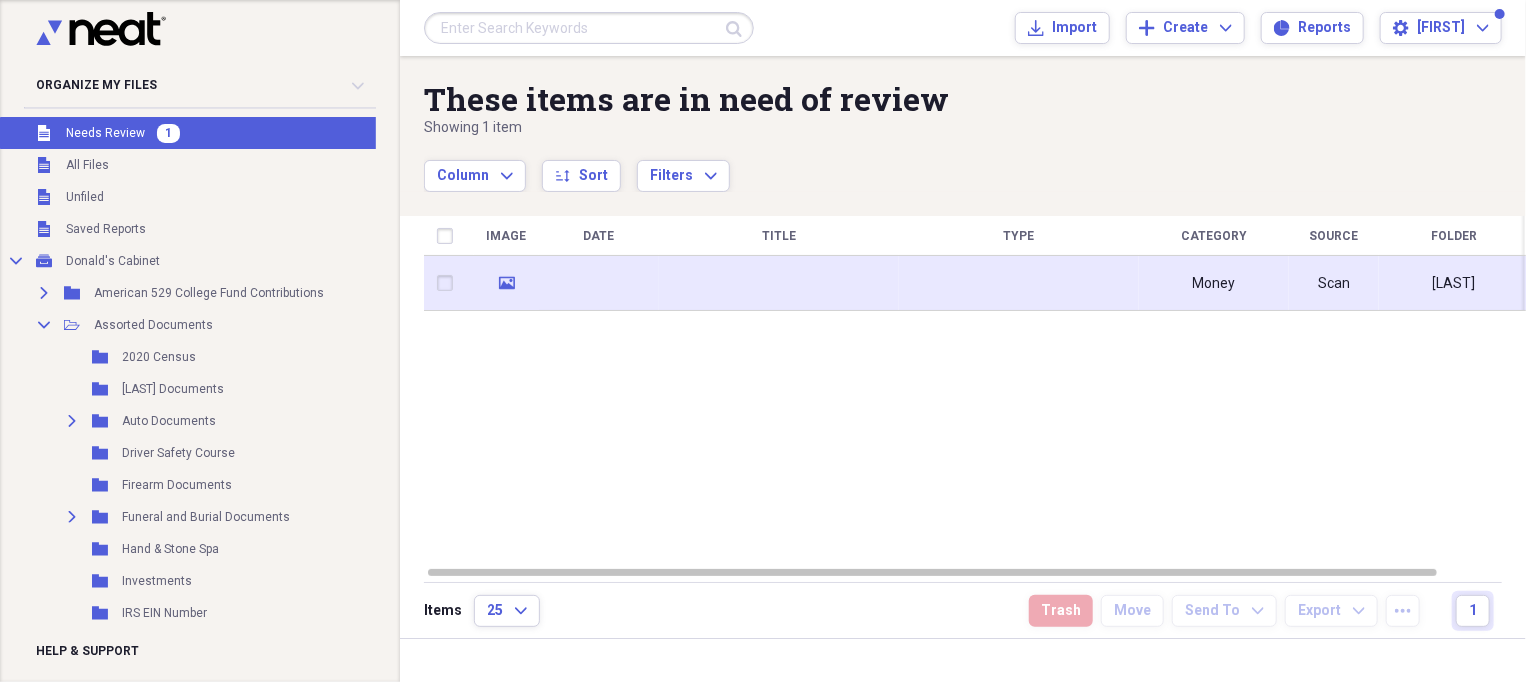 click at bounding box center [779, 283] 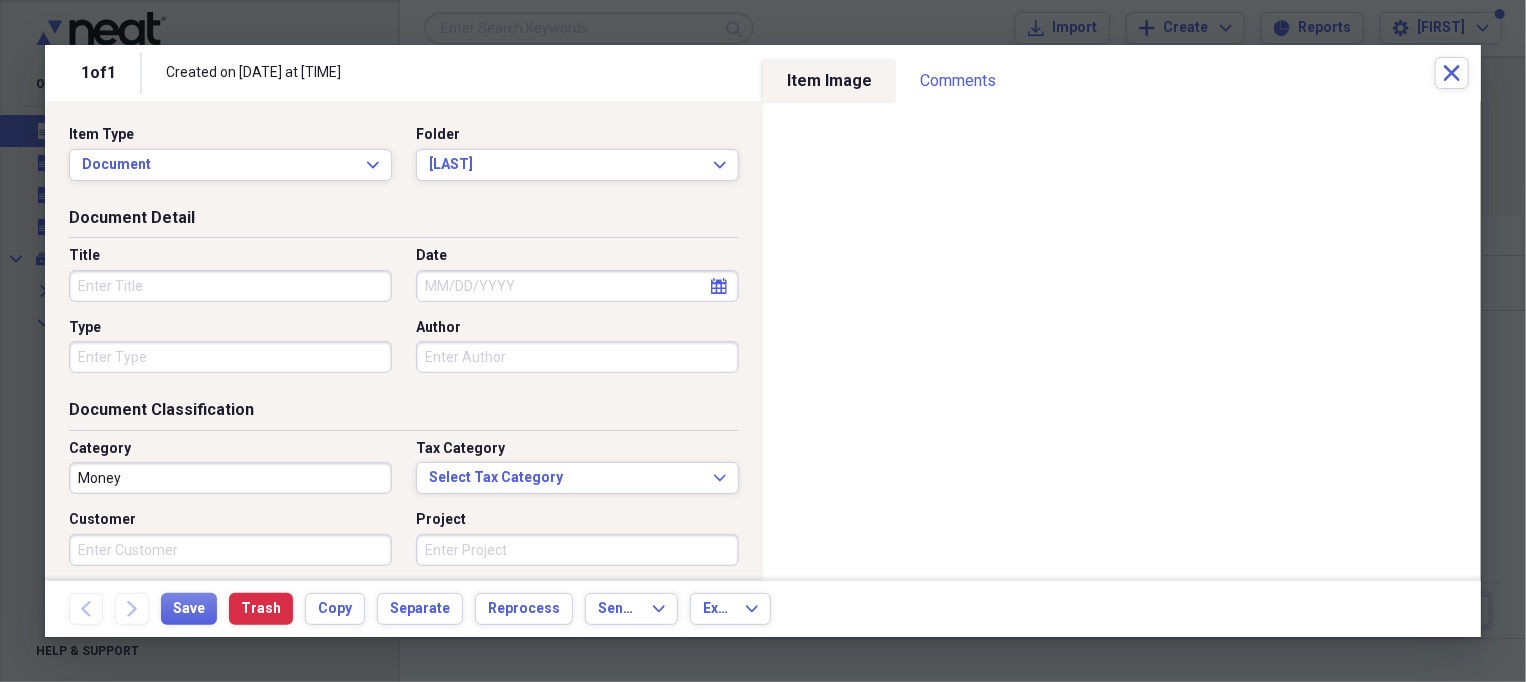 click on "Title" at bounding box center (230, 286) 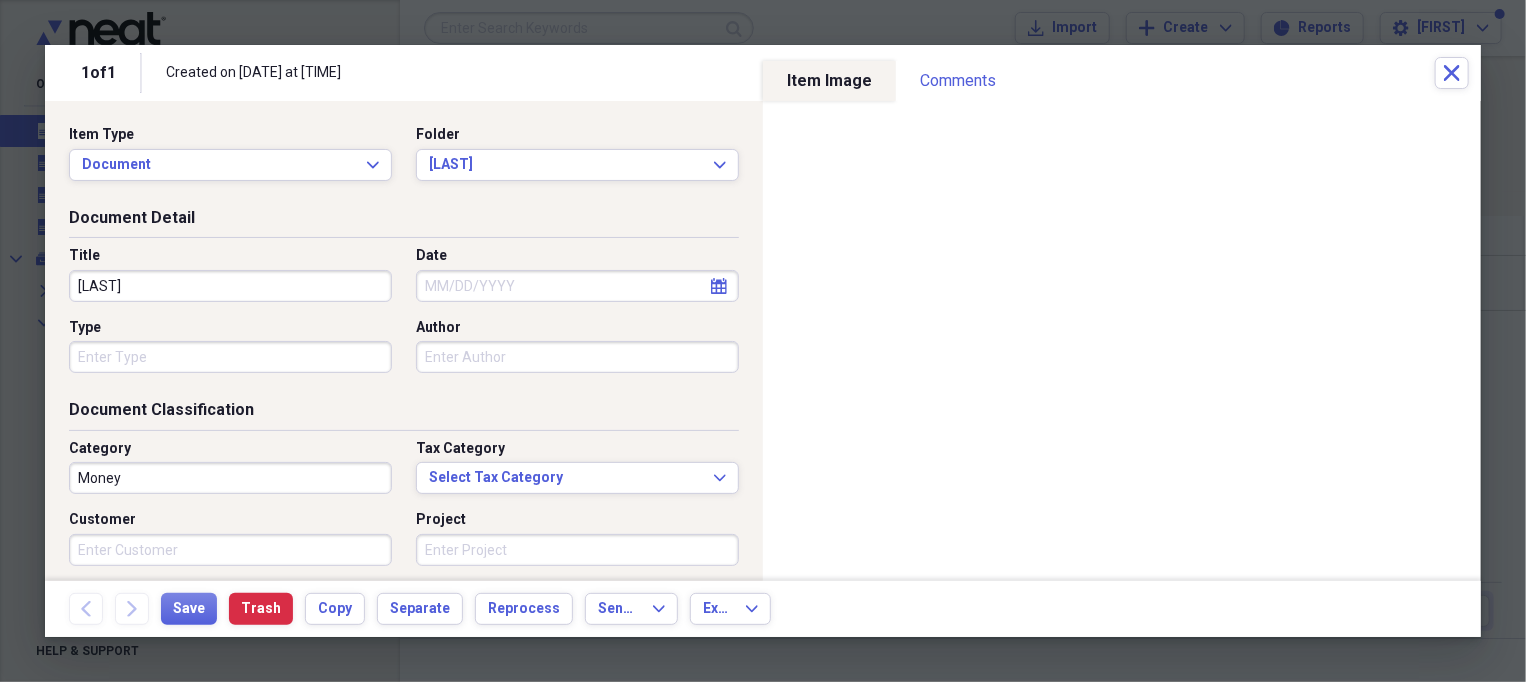 type on "[LAST]" 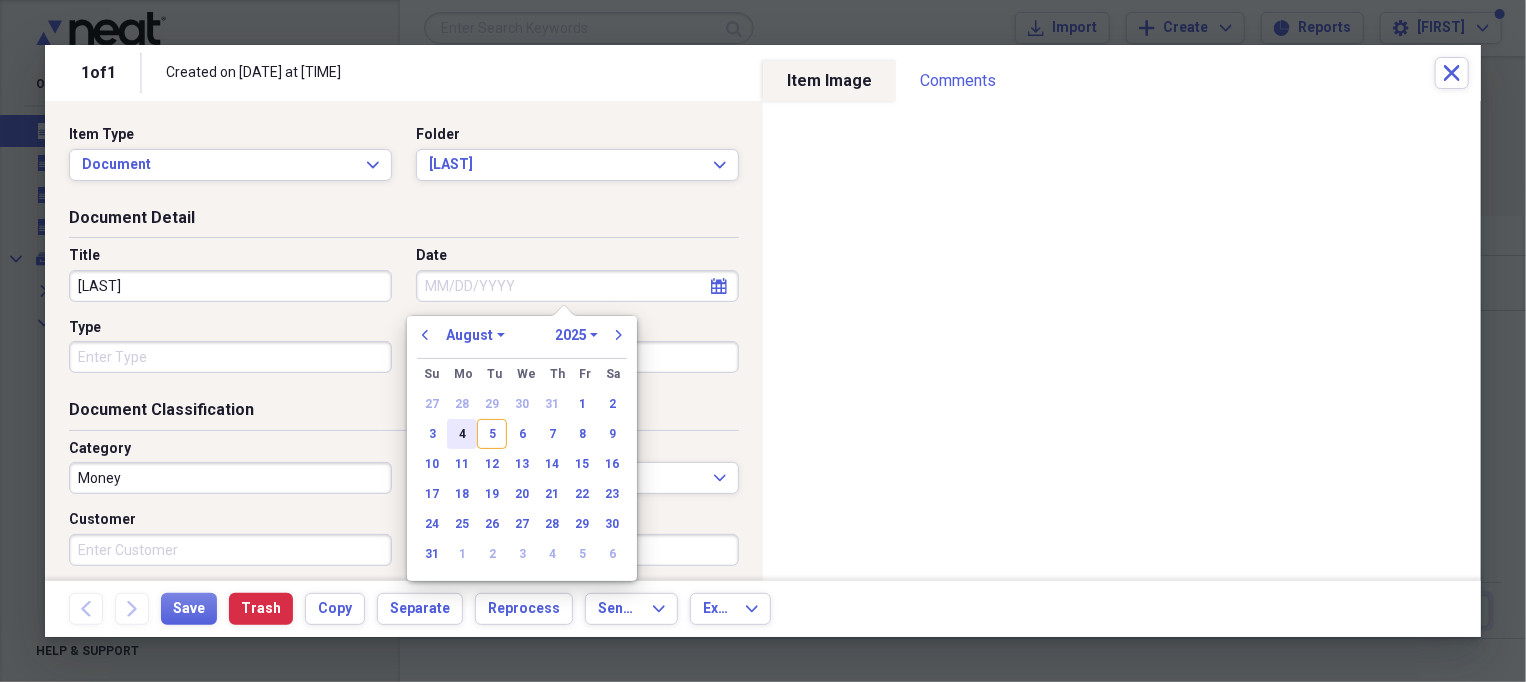 click on "4" at bounding box center [462, 434] 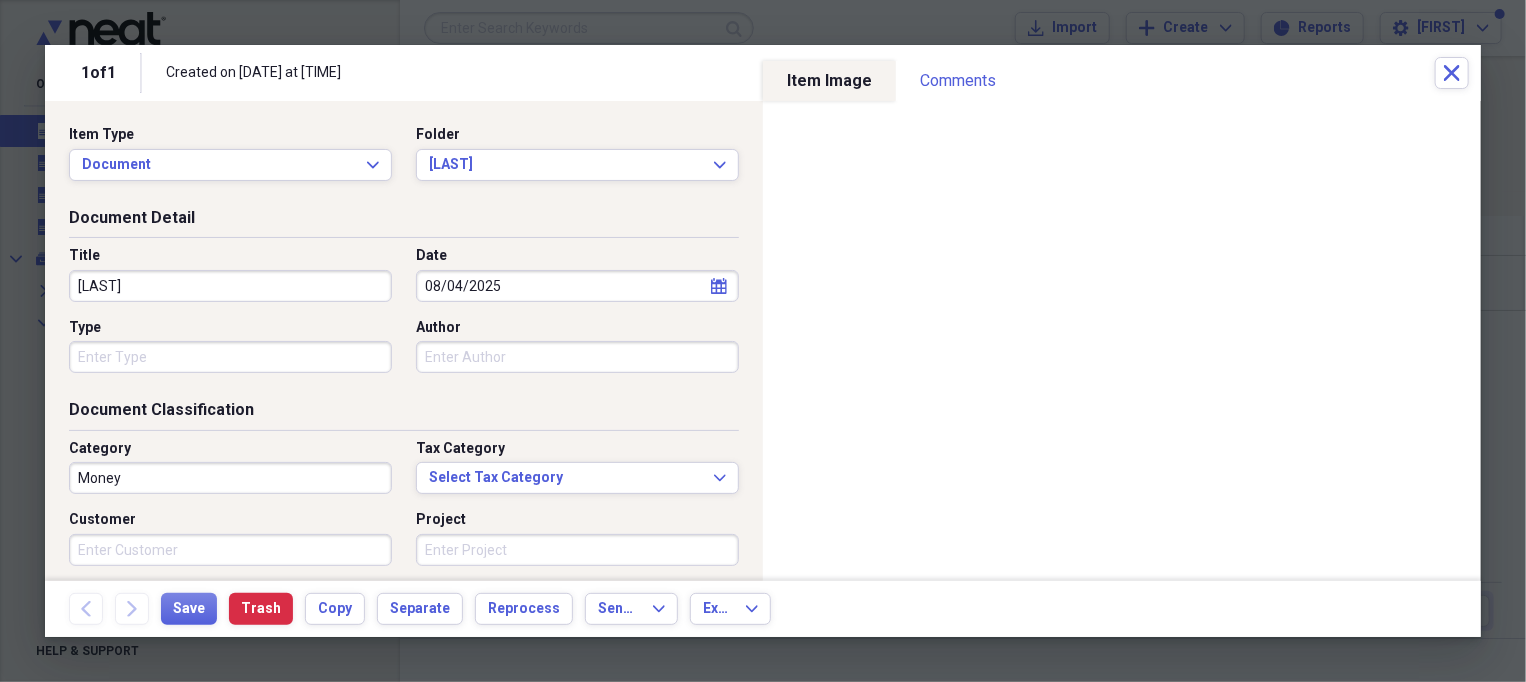 click on "Money" at bounding box center (230, 478) 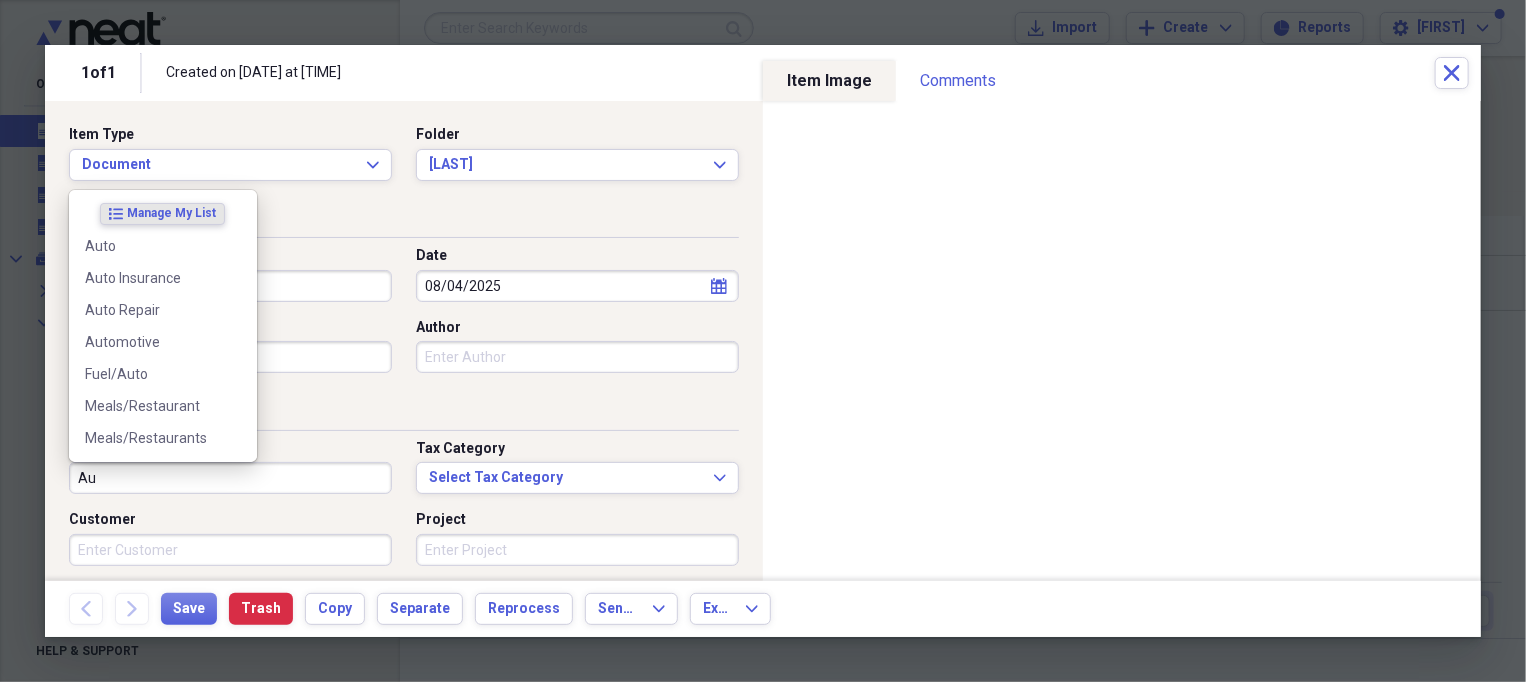 type on "A" 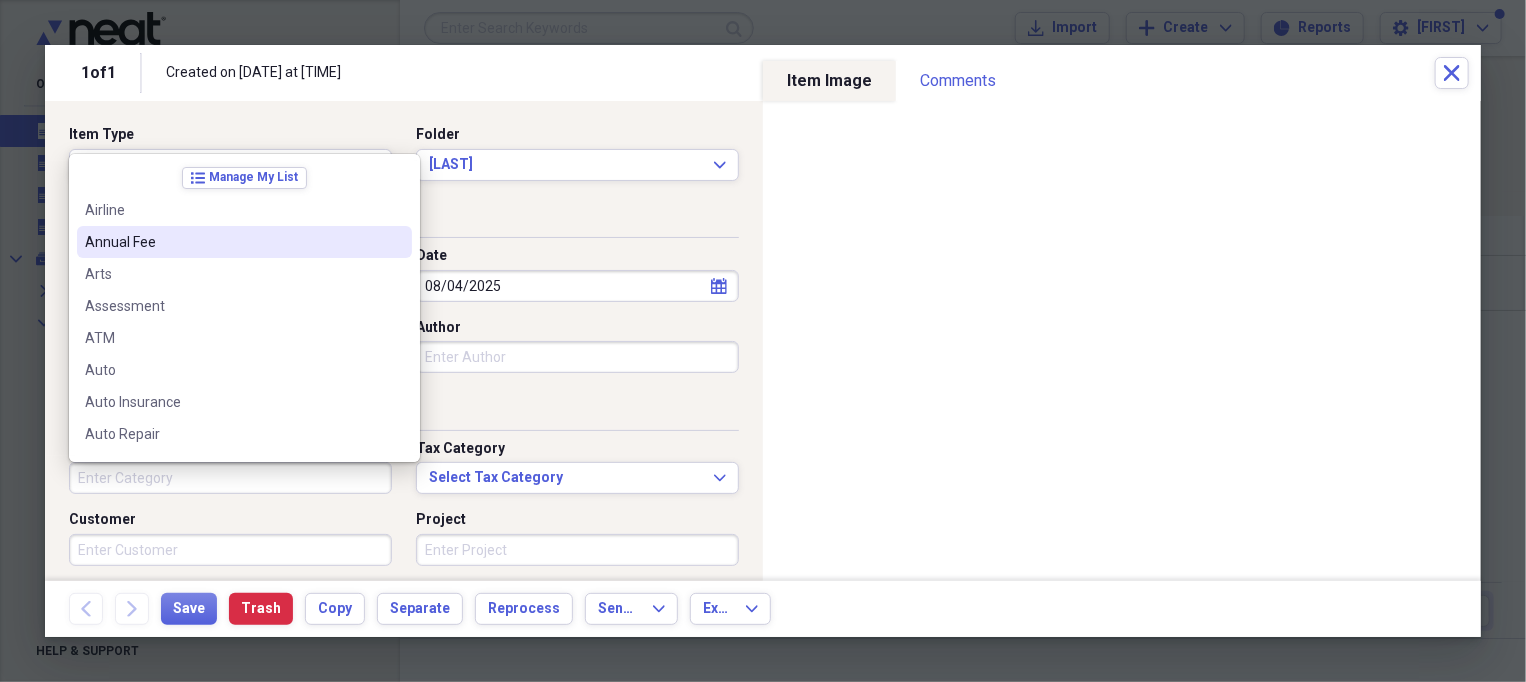 type 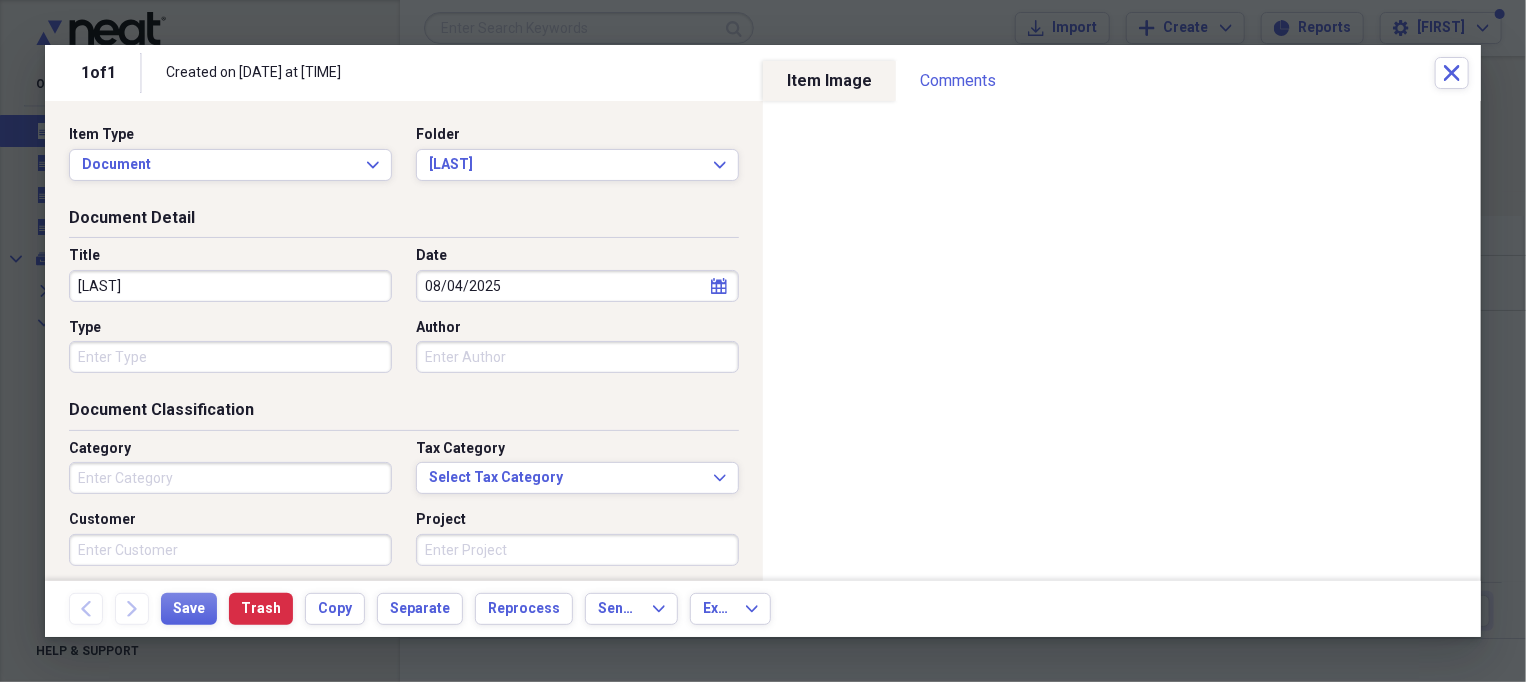 click on "Created on [DATE] at [TIME]" at bounding box center (438, 73) 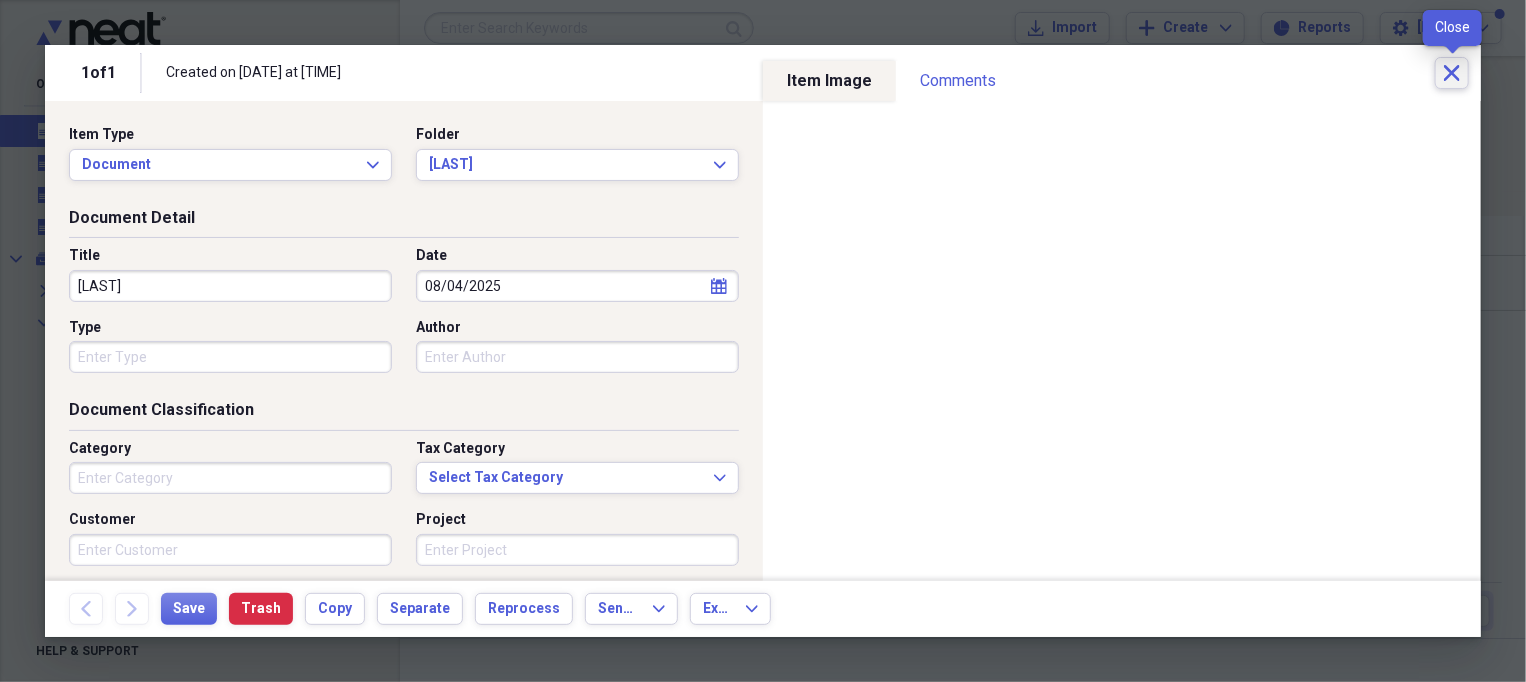 click 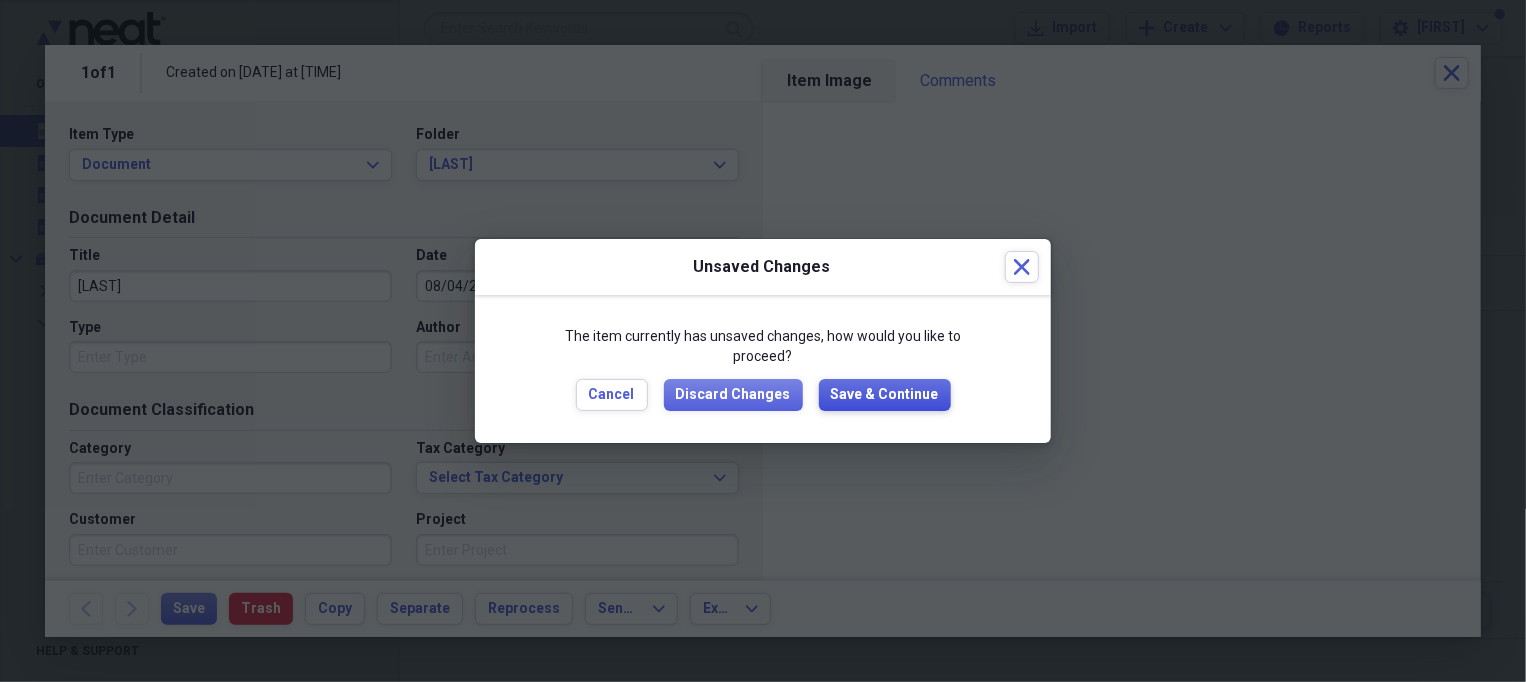 click on "Save & Continue" at bounding box center (885, 395) 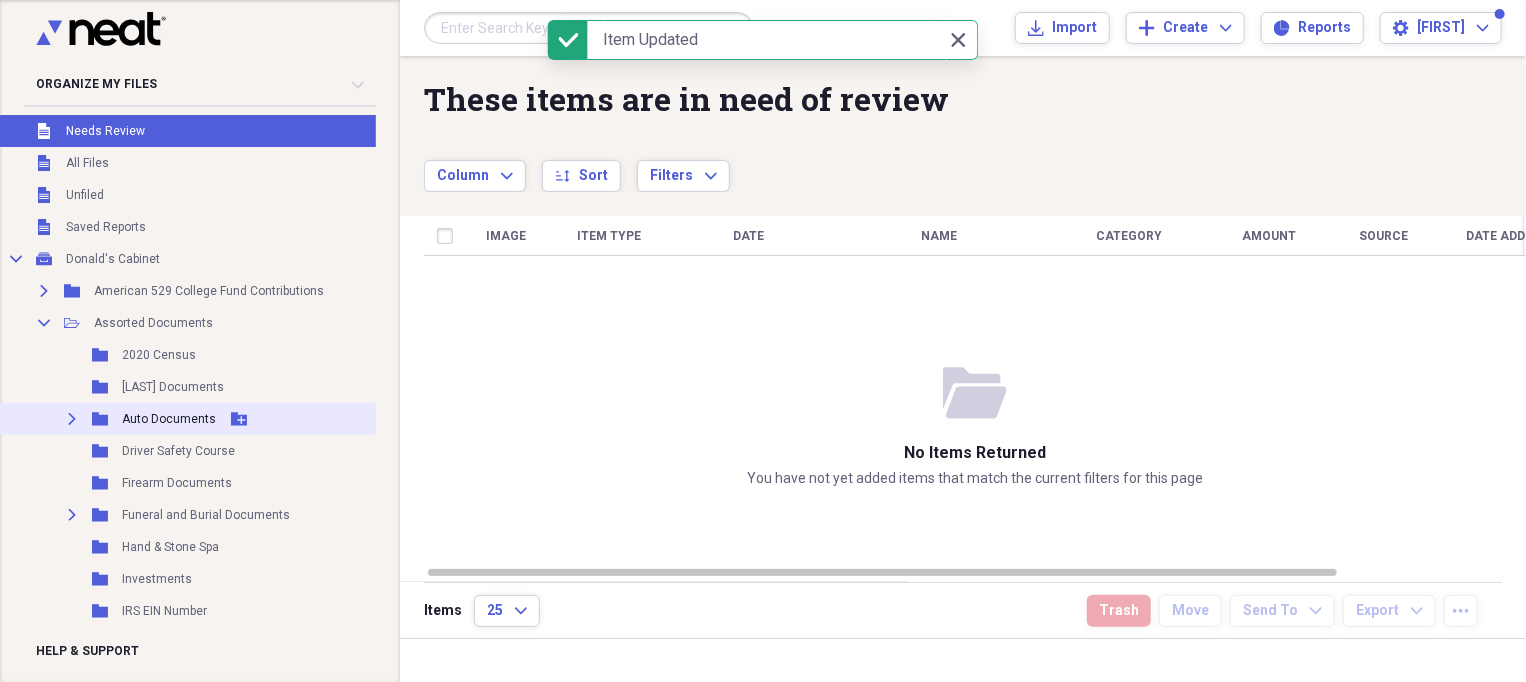 click 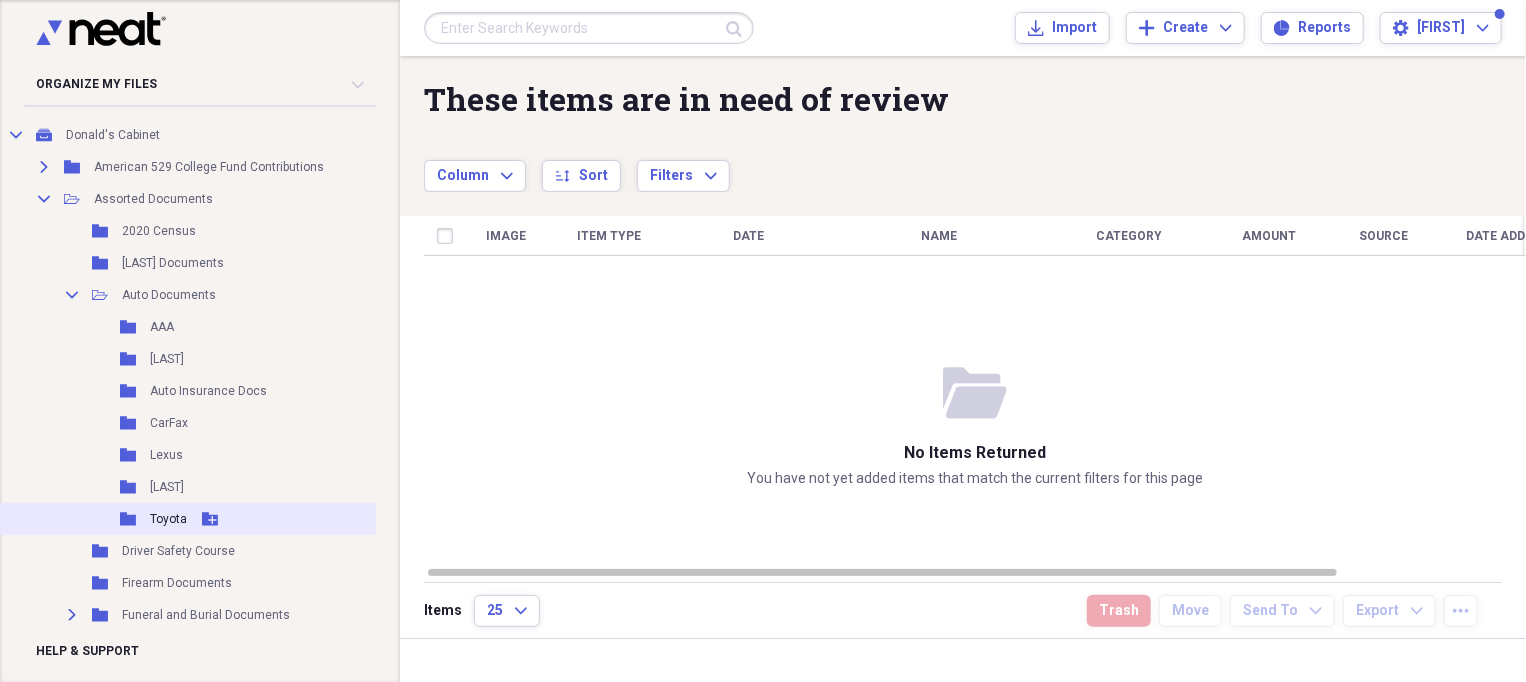 scroll, scrollTop: 250, scrollLeft: 0, axis: vertical 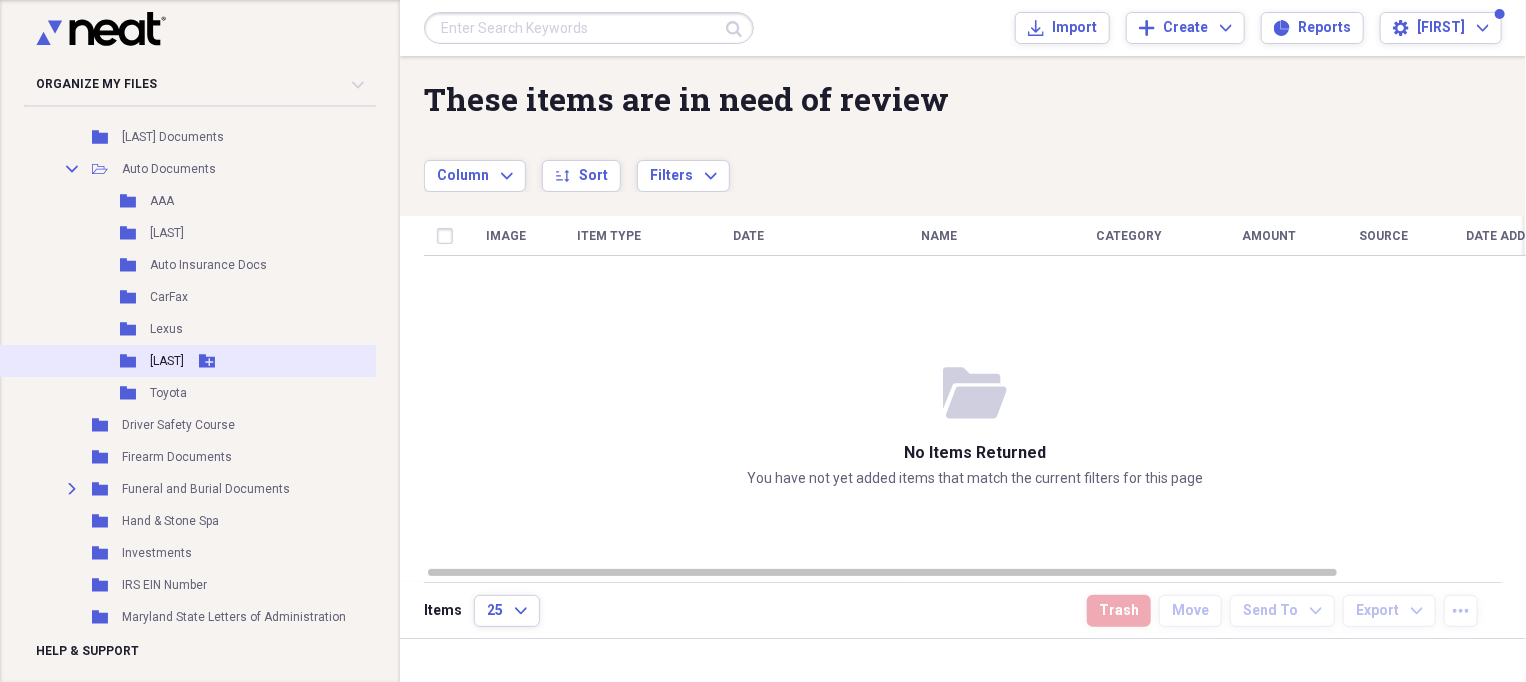 click on "[LAST]" at bounding box center [167, 361] 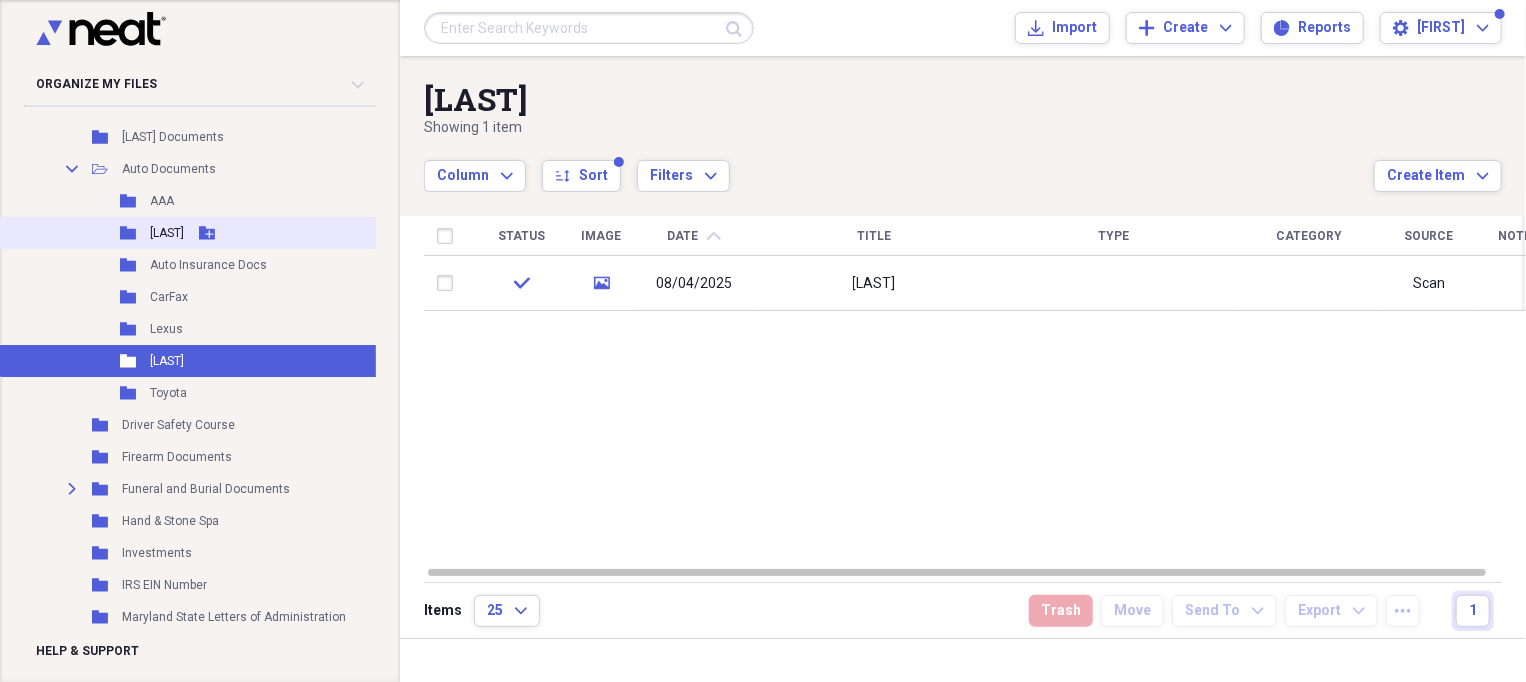 click on "[LAST]" at bounding box center (167, 233) 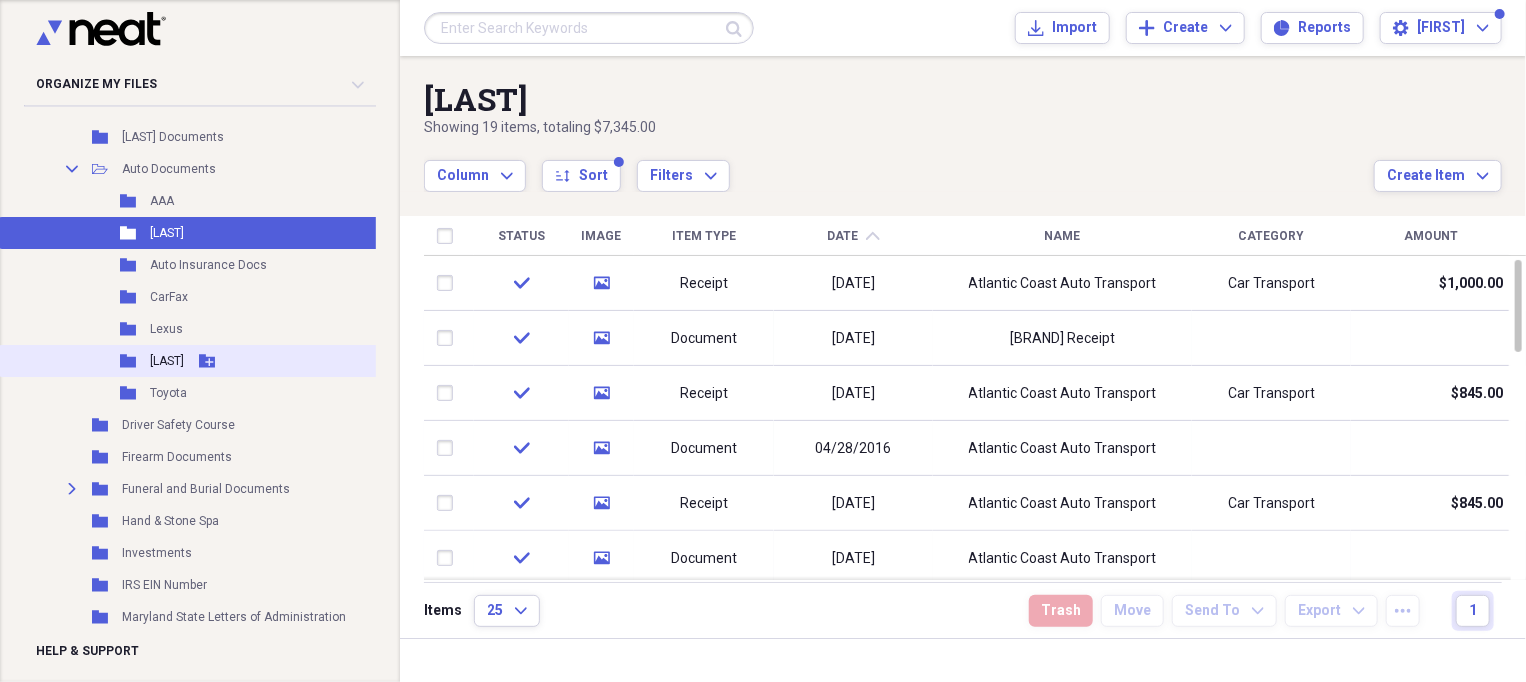 click on "[LAST]" at bounding box center [167, 361] 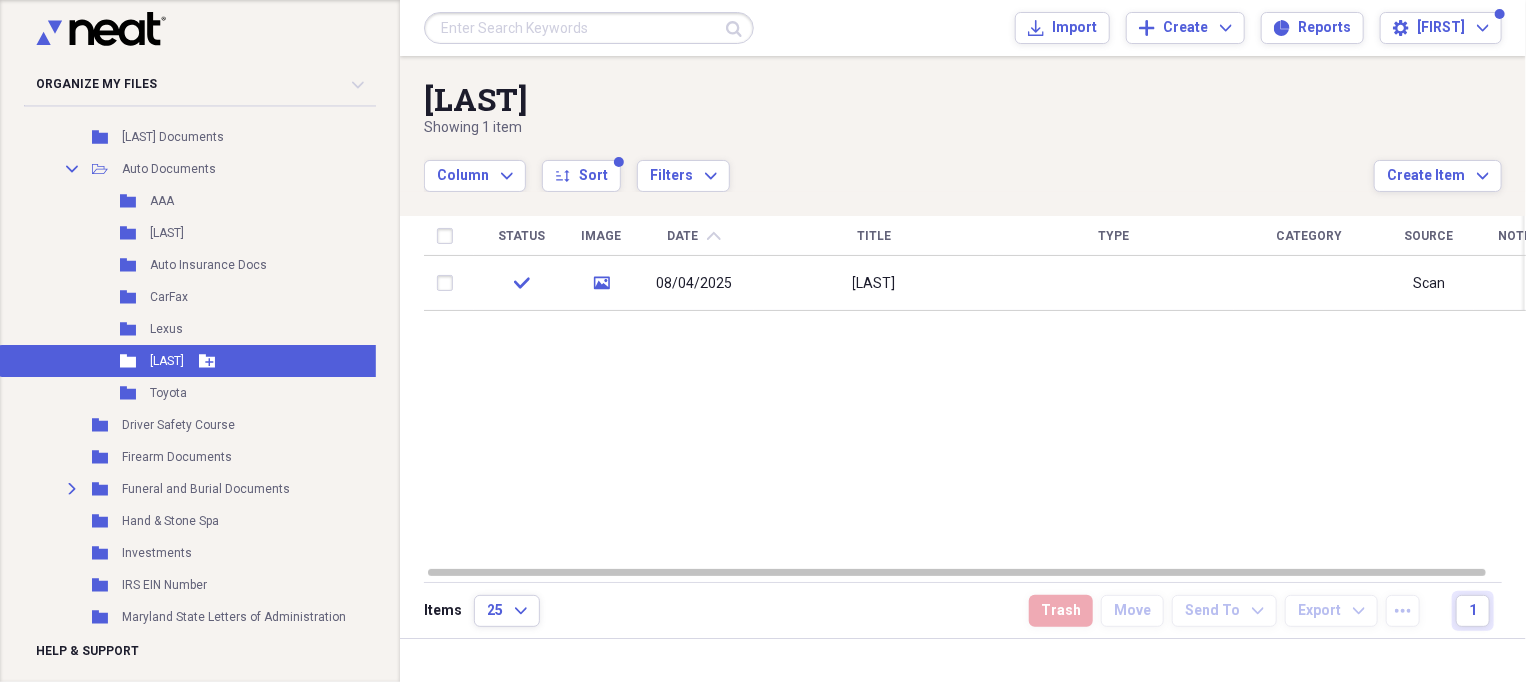 click on "[LAST]" at bounding box center (167, 361) 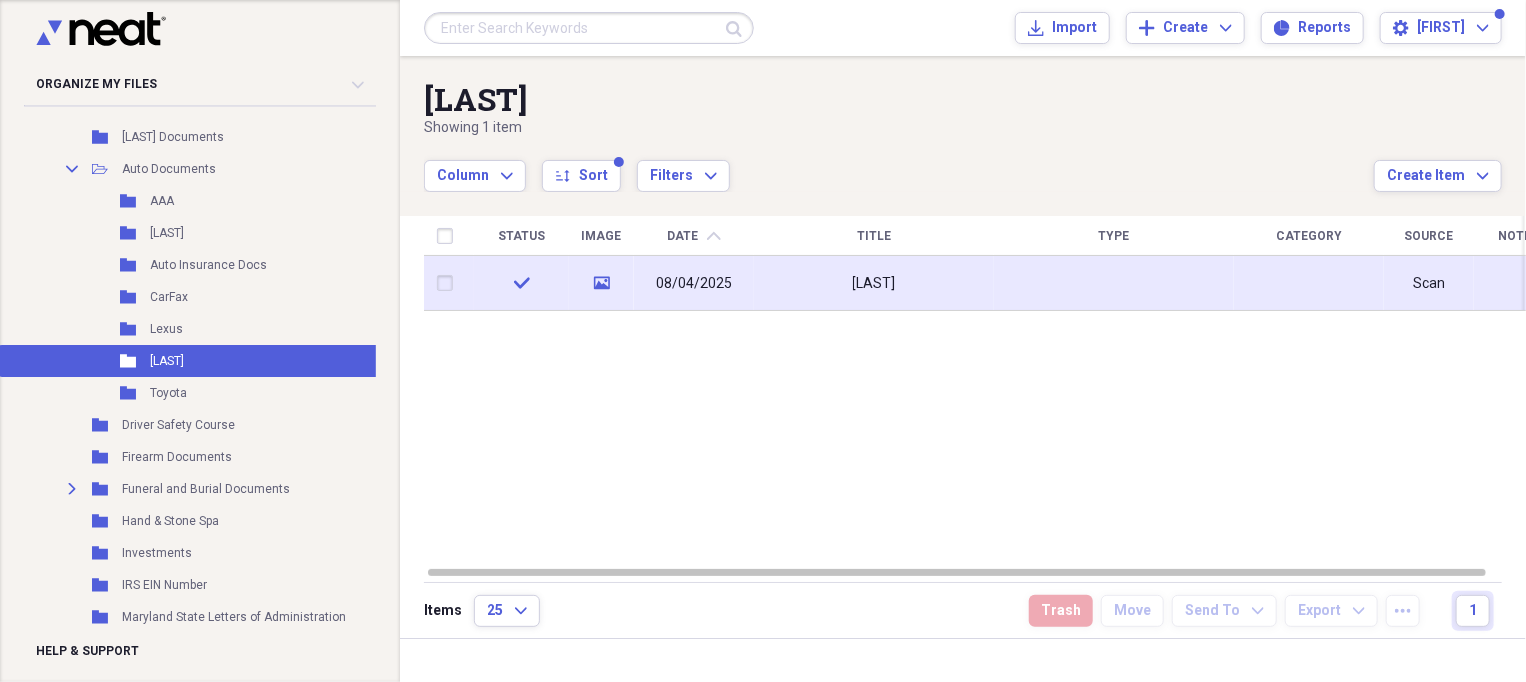 click on "08/04/2025" at bounding box center (694, 284) 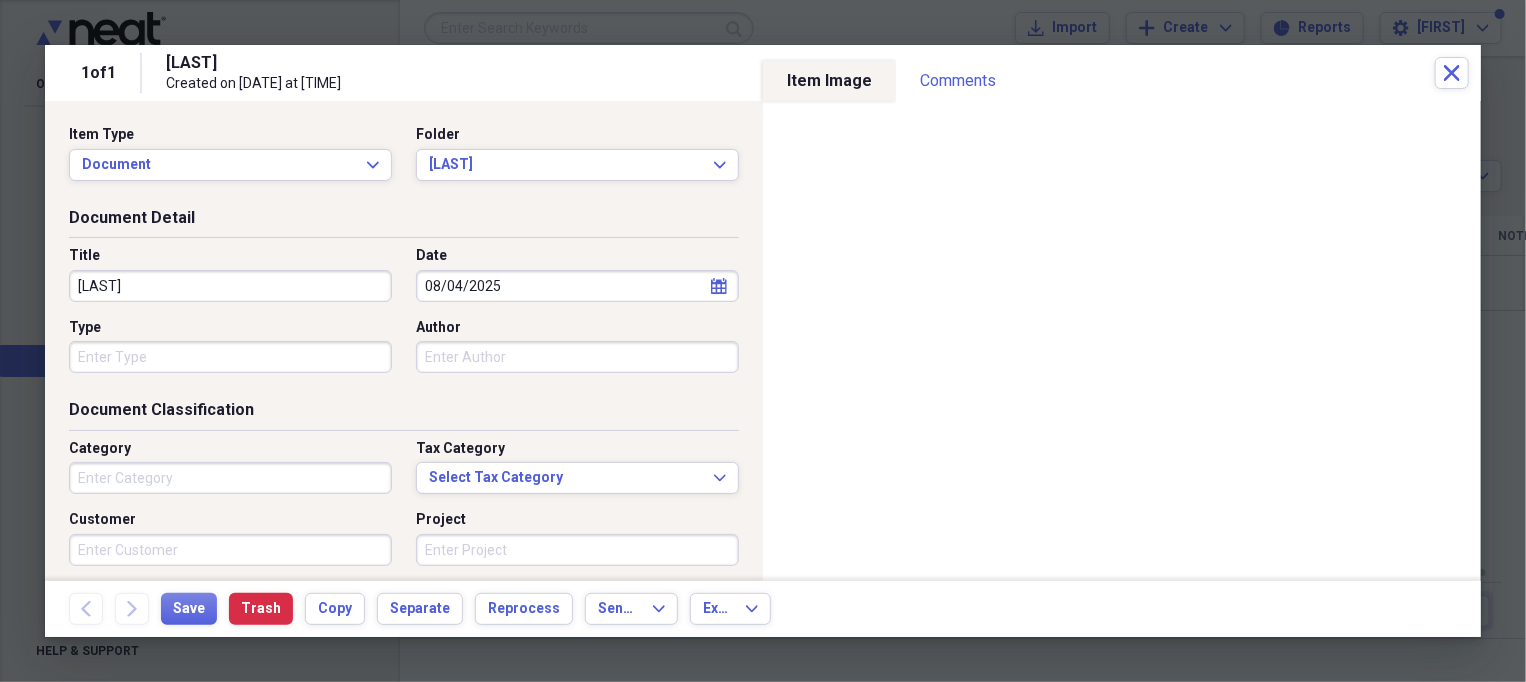 click on "Category" at bounding box center (230, 478) 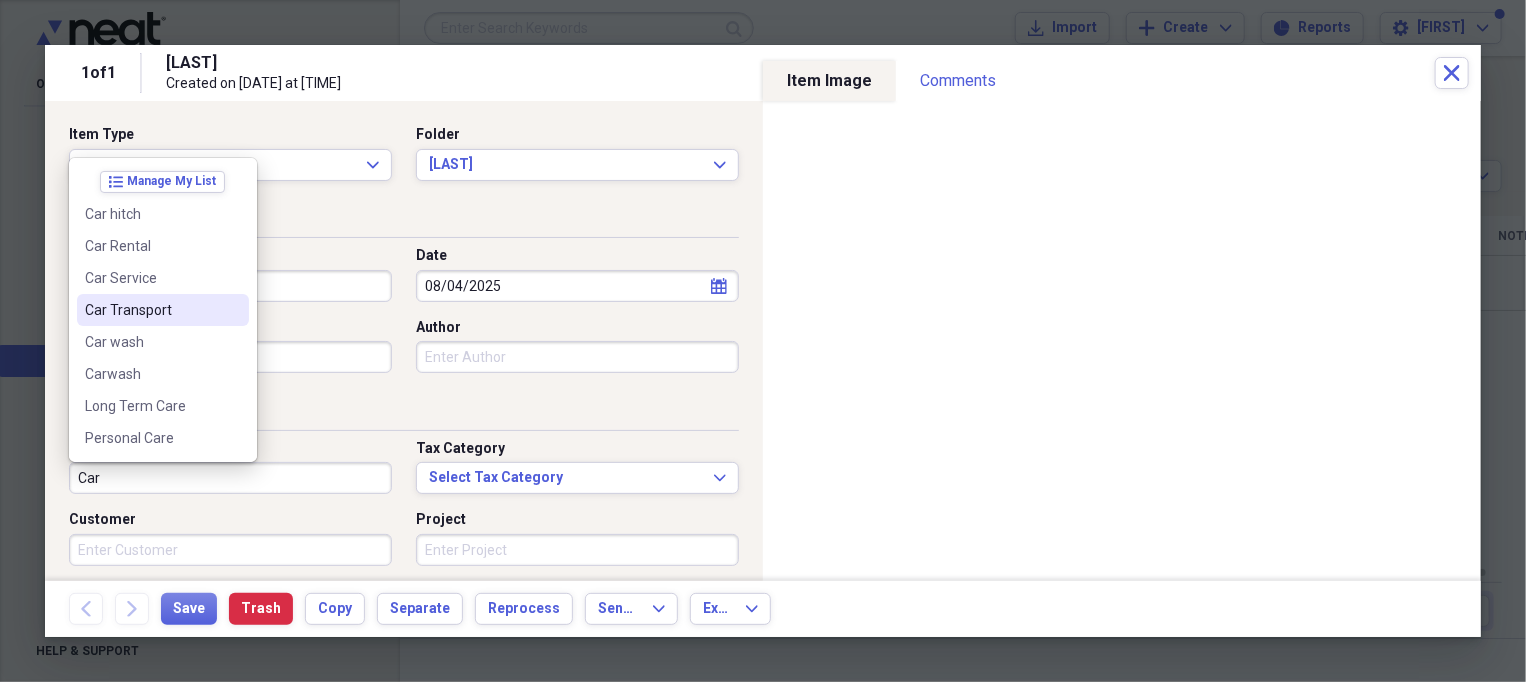 click on "Car Transport" at bounding box center [151, 310] 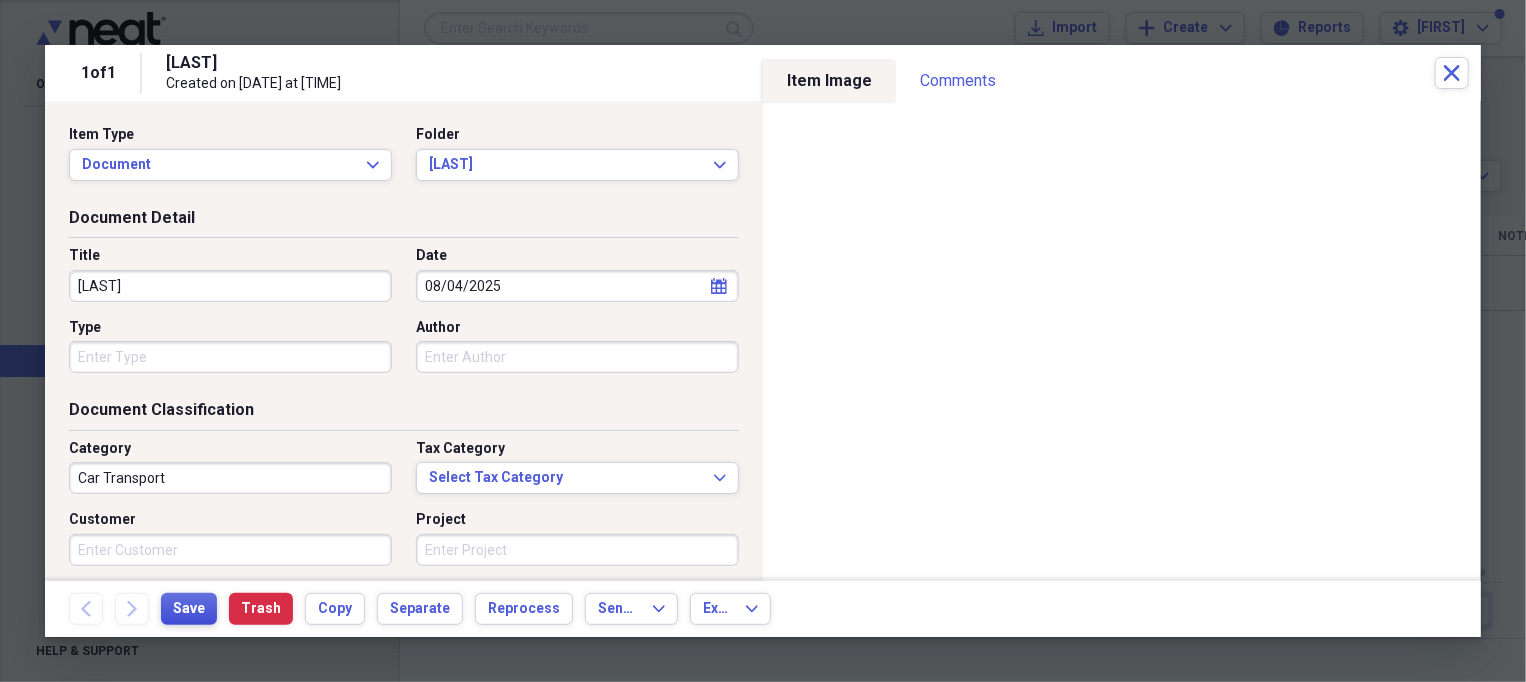 click on "Save" at bounding box center (189, 609) 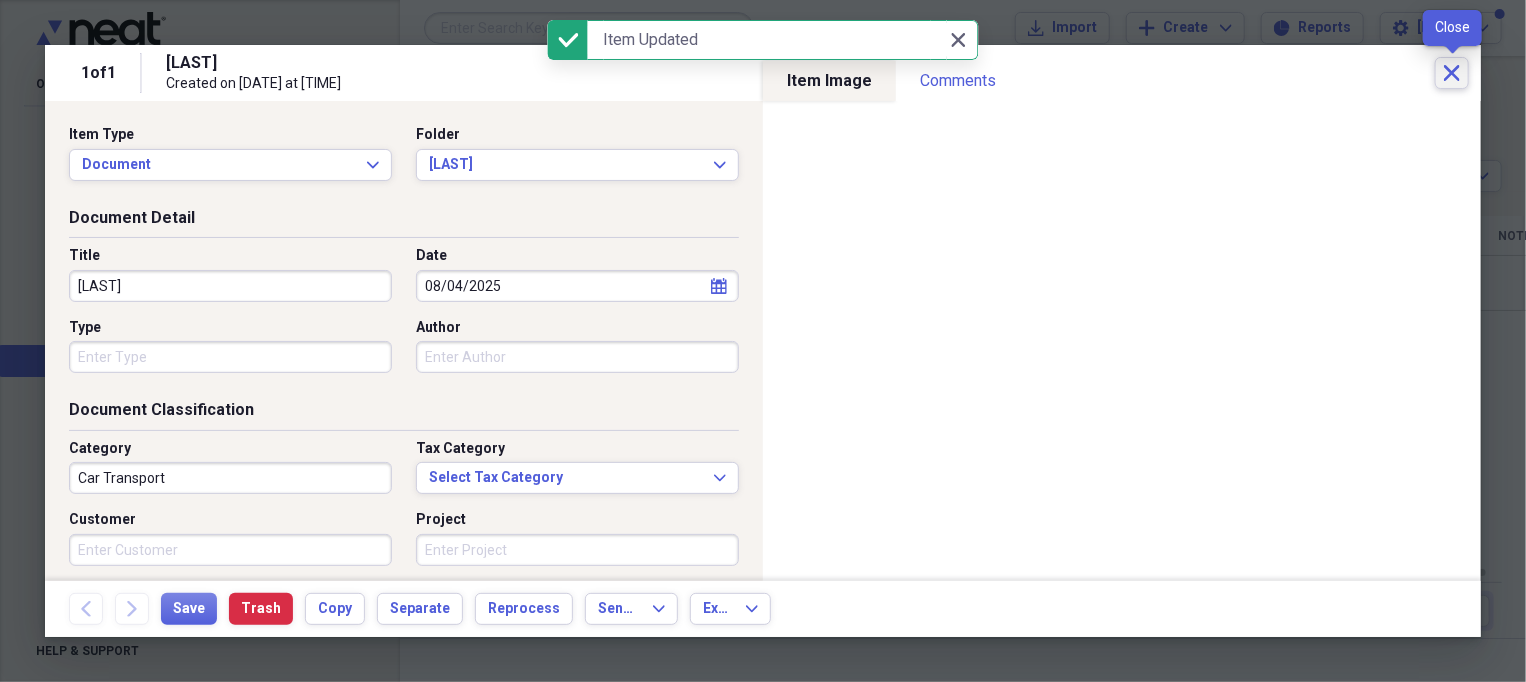 click on "Close" 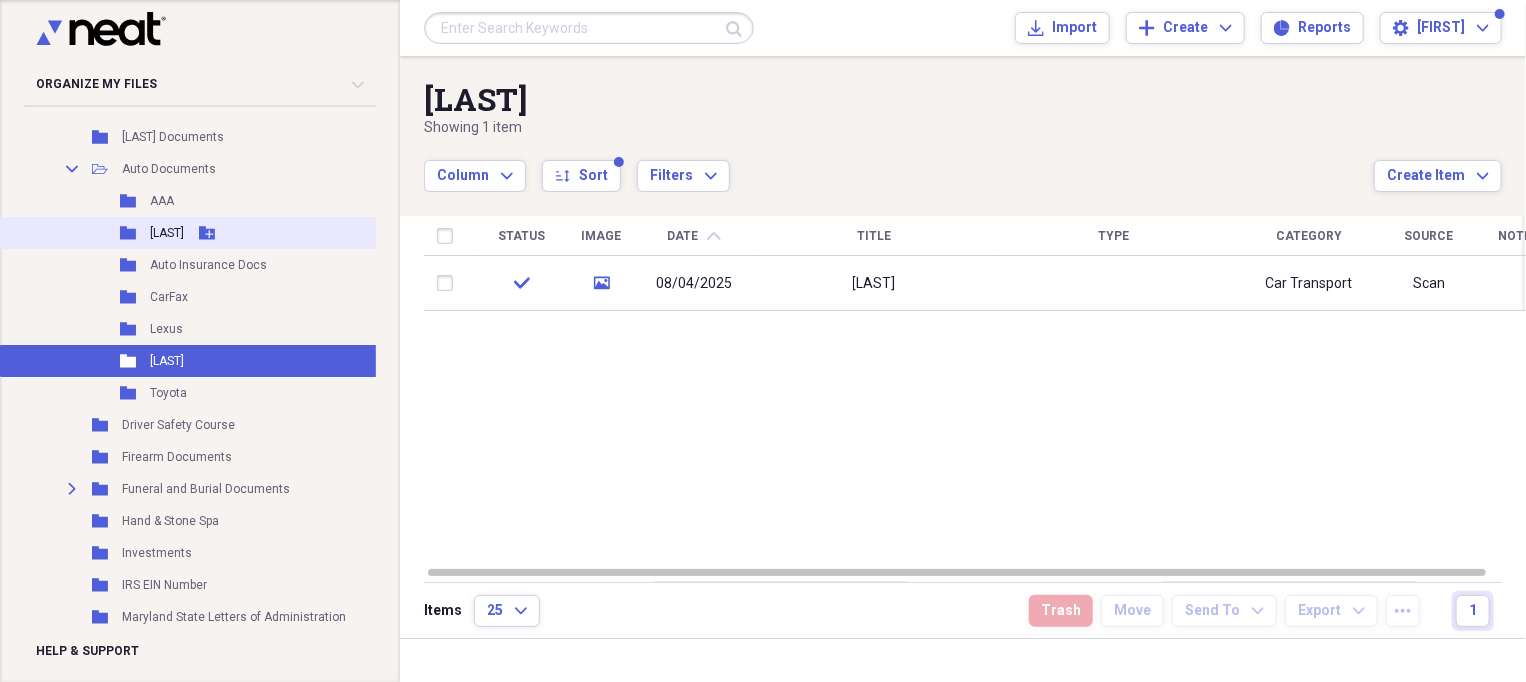 click on "[LAST]" at bounding box center [167, 233] 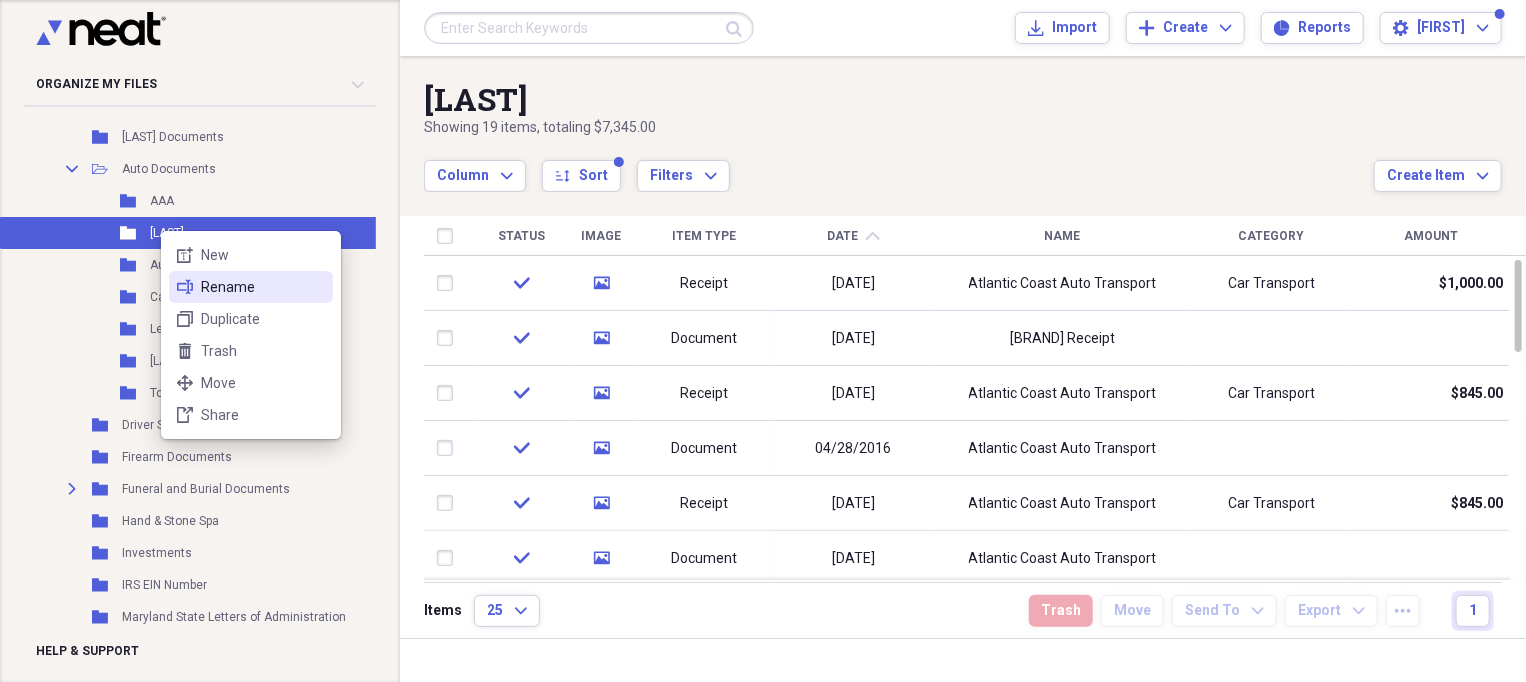 click on "Rename" at bounding box center (263, 287) 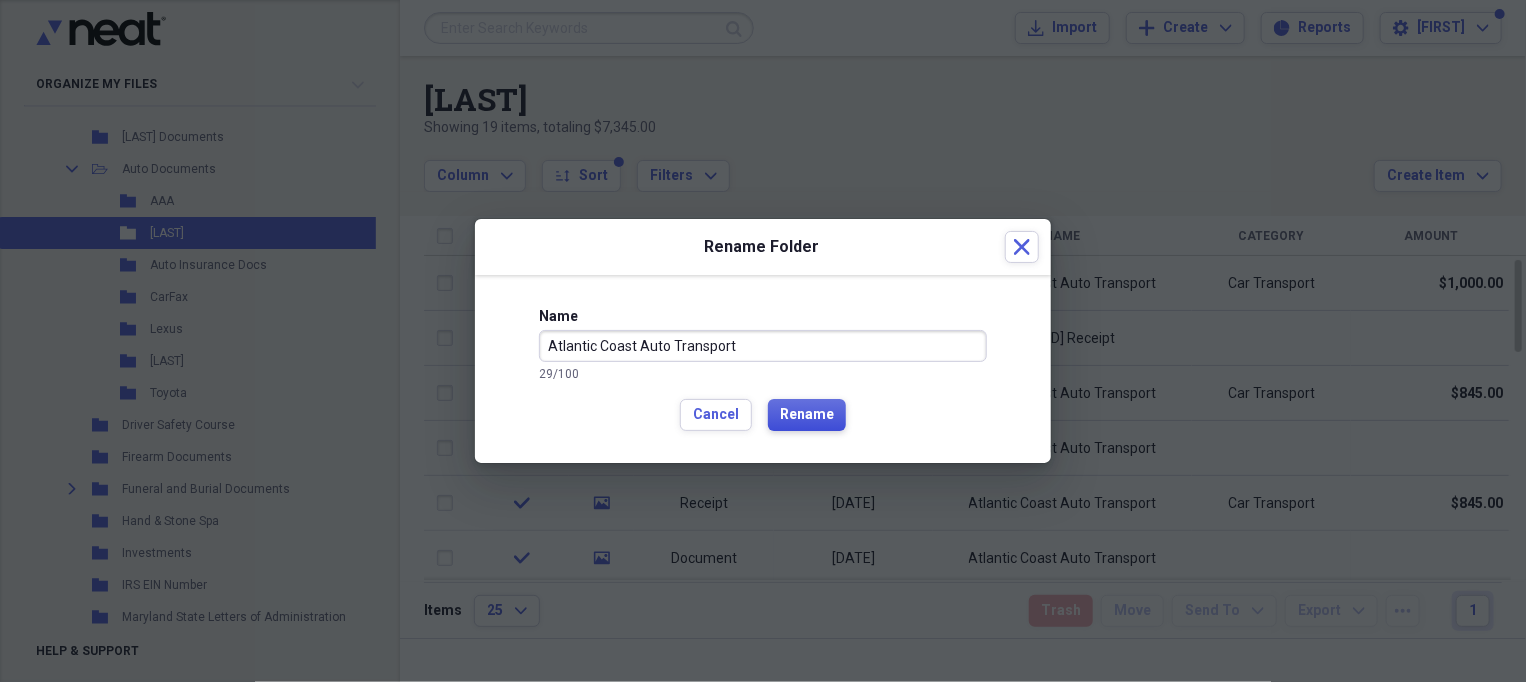 type on "Atlantic Coast Auto Transport" 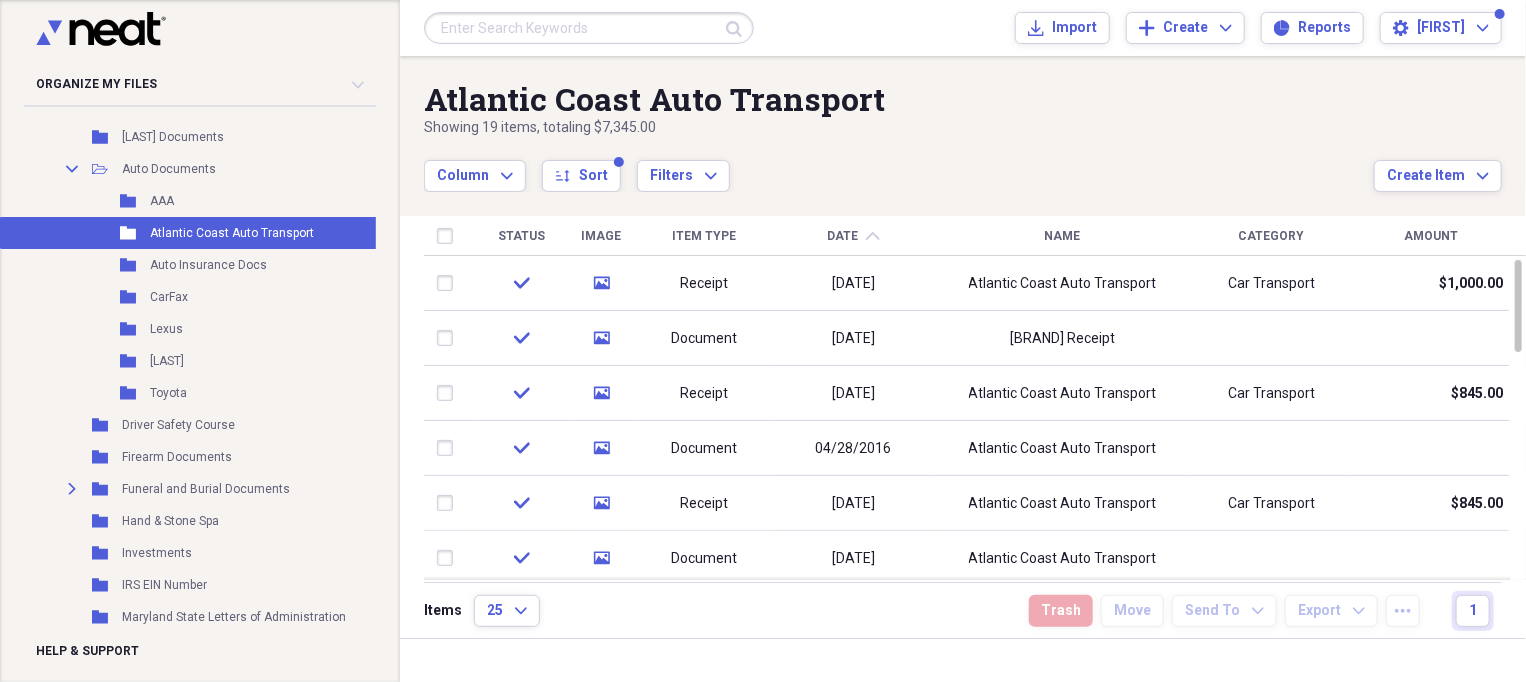 click on "Date chevron-up" at bounding box center [853, 236] 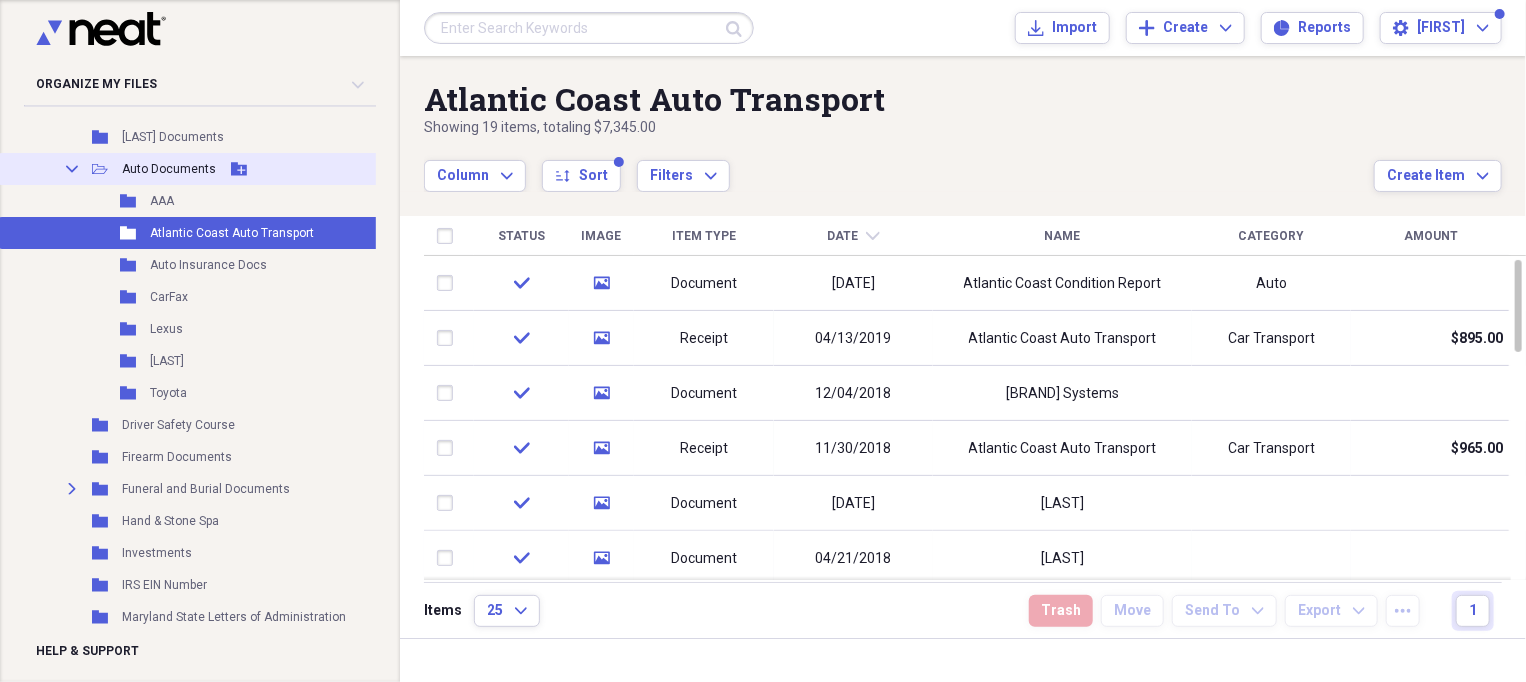click on "Collapse" 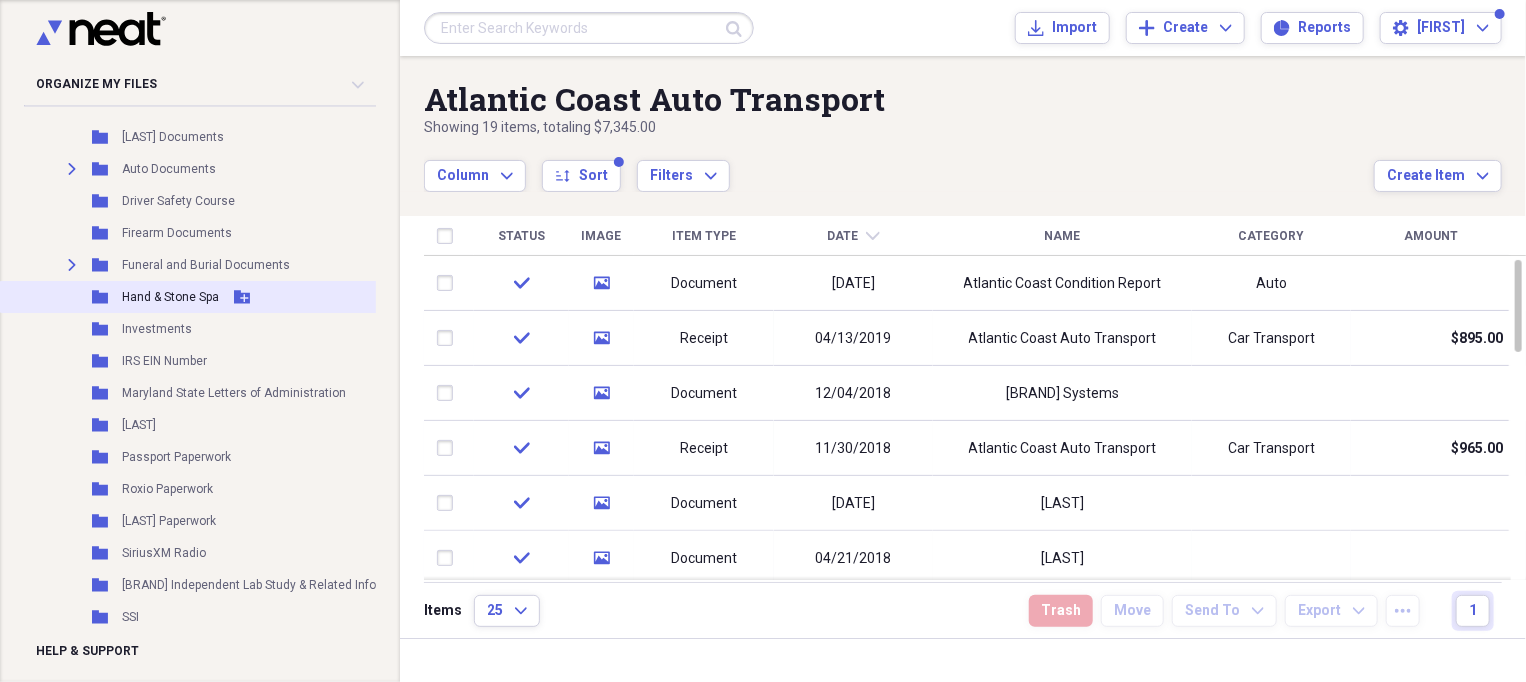 scroll, scrollTop: 0, scrollLeft: 0, axis: both 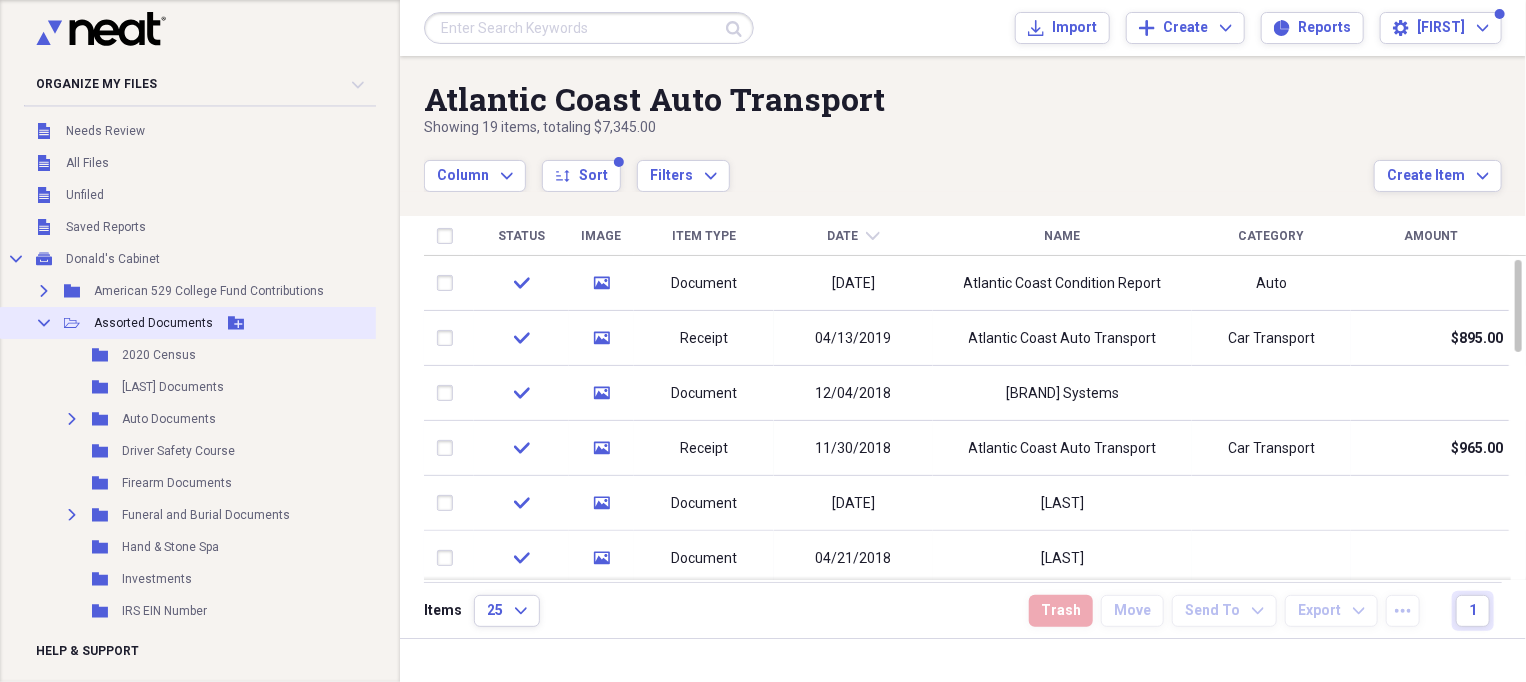 click on "Collapse" 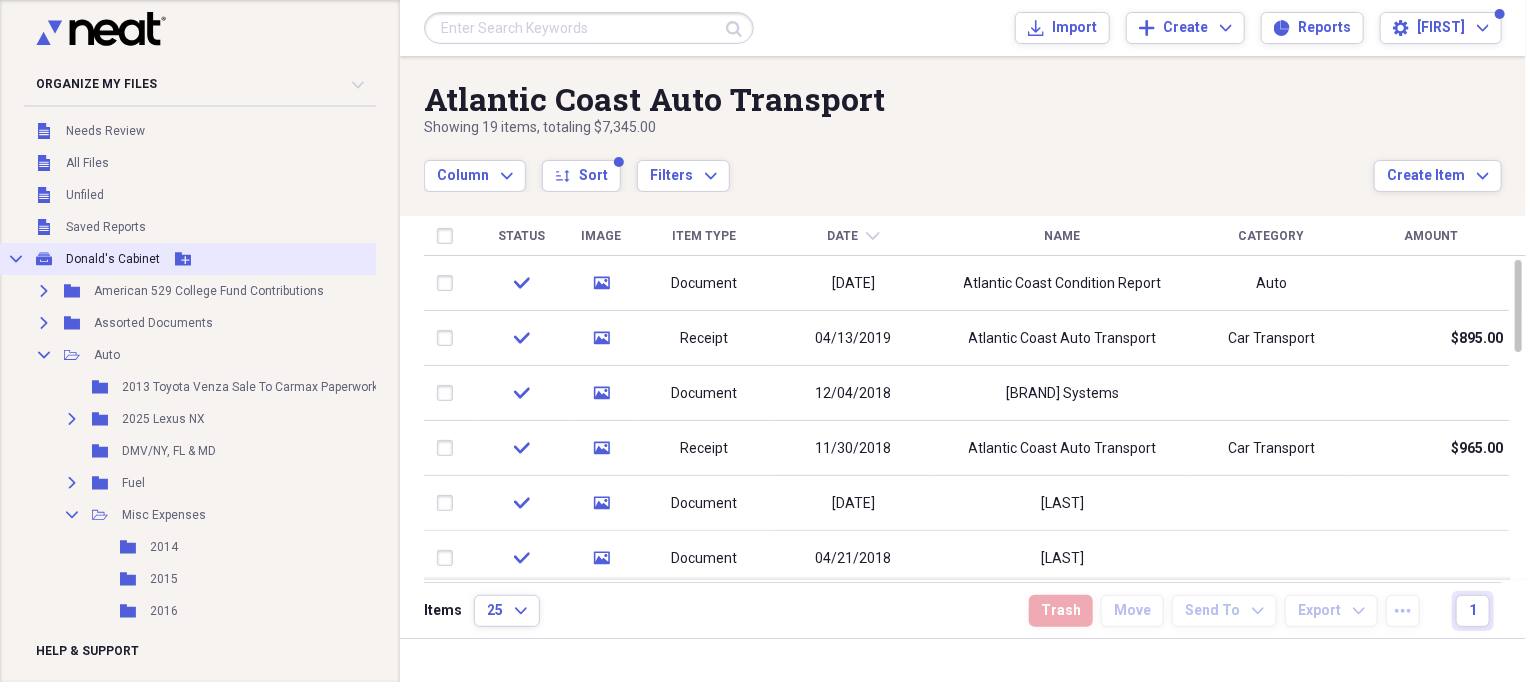 click on "Collapse" 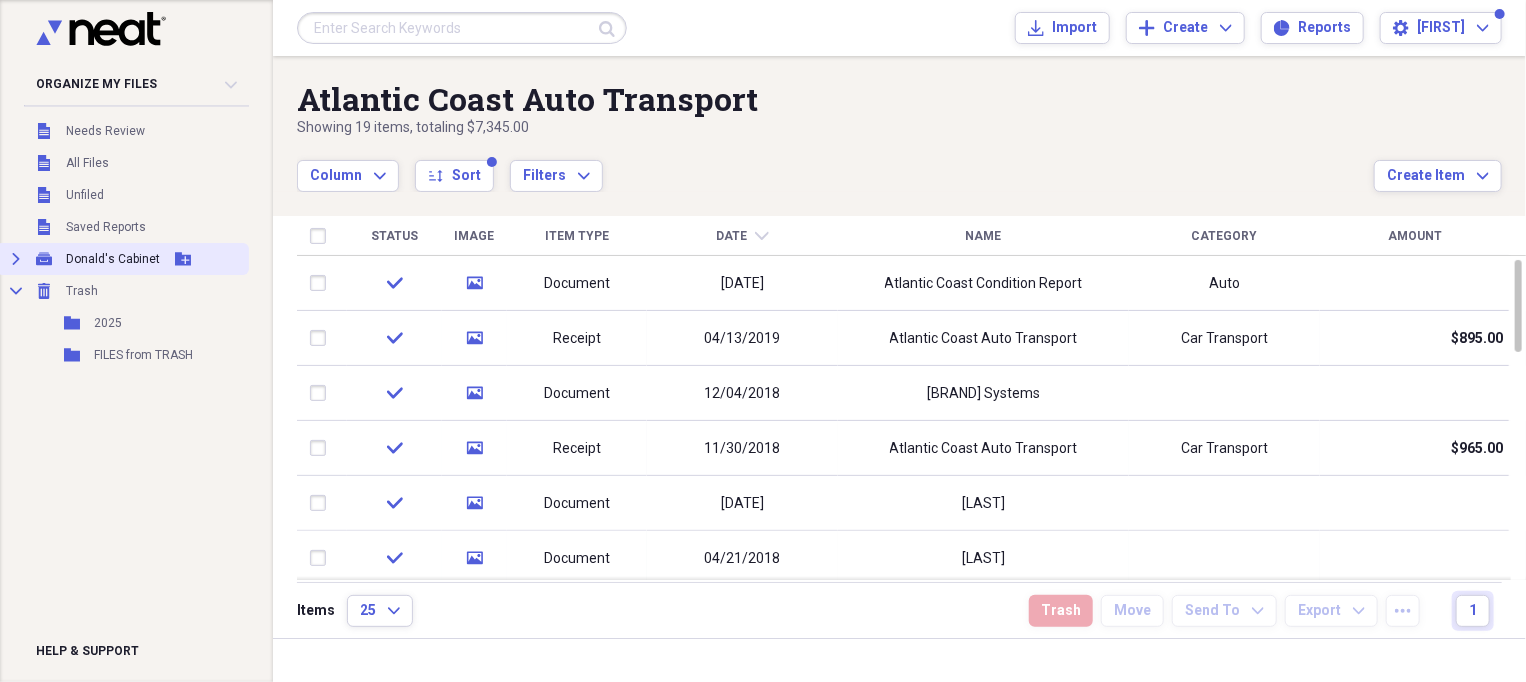 click on "Expand" 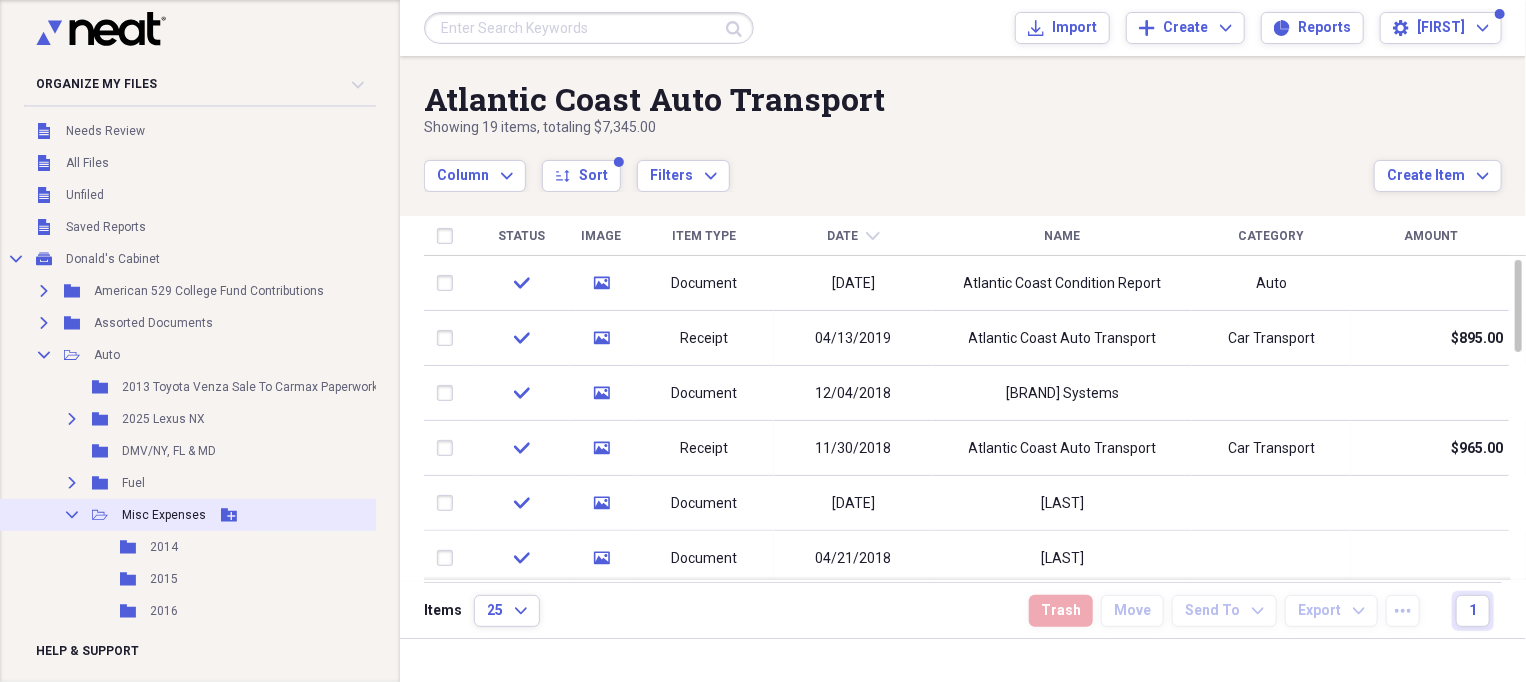 click on "Collapse" 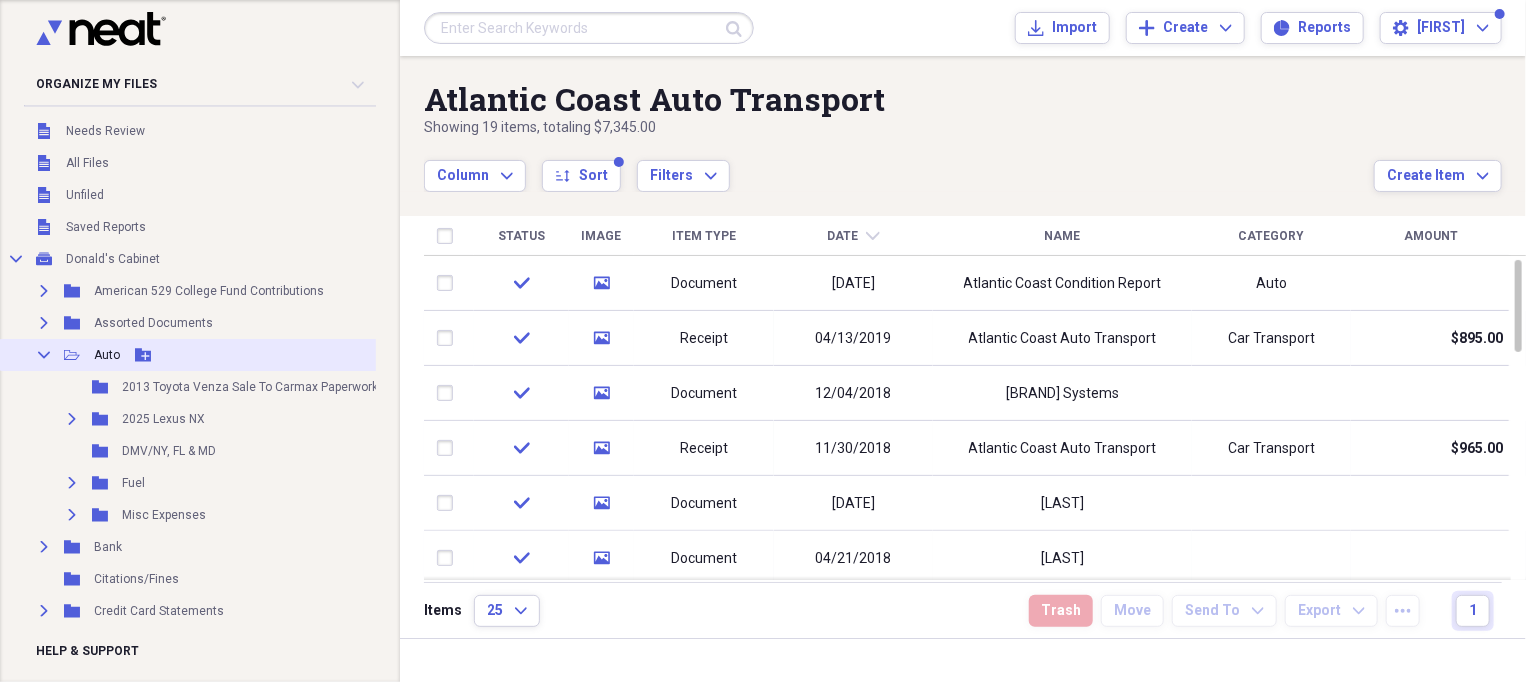 click 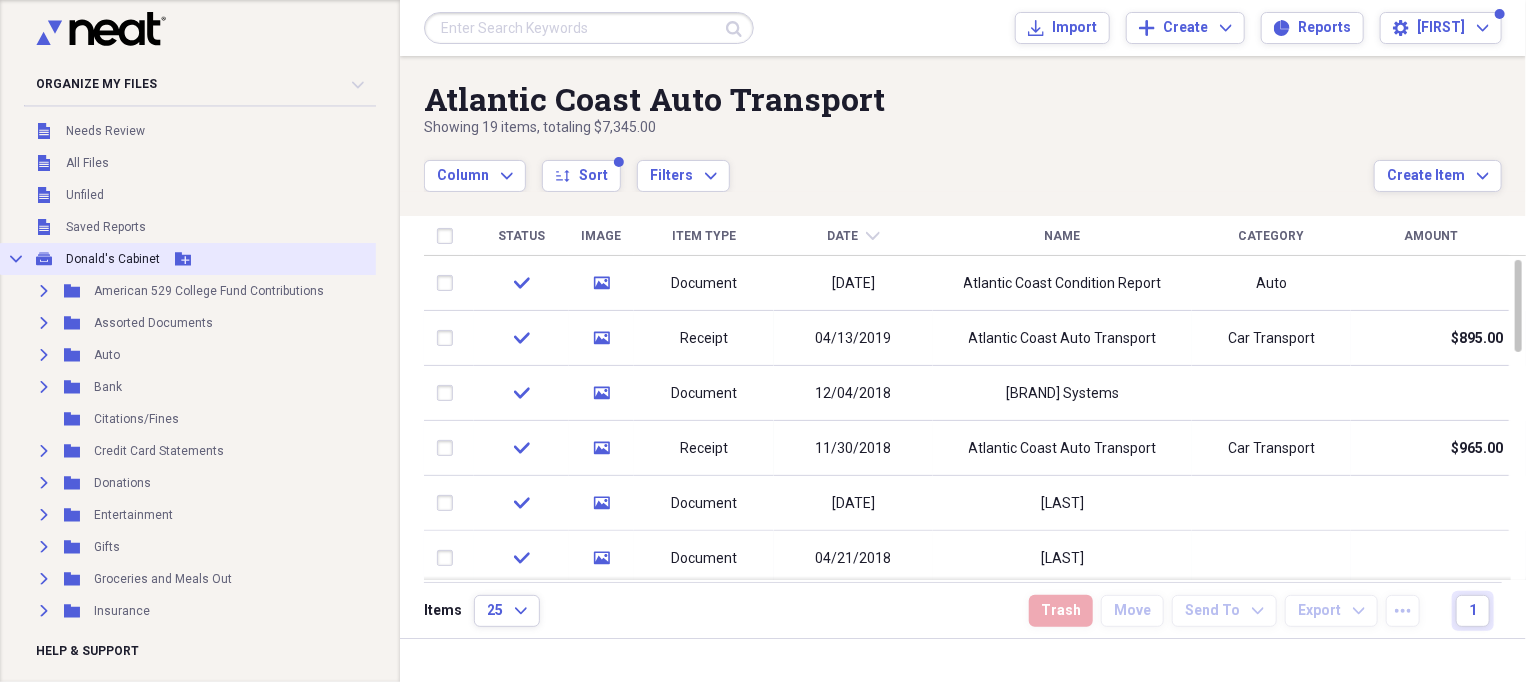 click on "Collapse" 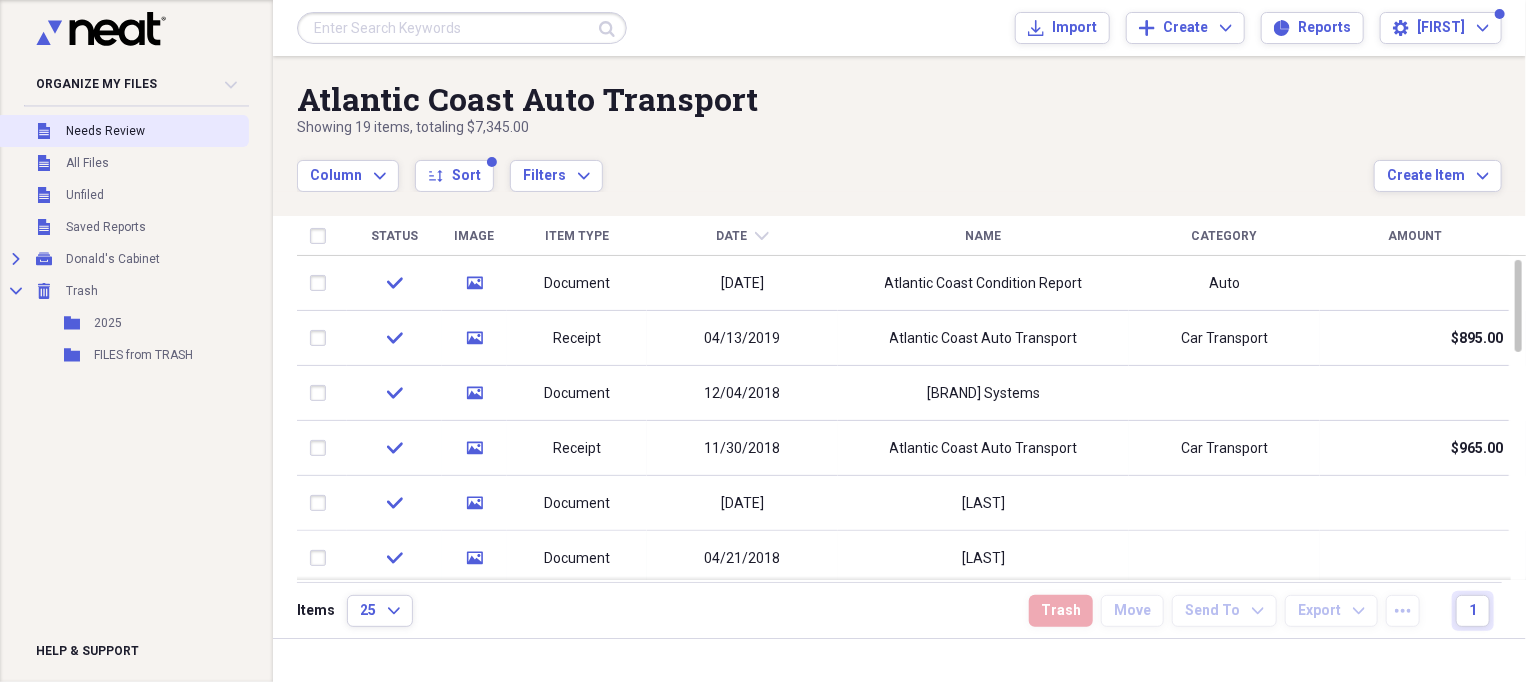 click on "Needs Review" at bounding box center (105, 131) 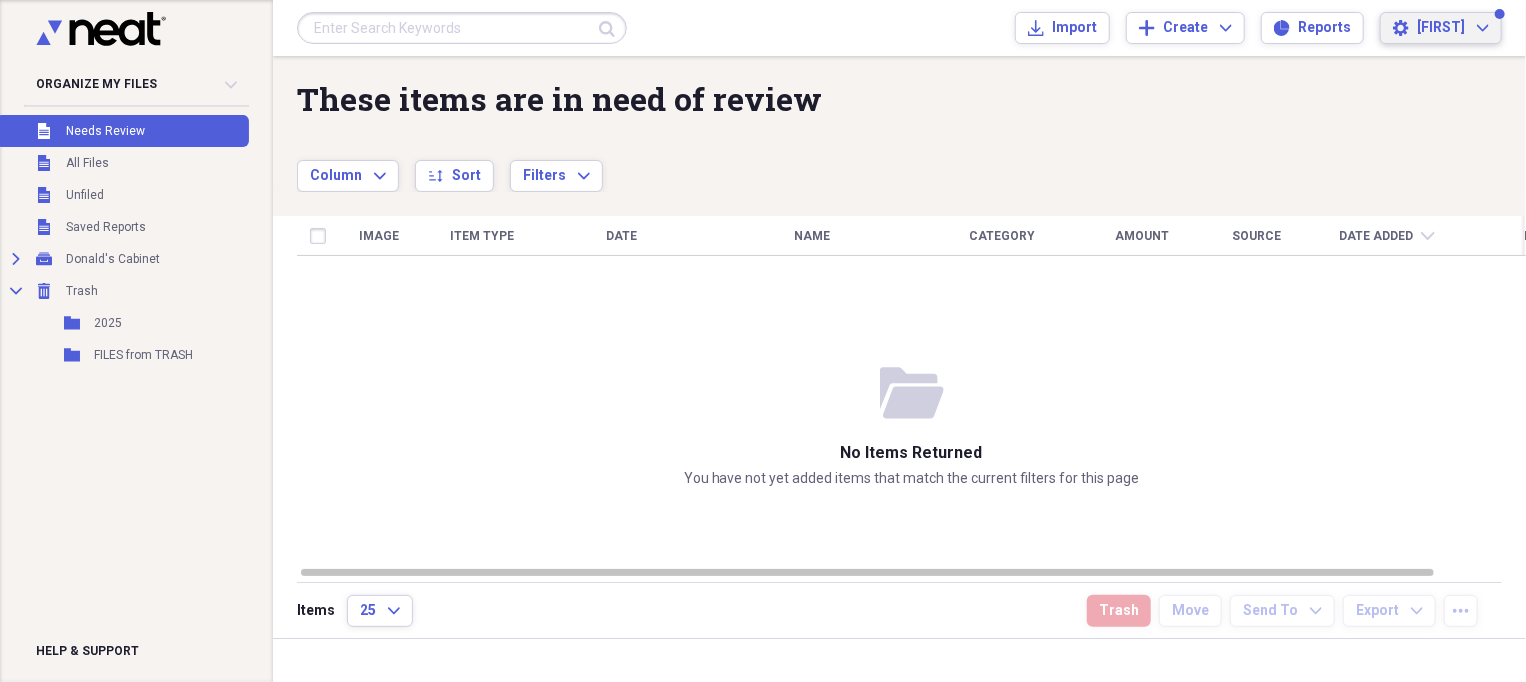 click on "[FIRST]" at bounding box center [1441, 28] 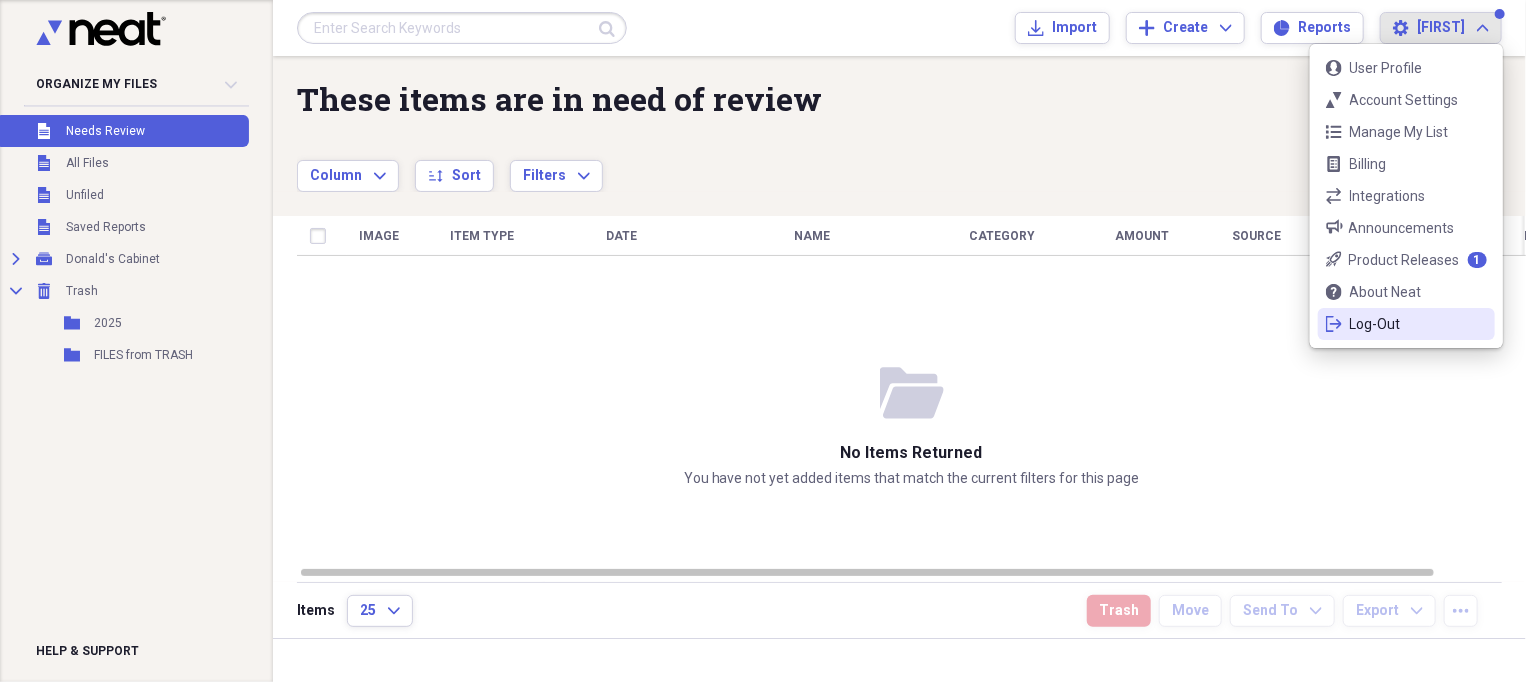 click on "Log-Out" at bounding box center (1406, 324) 